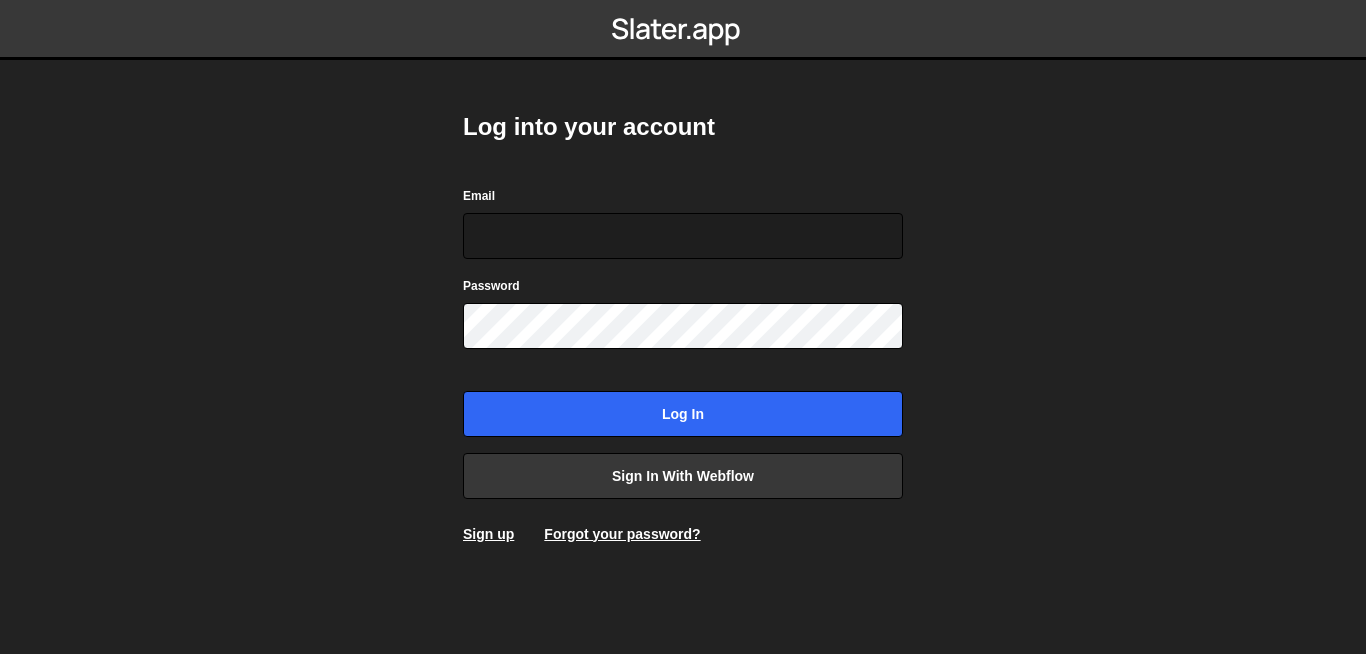 scroll, scrollTop: 0, scrollLeft: 0, axis: both 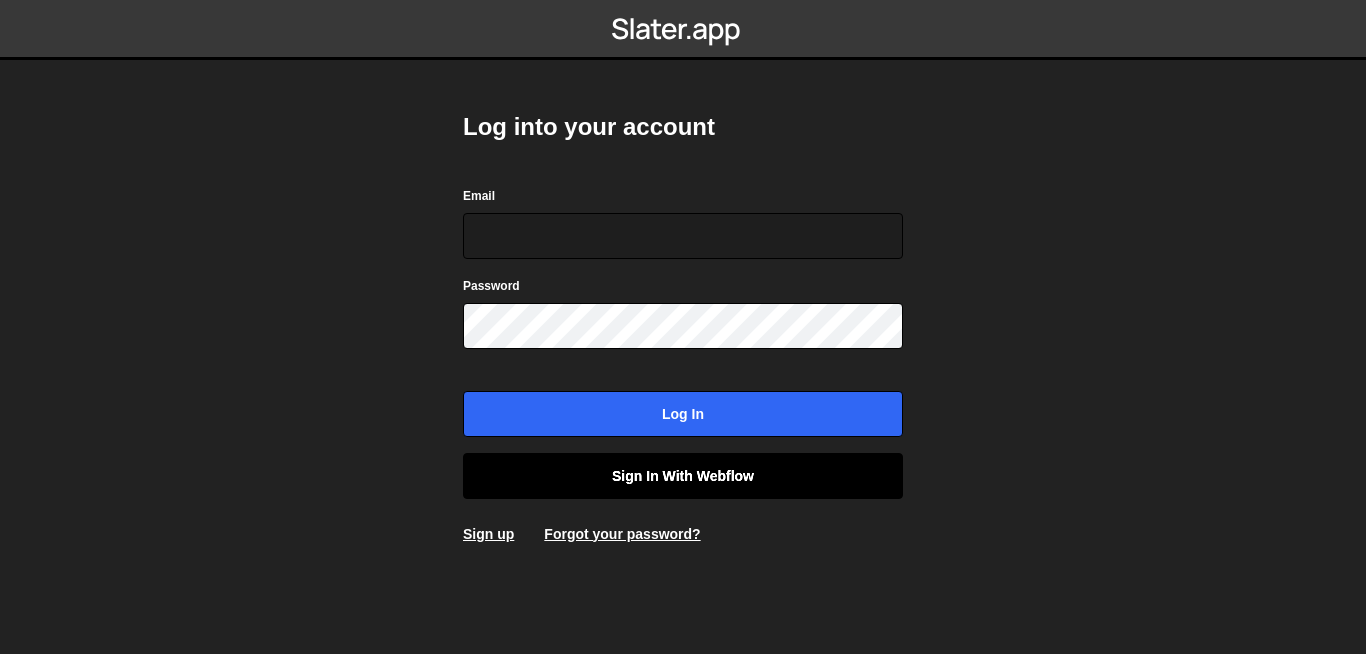 click on "Sign in with Webflow" at bounding box center (683, 476) 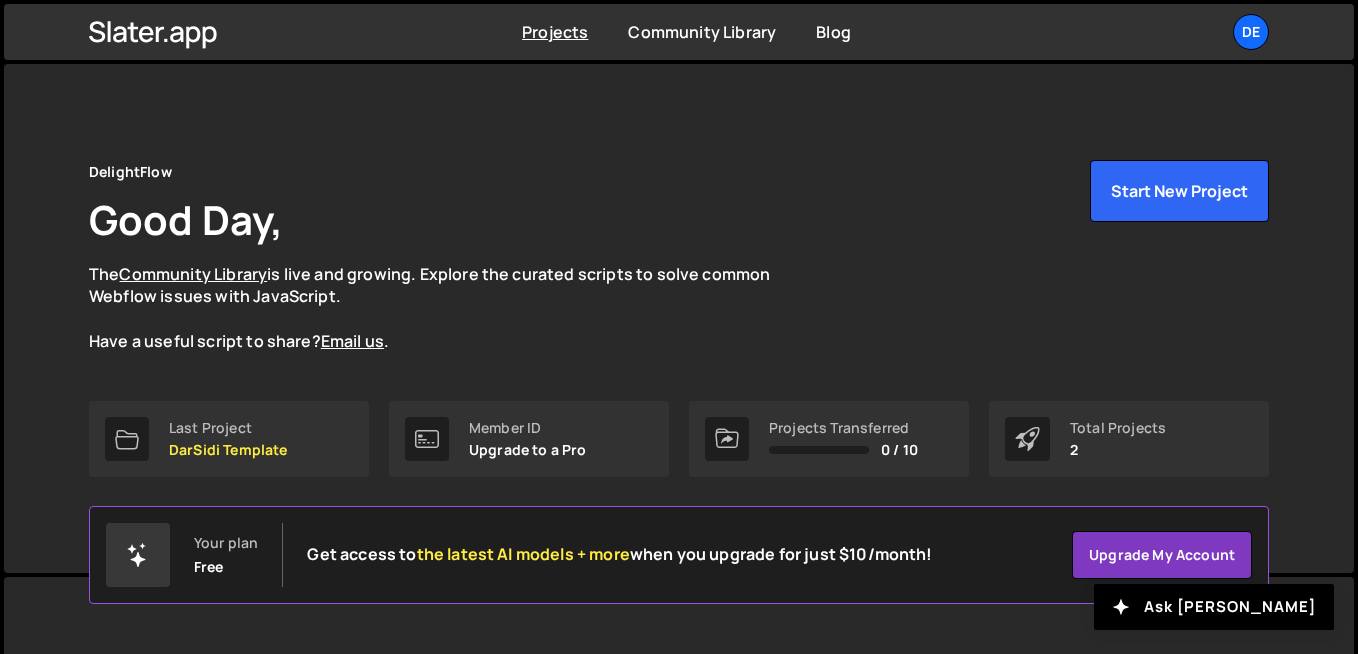 scroll, scrollTop: 0, scrollLeft: 0, axis: both 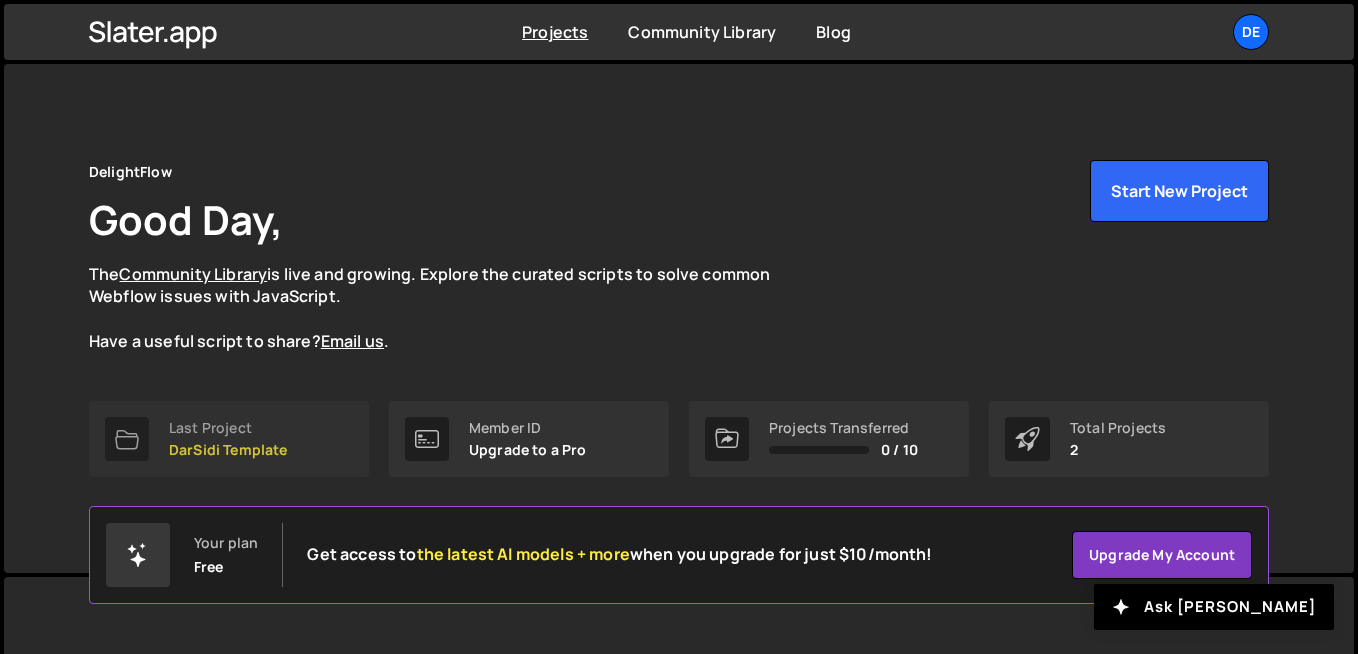 click on "DarSidi Template" at bounding box center (228, 450) 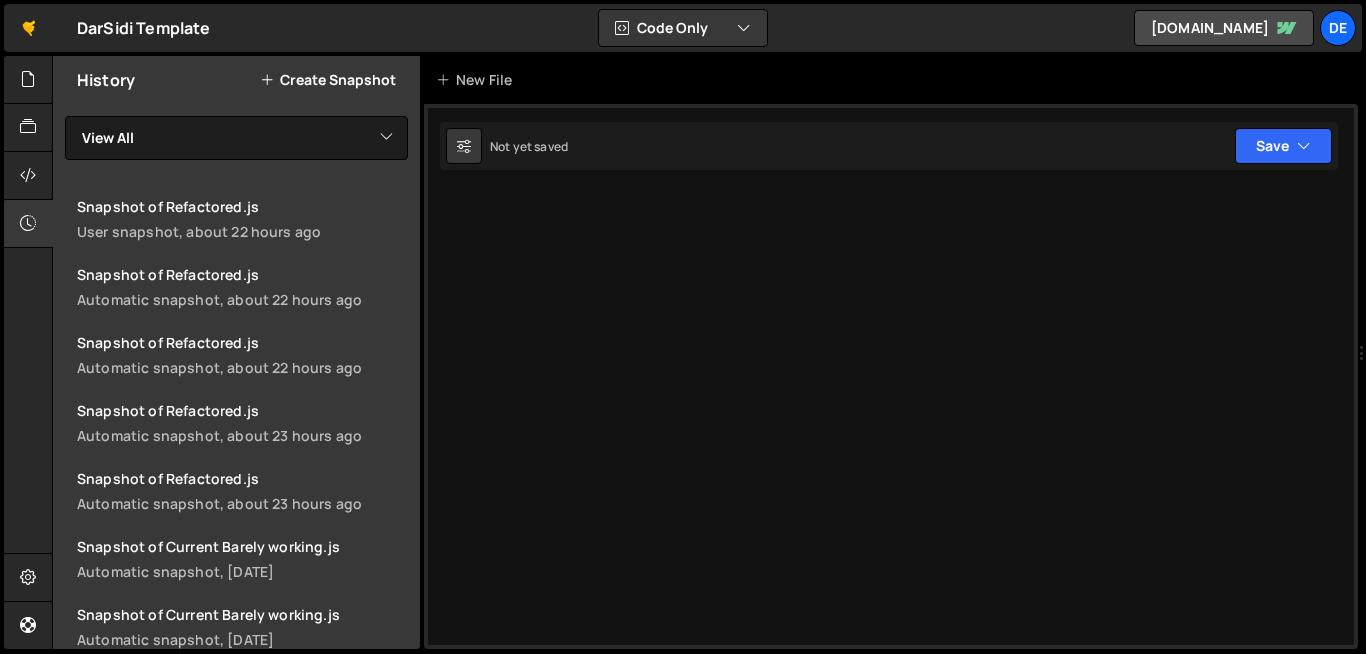 scroll, scrollTop: 0, scrollLeft: 0, axis: both 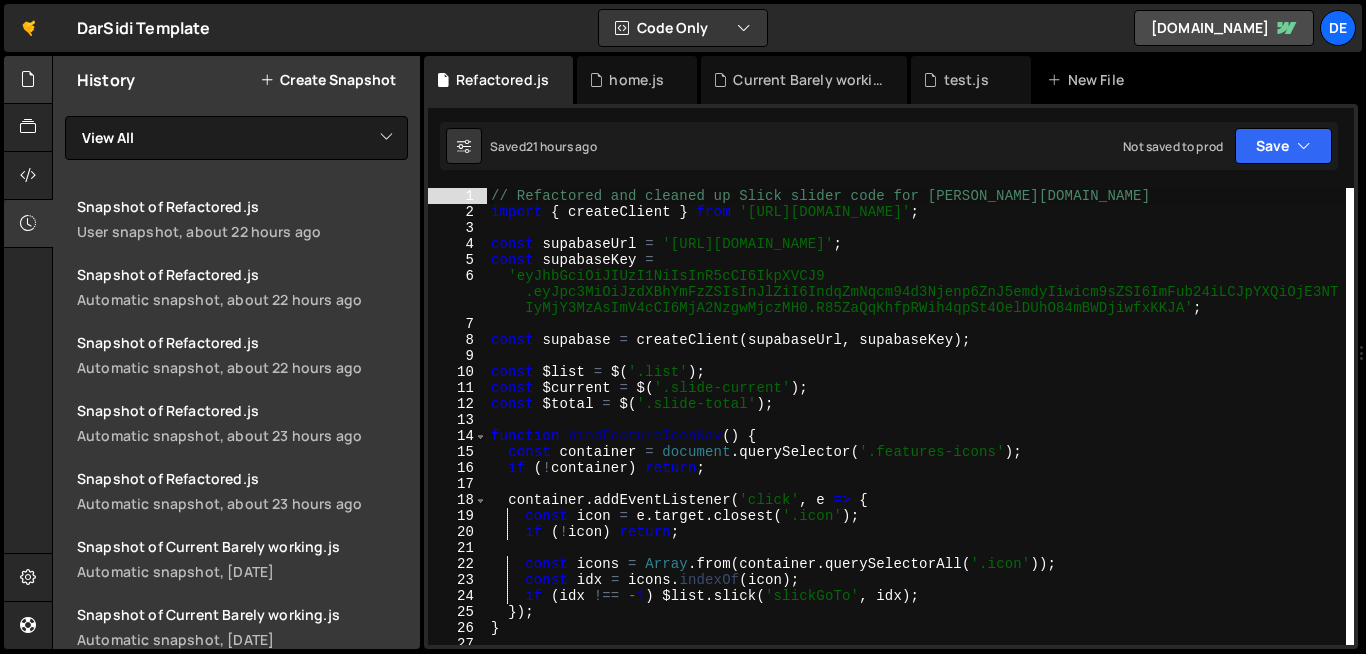 click at bounding box center (28, 79) 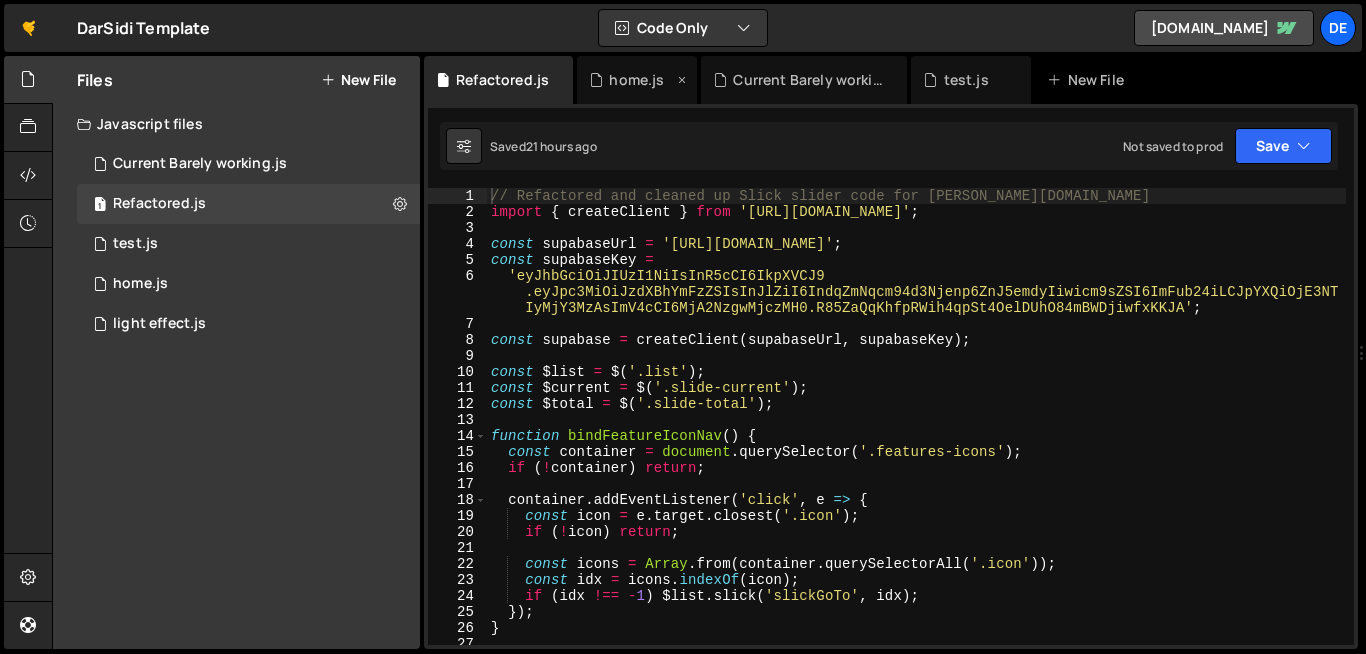 click at bounding box center (682, 80) 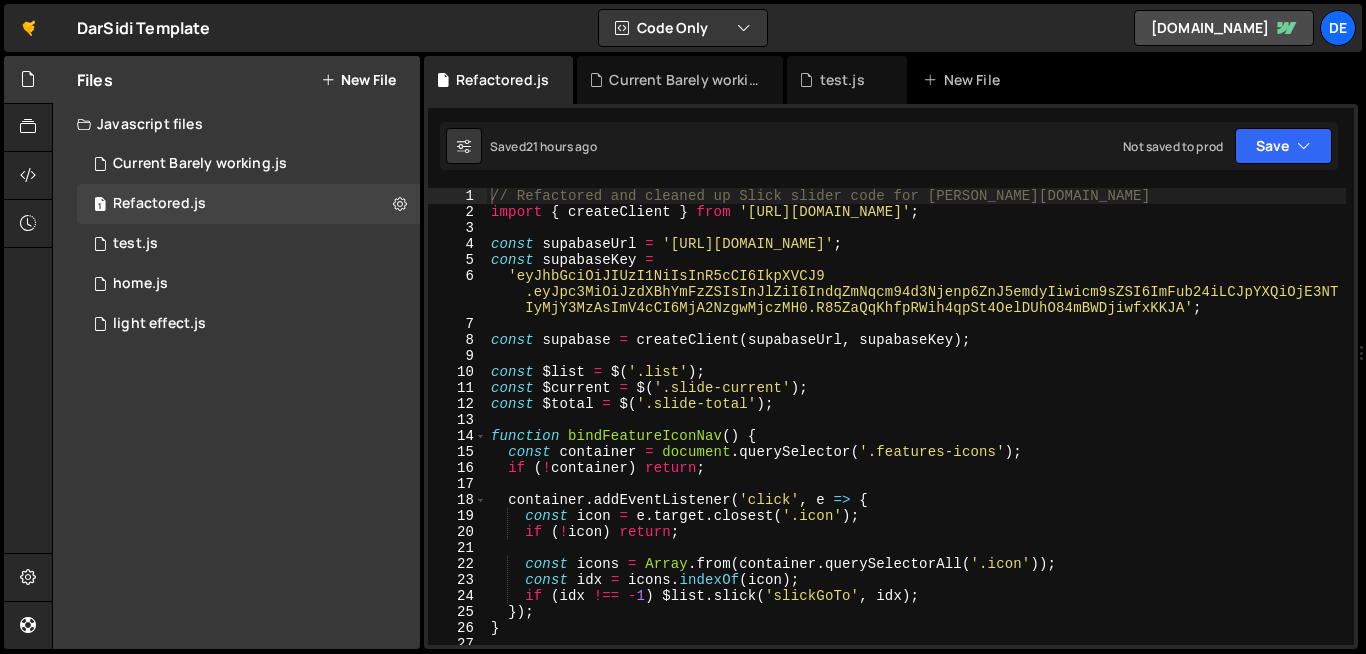 click on "Current Barely working.js" at bounding box center (684, 80) 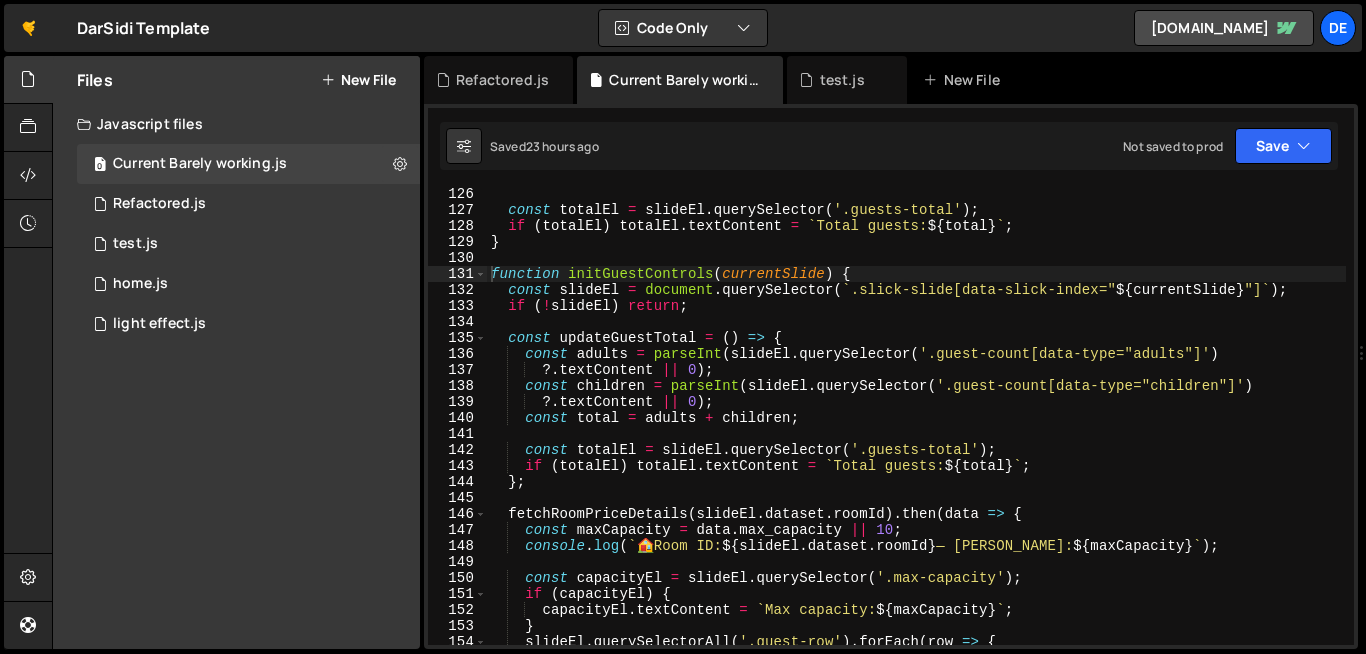 scroll, scrollTop: 2034, scrollLeft: 0, axis: vertical 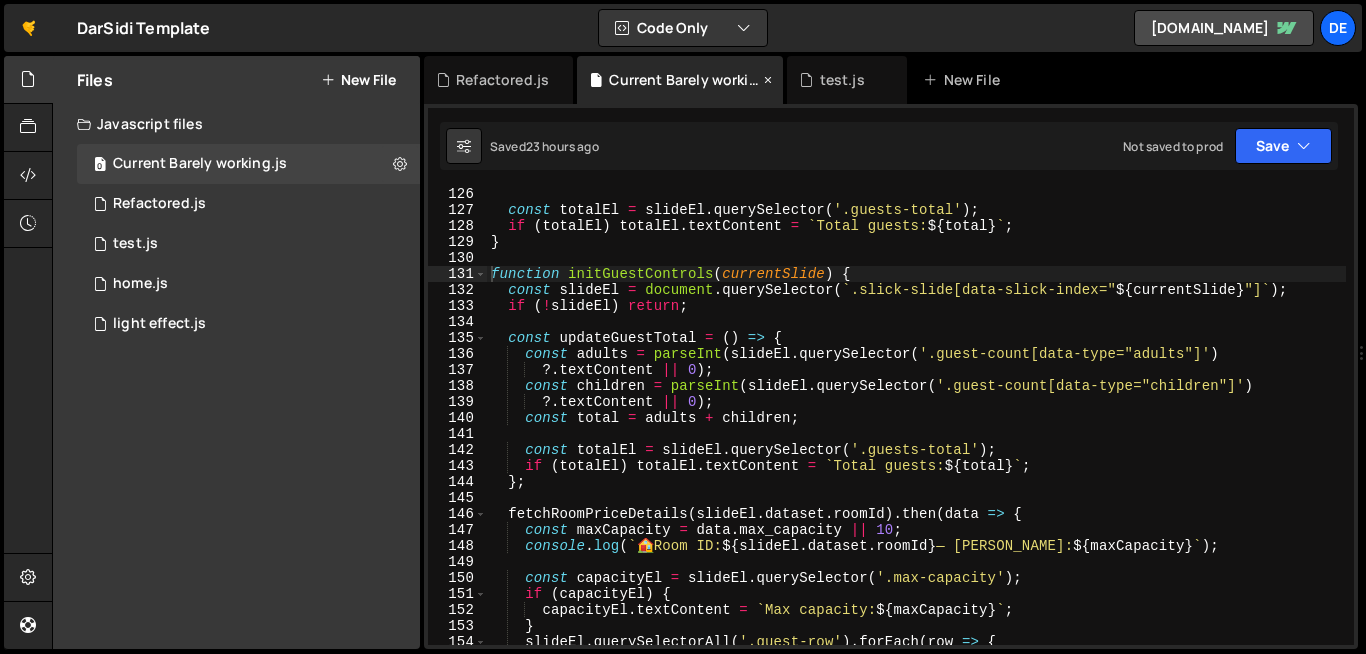 click at bounding box center [768, 80] 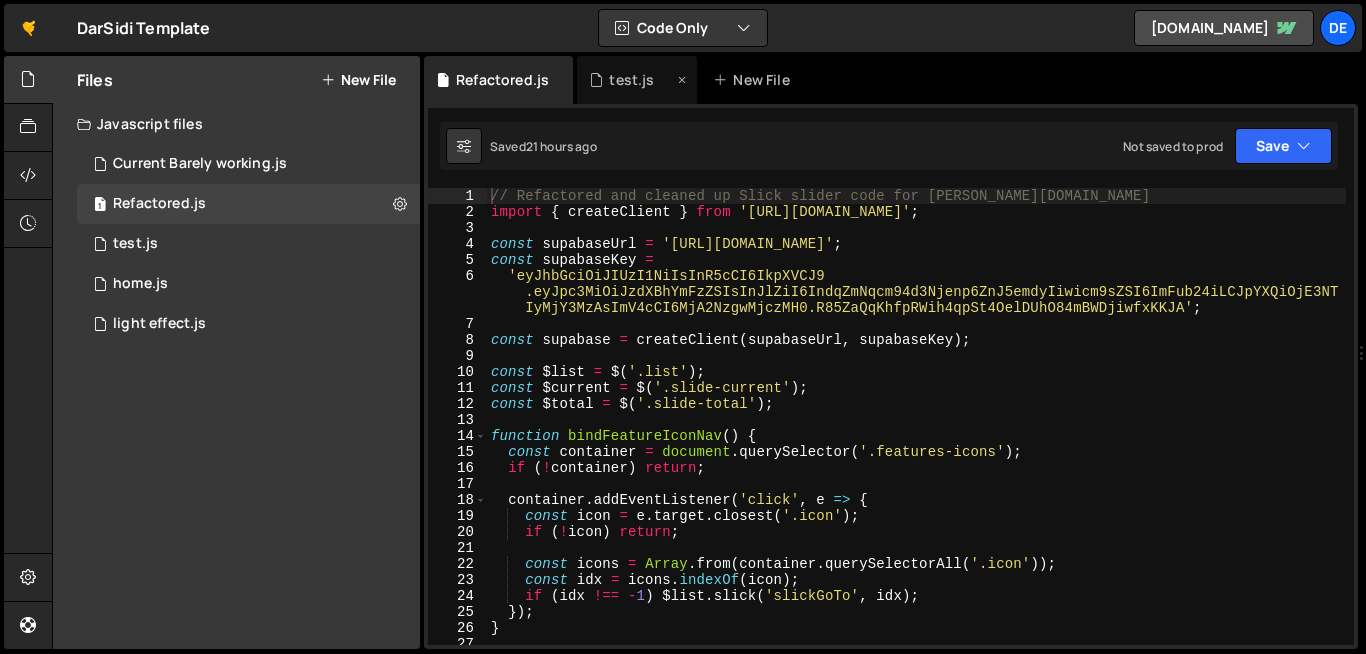 click at bounding box center (682, 80) 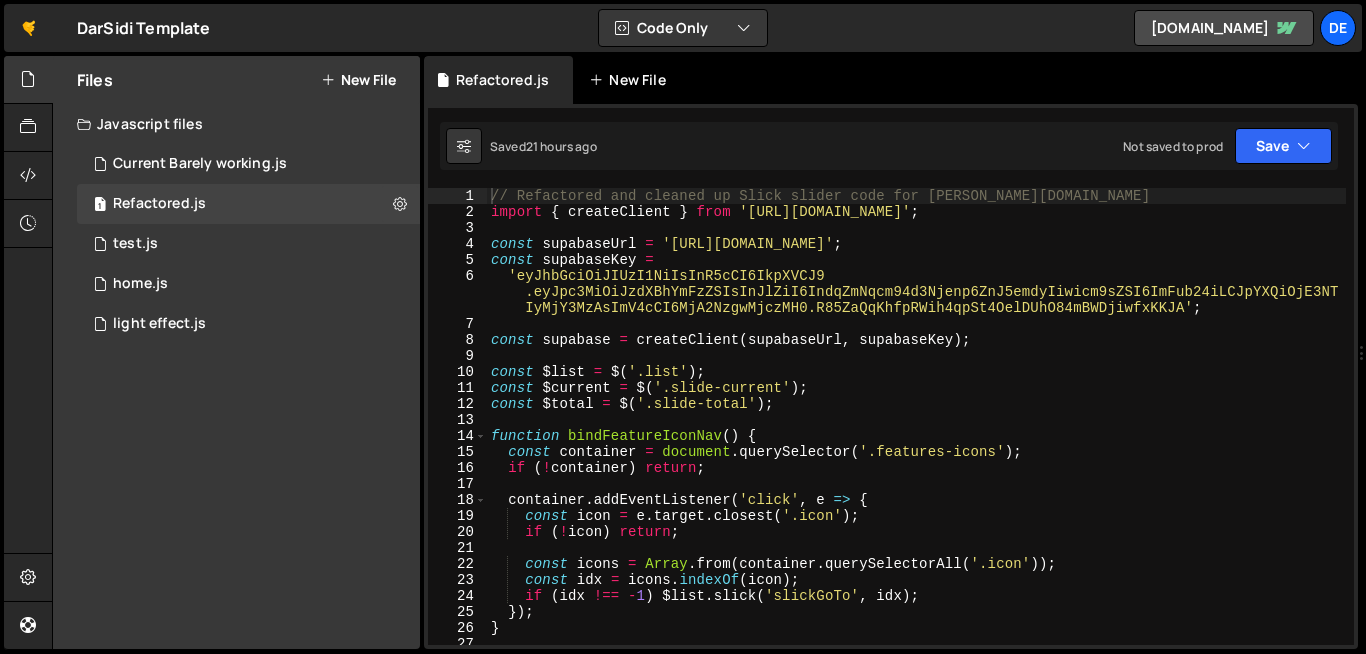 click on "New File" at bounding box center [631, 80] 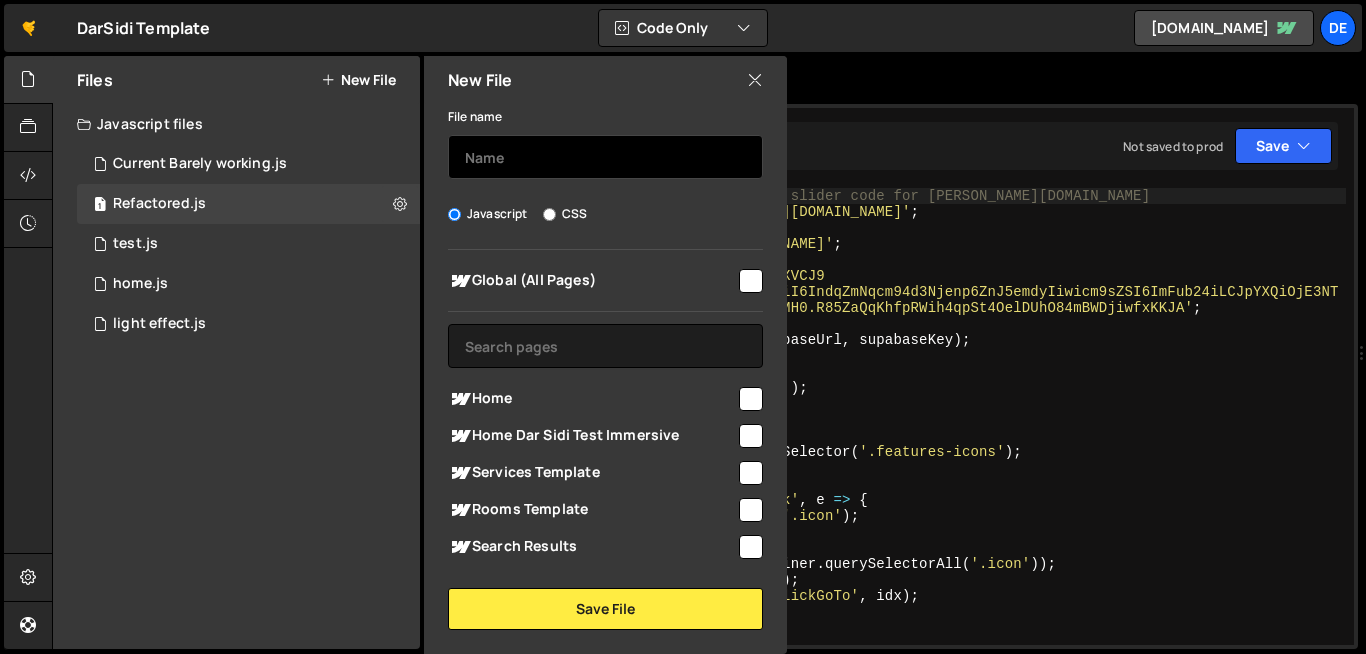 click at bounding box center [605, 157] 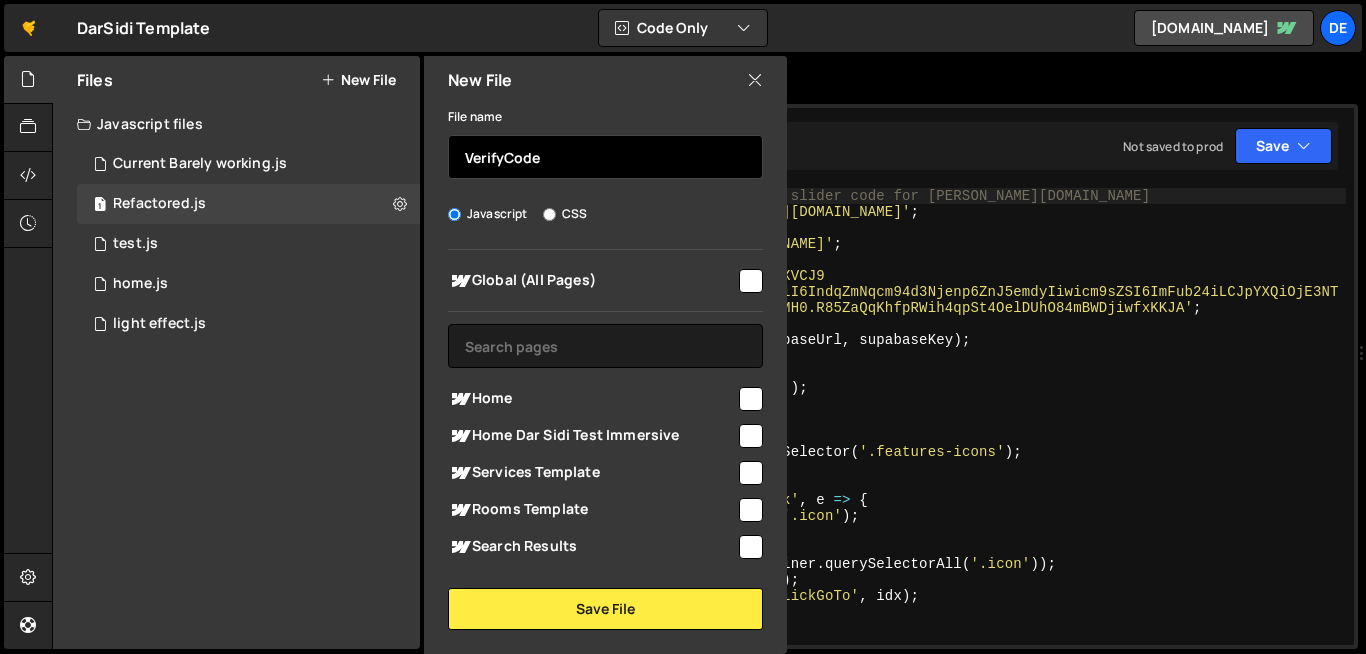 type on "VerifyCode" 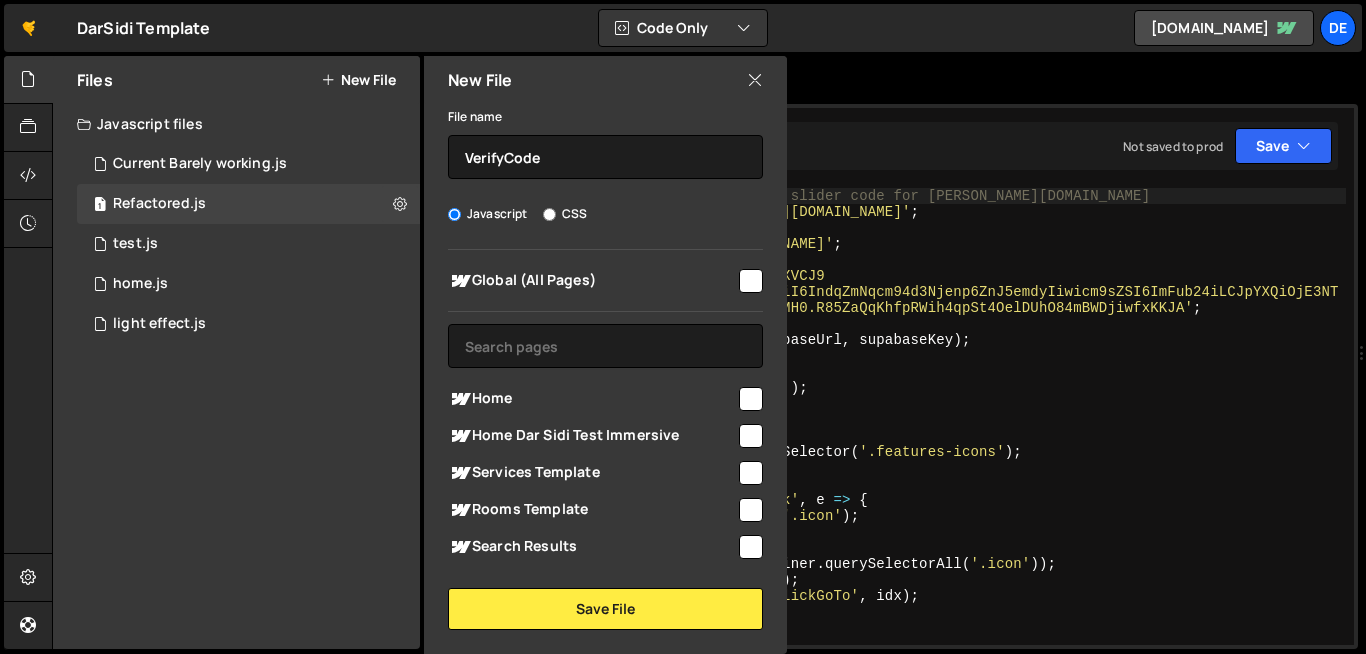 click at bounding box center [751, 399] 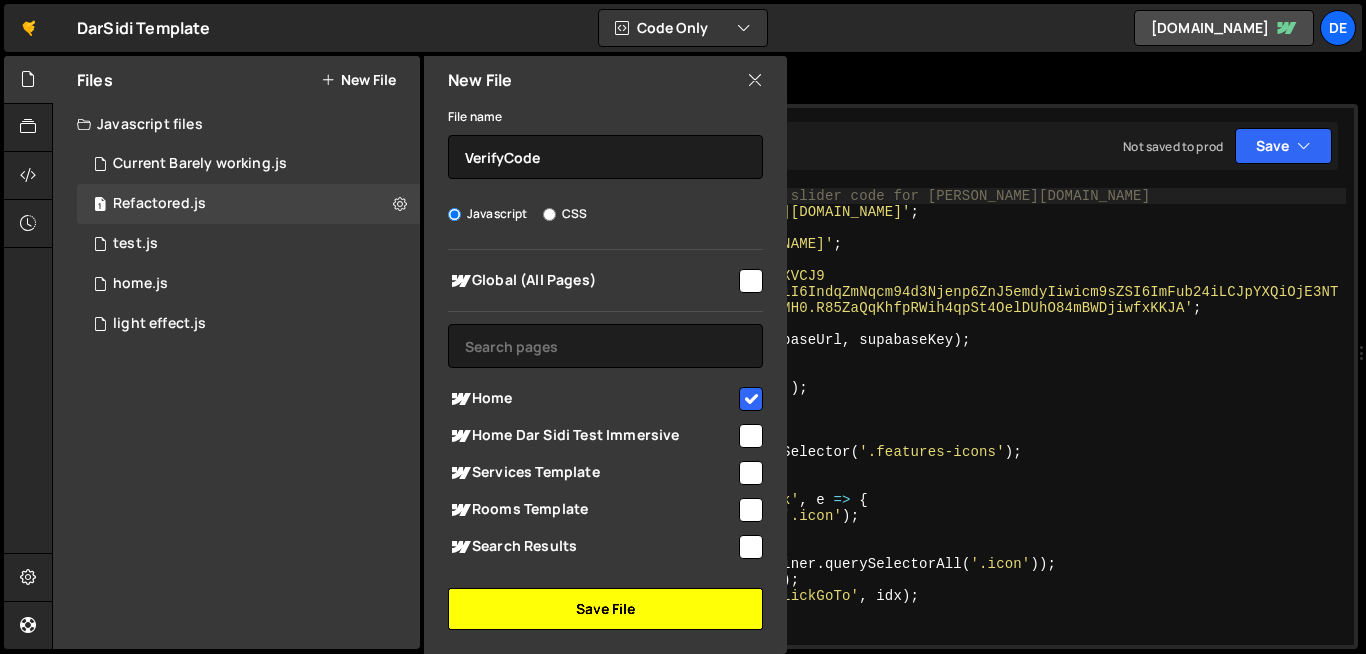 click on "Save File" at bounding box center [605, 609] 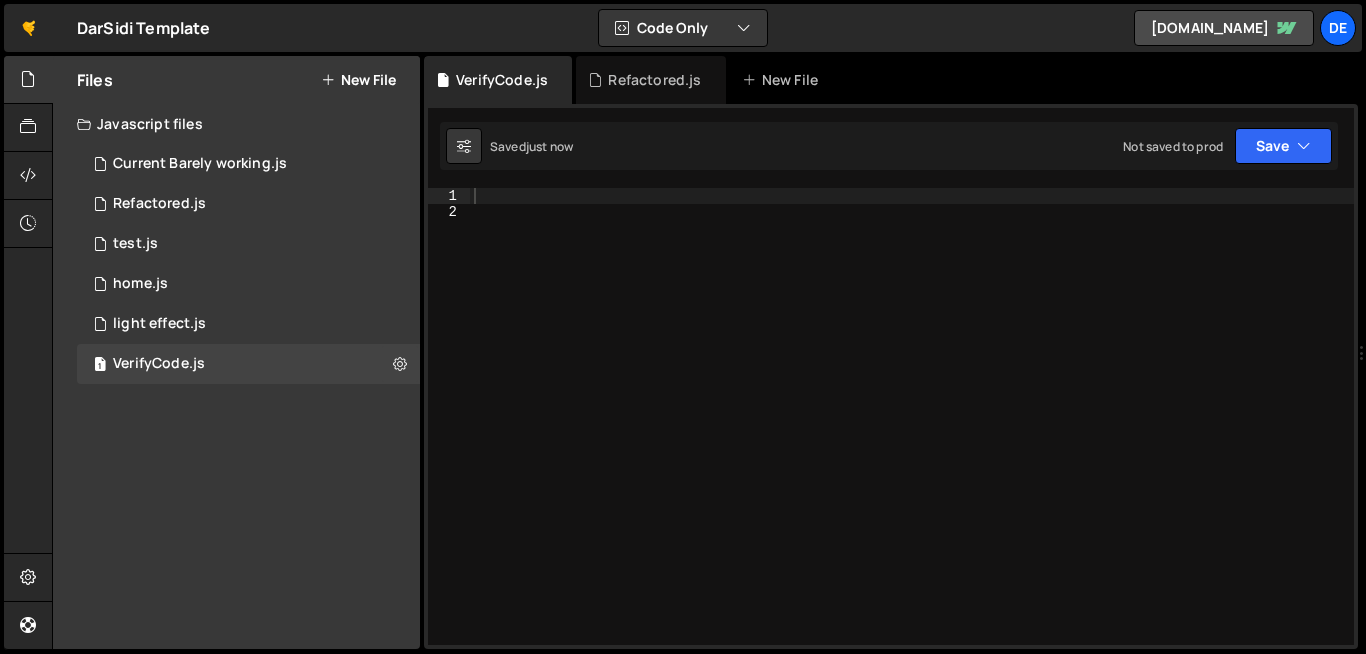 click at bounding box center [912, 432] 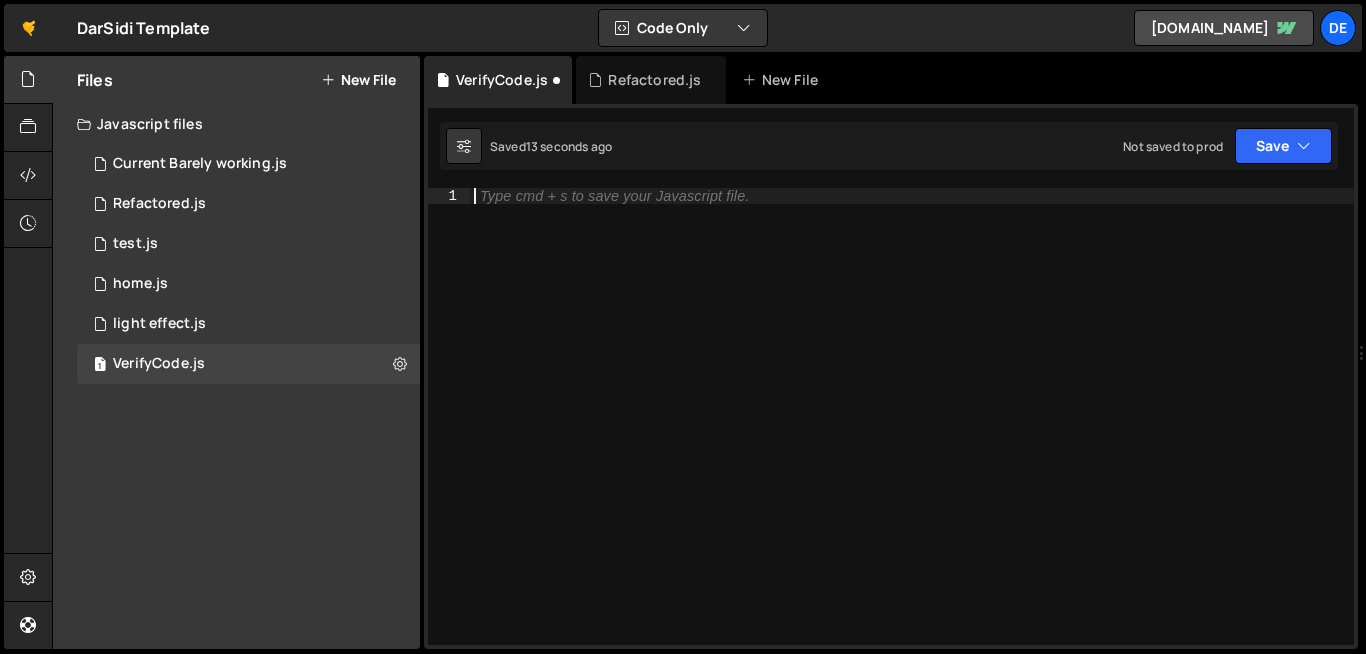 paste on "}" 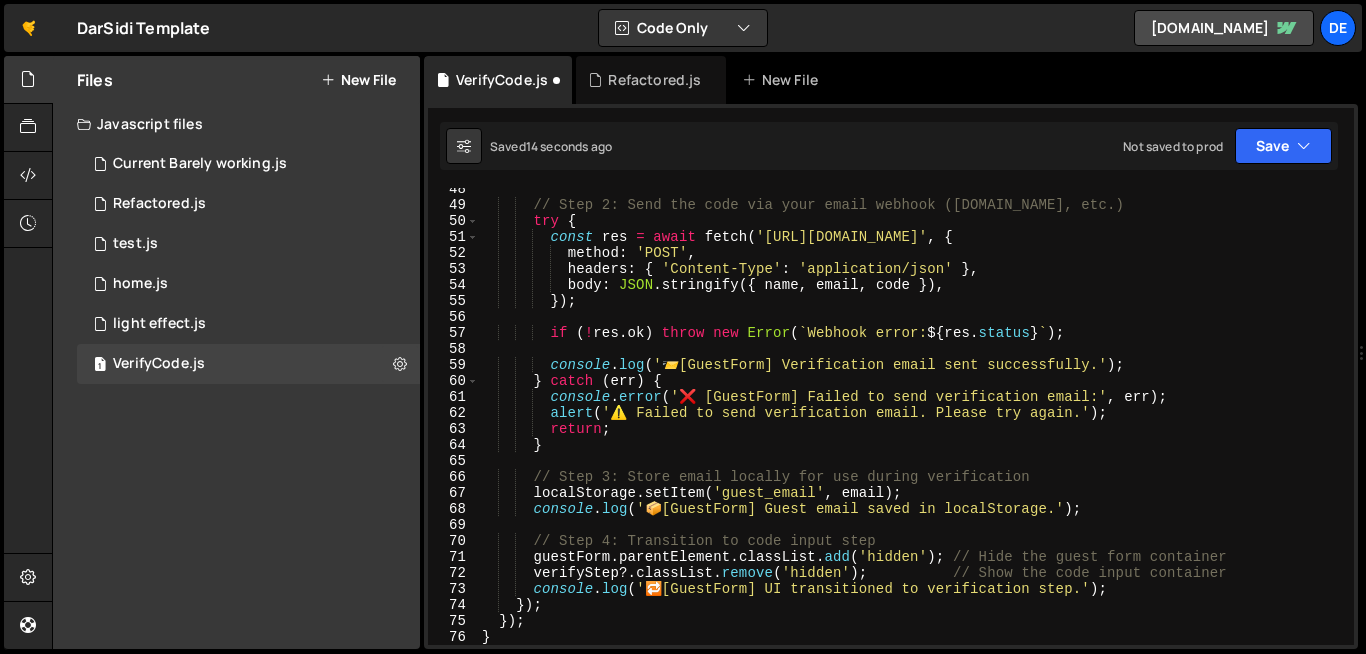 scroll, scrollTop: 775, scrollLeft: 0, axis: vertical 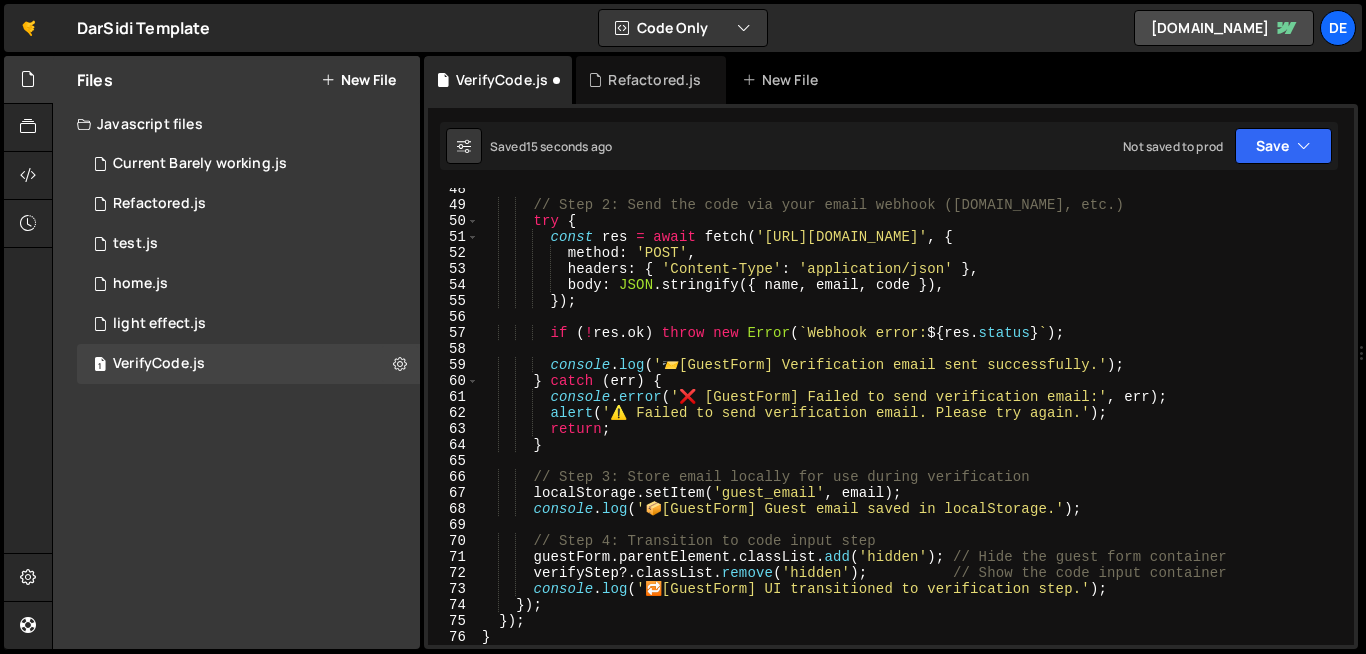 type on "}" 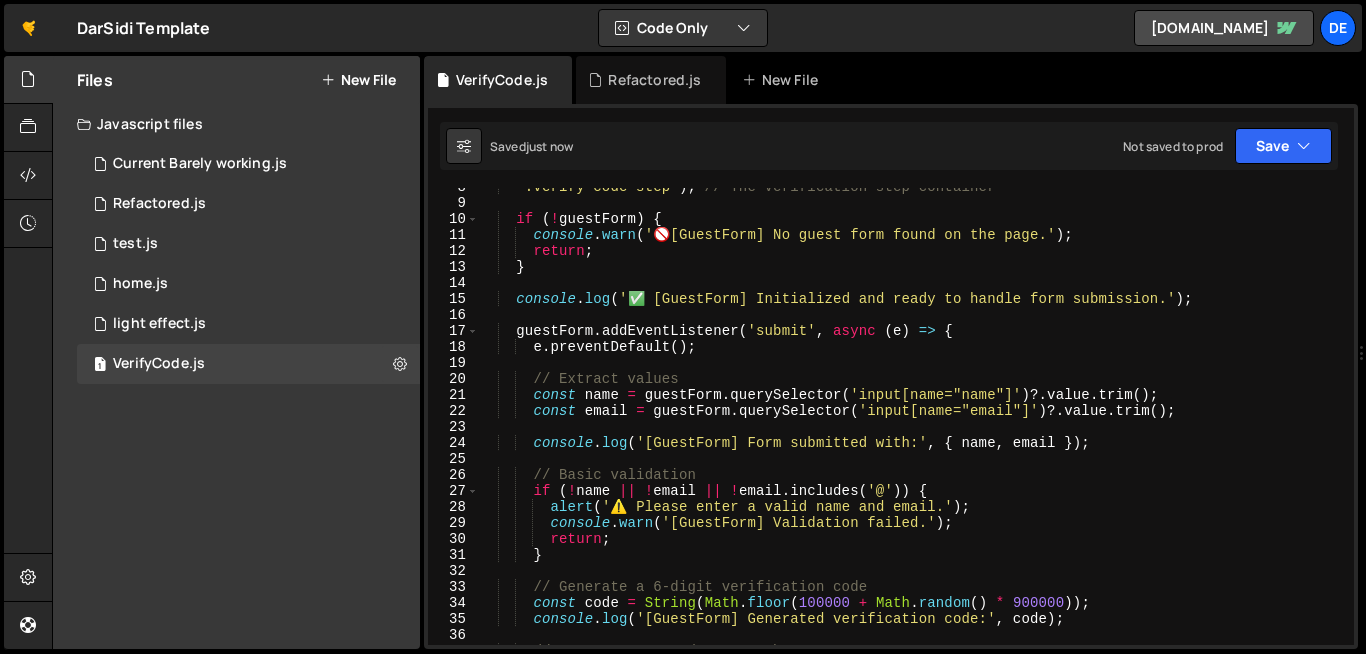 scroll, scrollTop: 0, scrollLeft: 0, axis: both 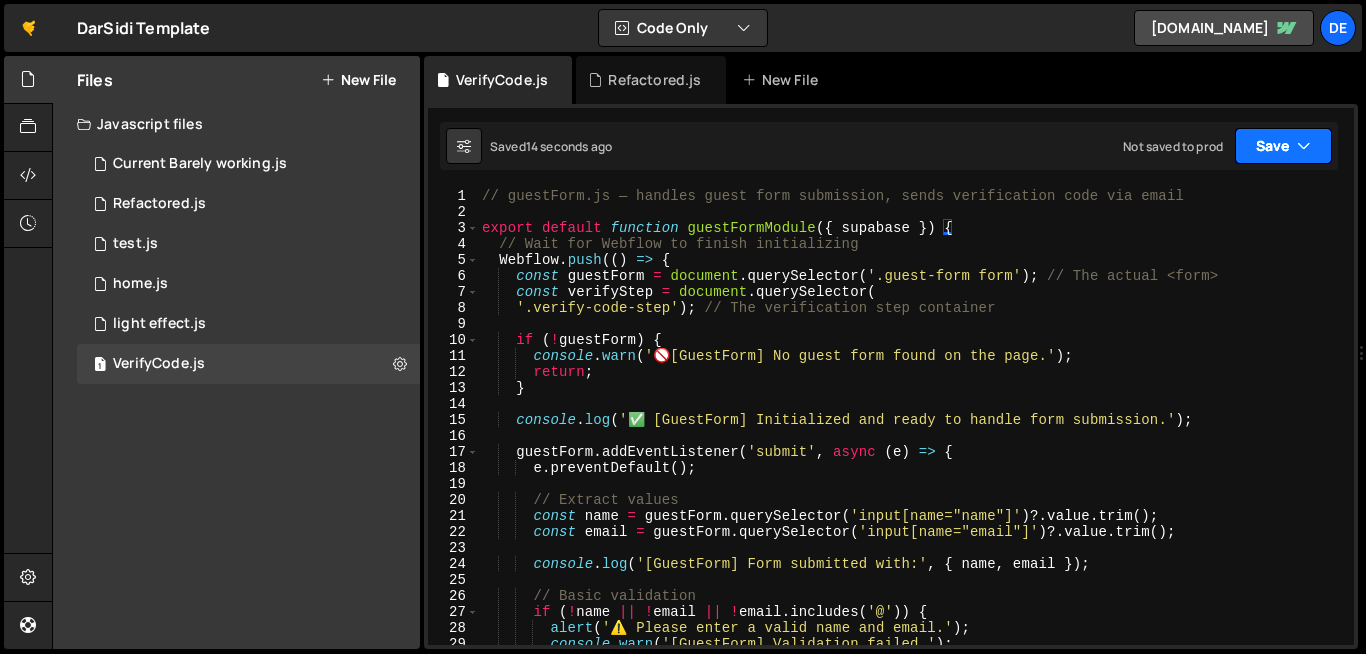 click on "Save" at bounding box center [1283, 146] 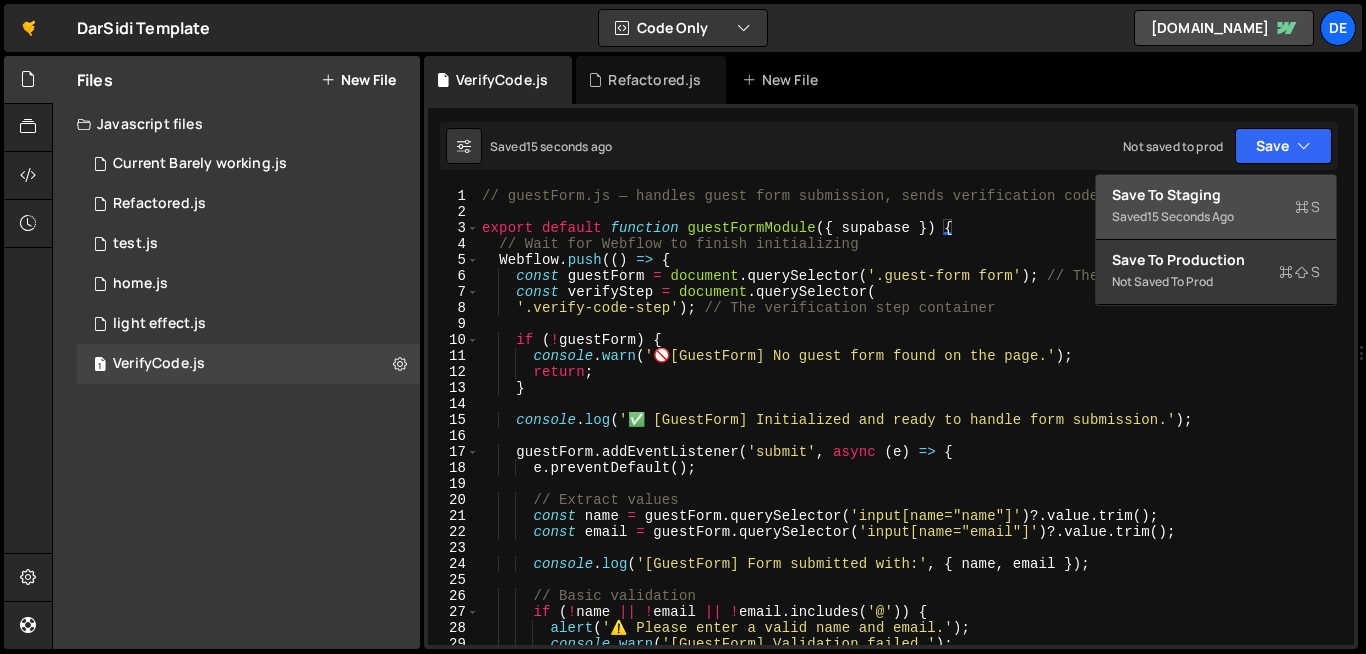 click on "Saved  15 seconds ago" at bounding box center [1216, 217] 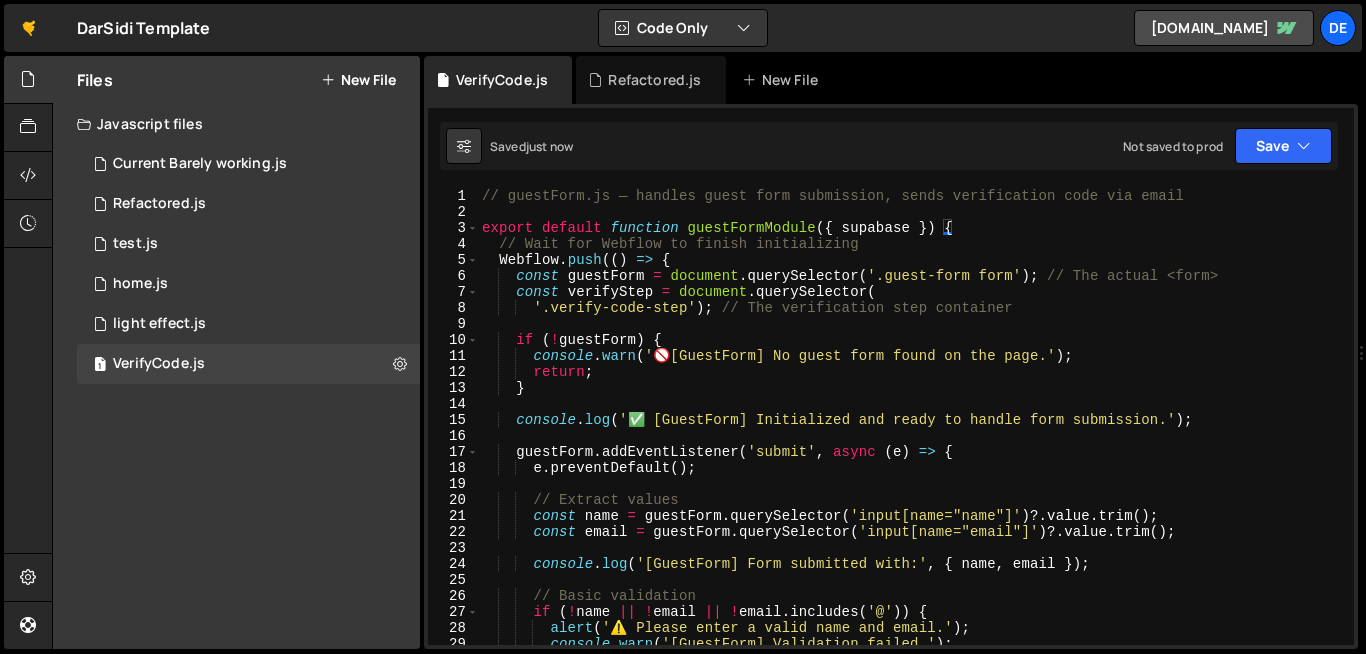 scroll, scrollTop: 0, scrollLeft: 0, axis: both 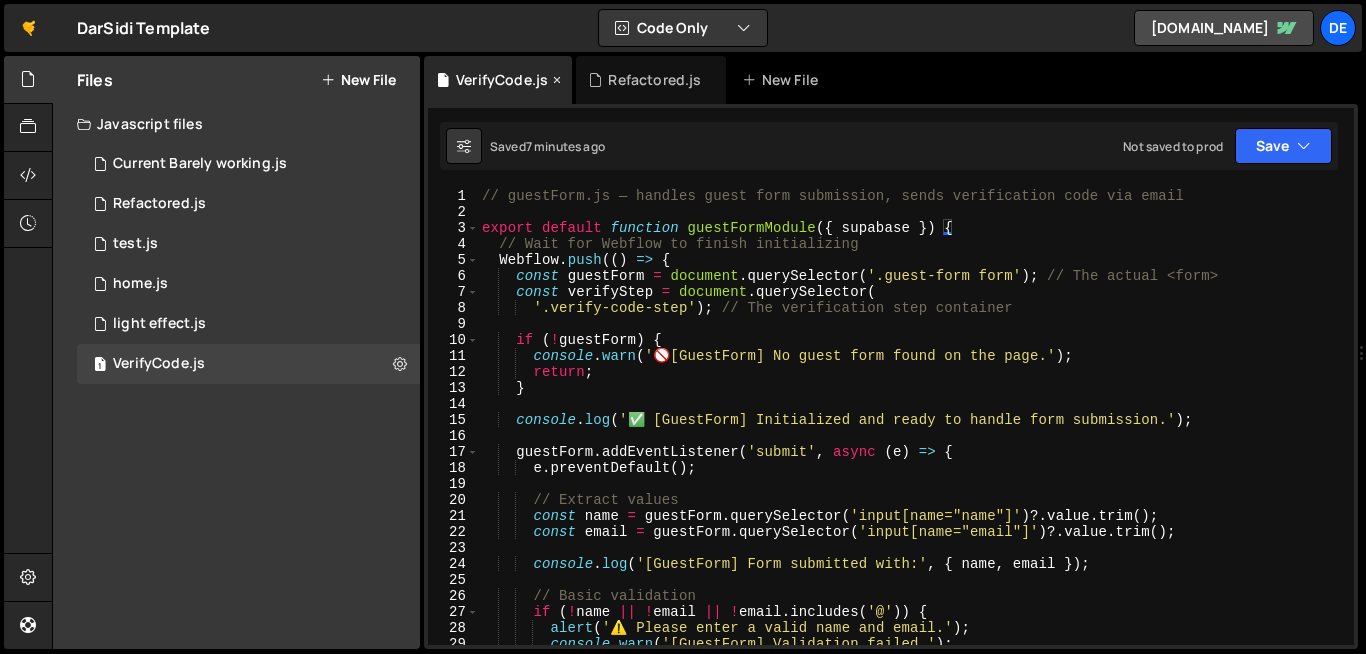 click on "VerifyCode.js" at bounding box center [502, 80] 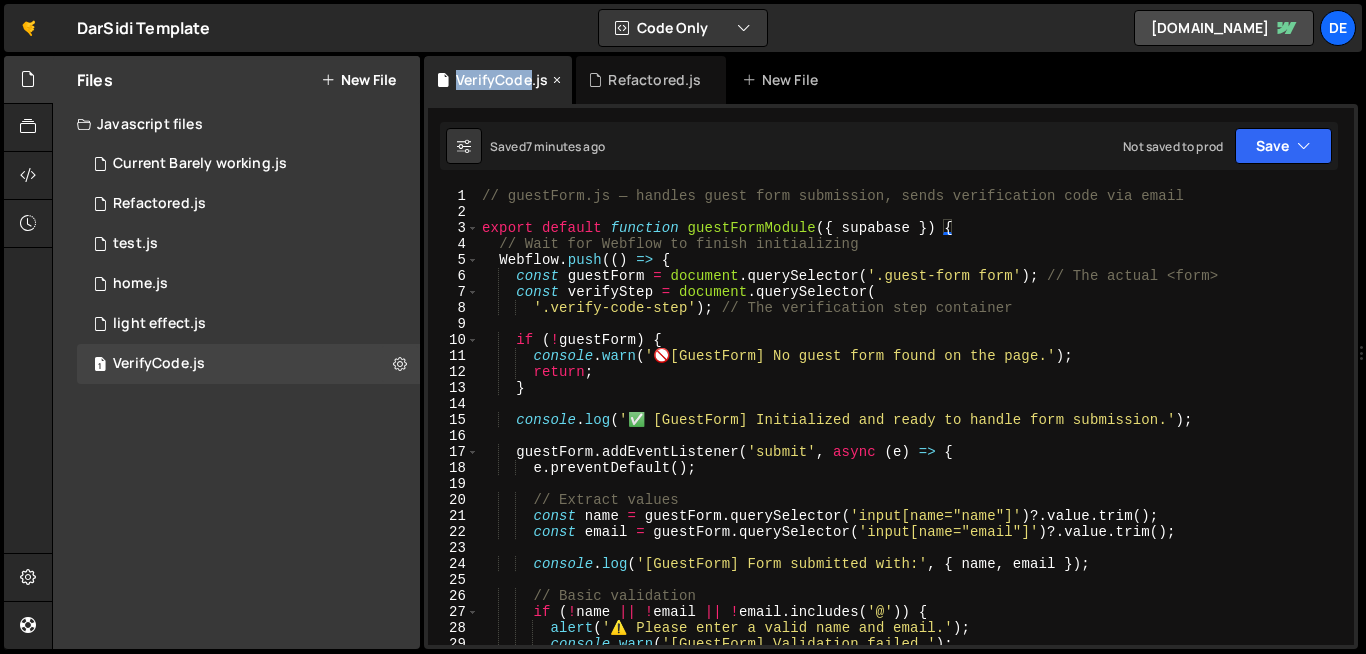 click on "VerifyCode.js" at bounding box center [502, 80] 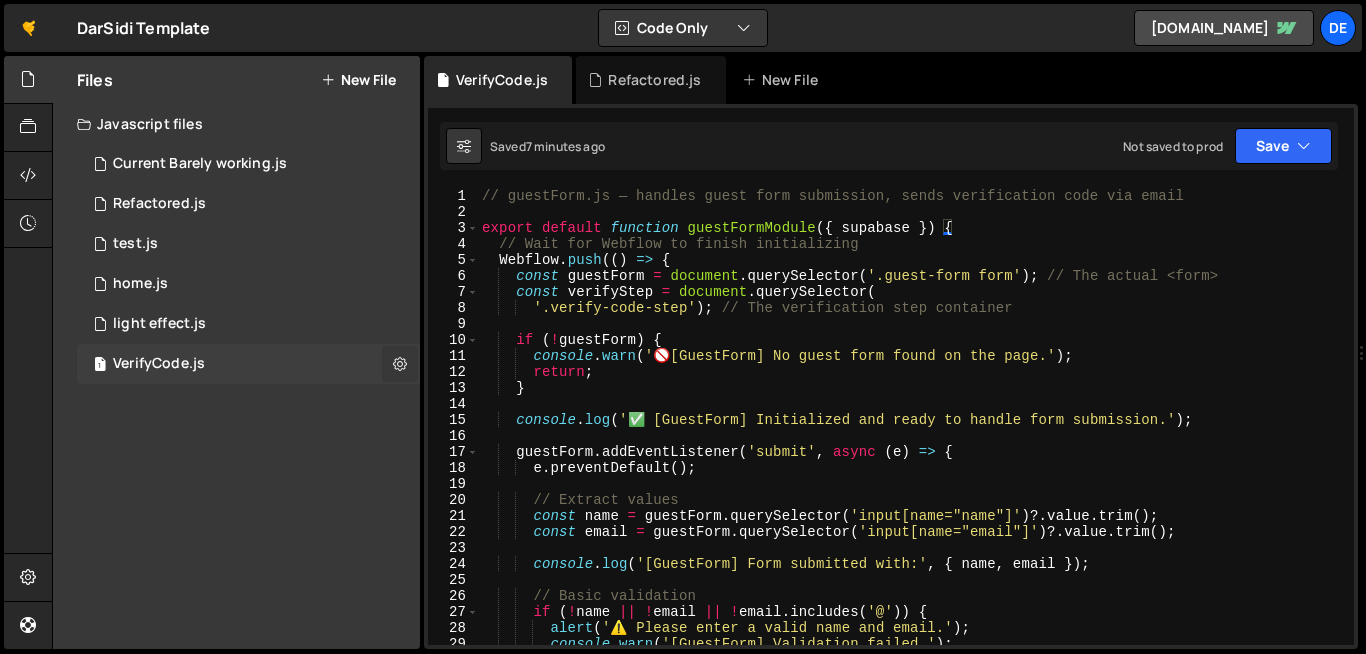 click at bounding box center (400, 364) 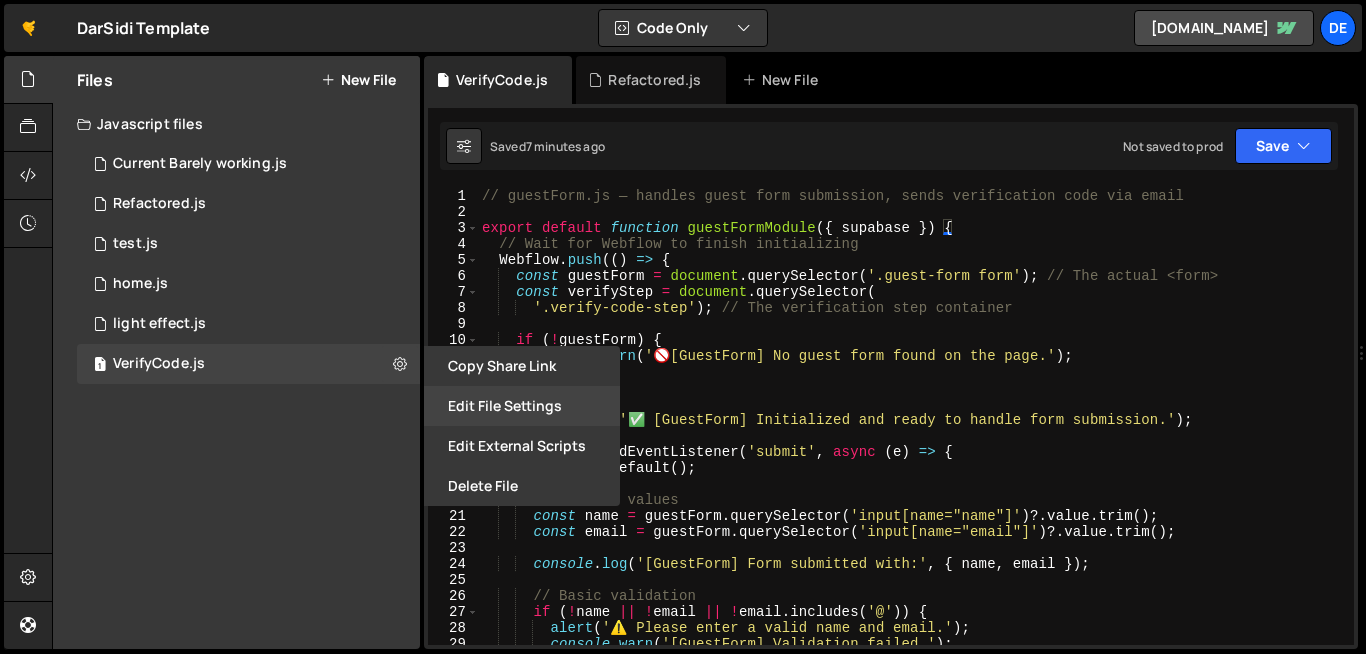 click on "Edit File Settings" at bounding box center [522, 406] 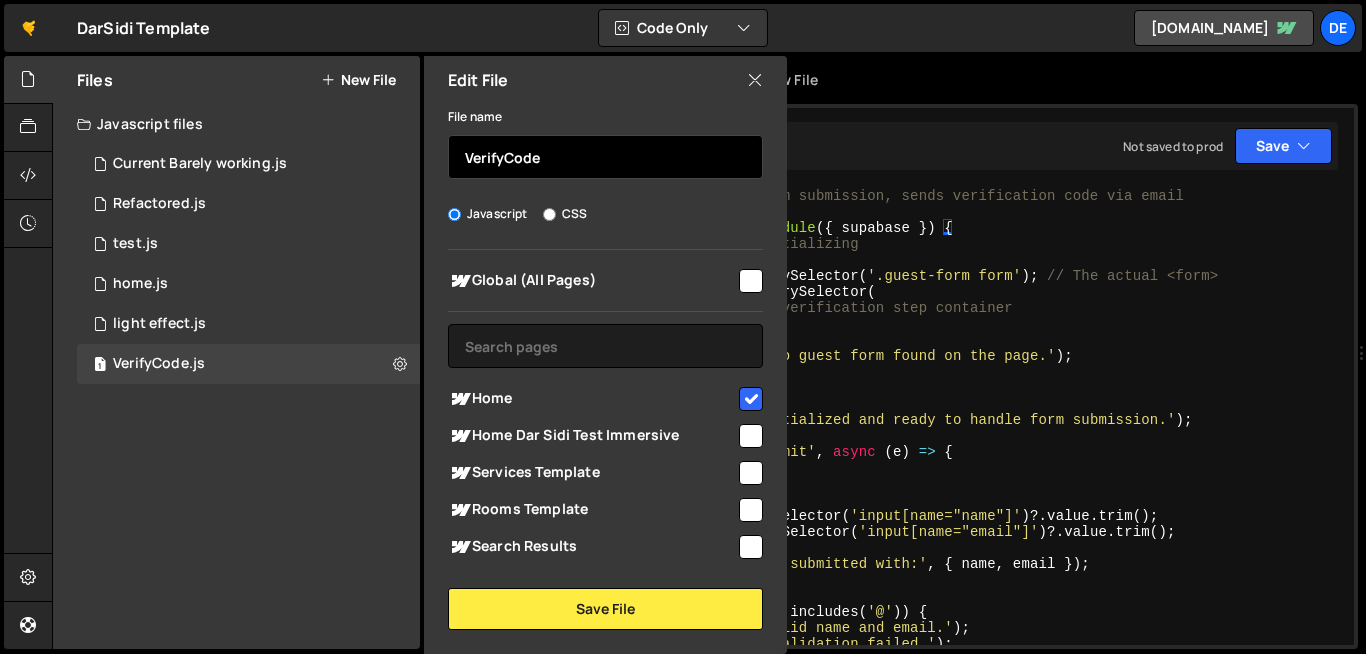 click on "VerifyCode" at bounding box center (605, 157) 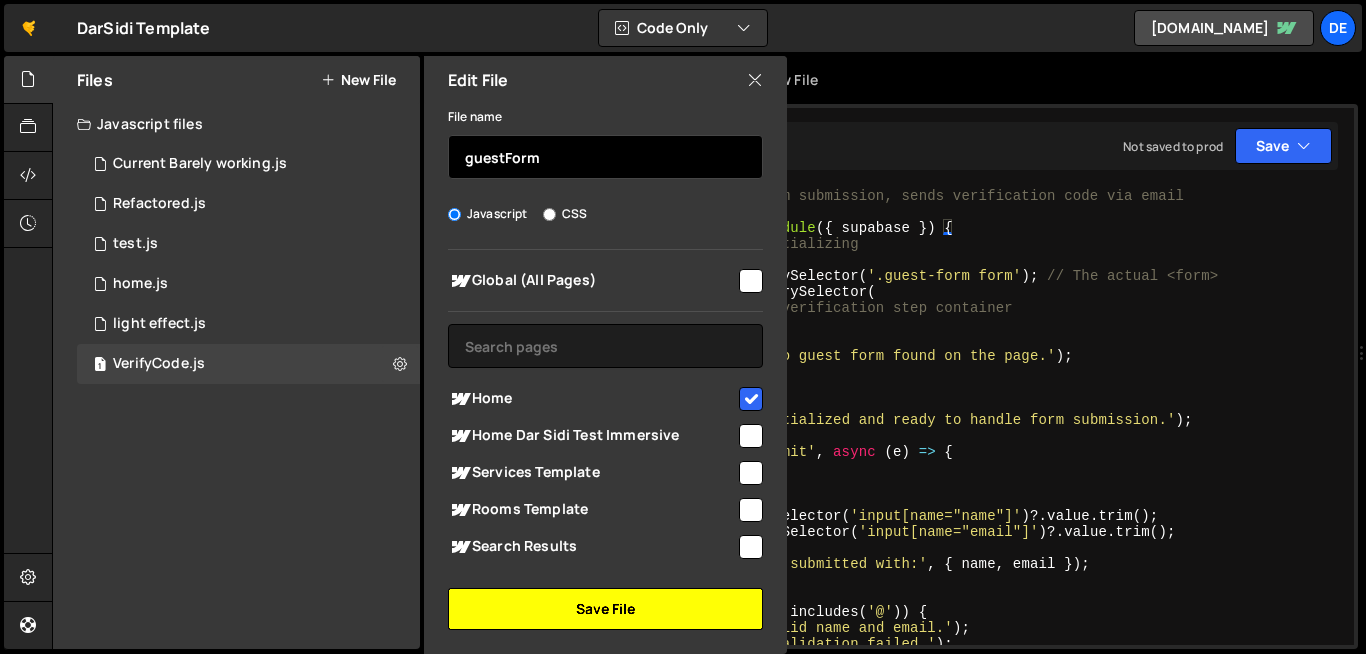 type on "guestForm" 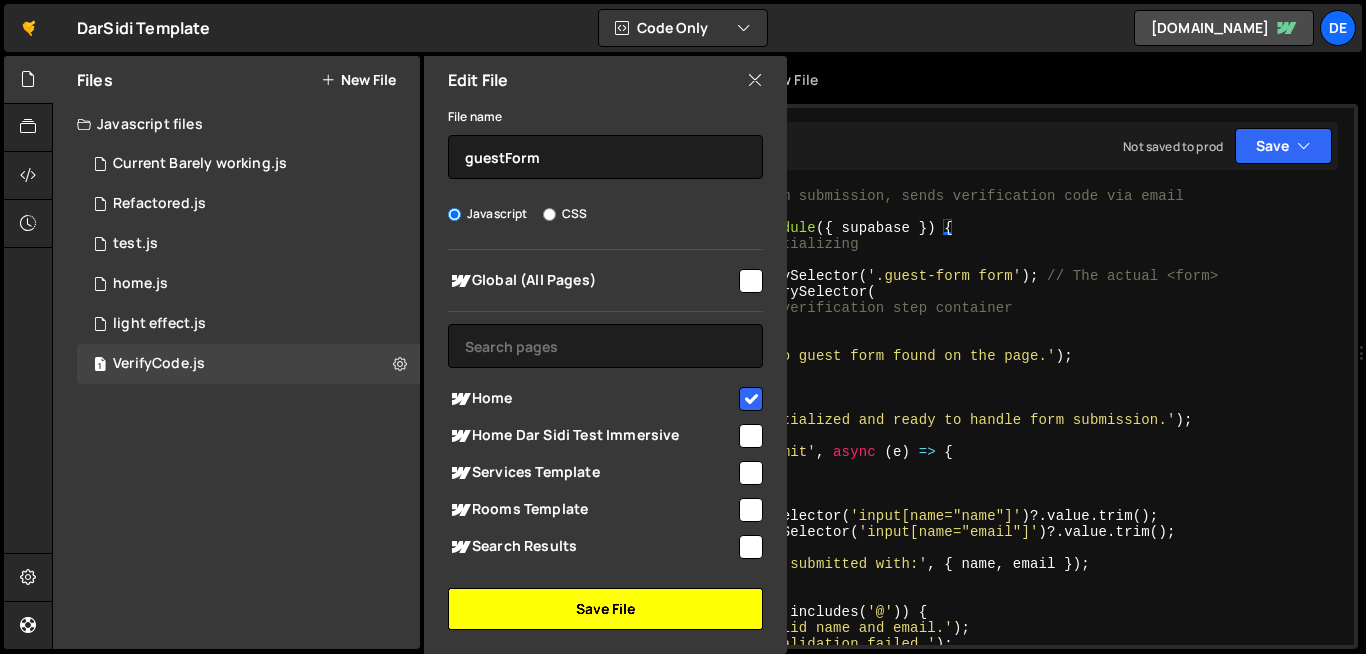 click on "Save File" at bounding box center (605, 609) 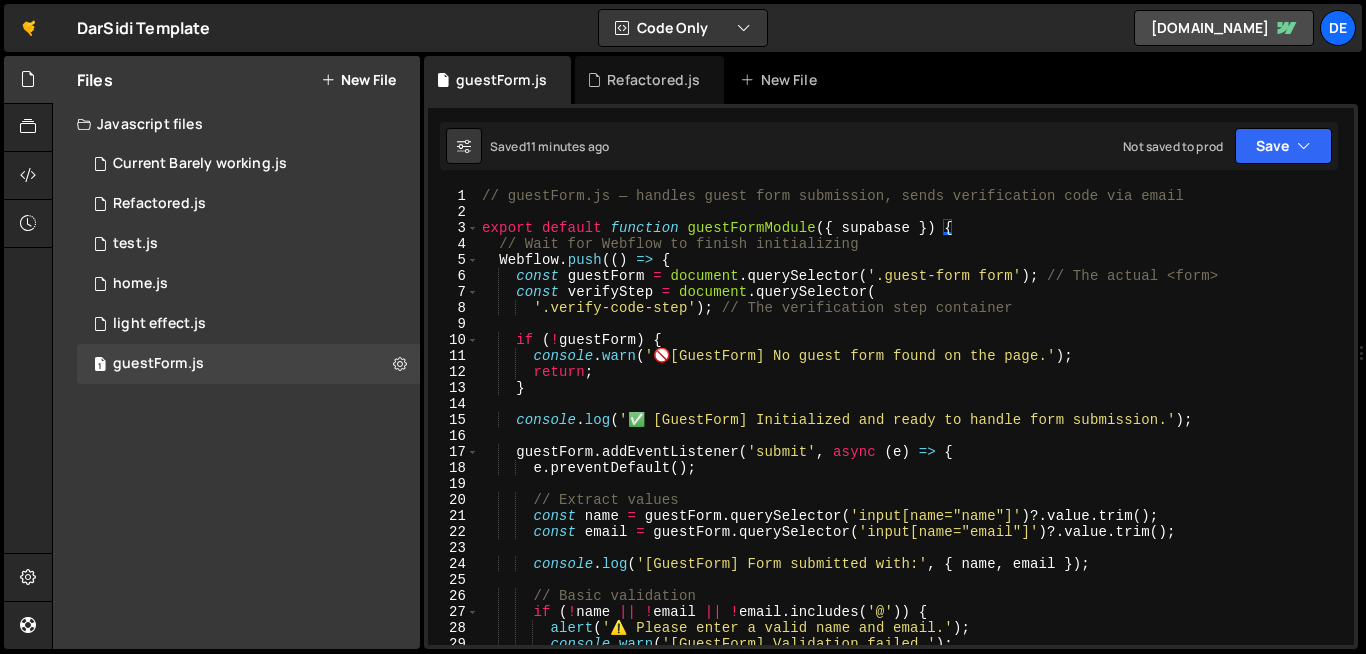 type on "const guestForm = document.querySelector('.guest-form form'); // The actual <form>" 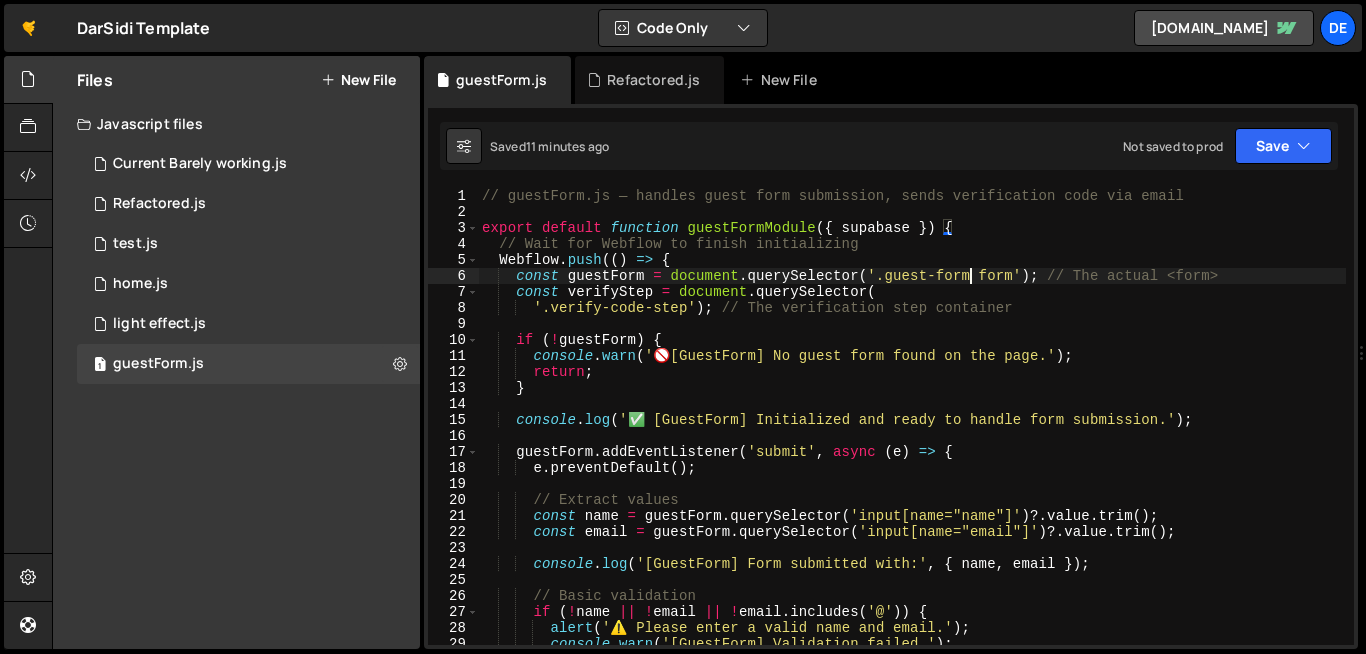 click on "// guestForm.js — handles guest form submission, sends verification code via email export   default   function   guestFormModule ( {   supabase   })   {    // Wait for Webflow to finish initializing    Webflow . push (( )   =>   {       const   guestForm   =   document . querySelector ( '.guest-form form' ) ;   // The actual <form>       const   verifyStep   =   document . querySelector (          '.verify-code-step' ) ;   // The verification step container       if   ( ! guestForm )   {          console . warn ( ' 🚫  [GuestForm] No guest form found on the page.' ) ;          return ;       }       console . log ( '✅ [GuestForm] Initialized and ready to handle form submission.' ) ;       guestForm . addEventListener ( 'submit' ,   async   ( e )   =>   {          e . preventDefault ( ) ;          // Extract values          const   name   =   guestForm . querySelector ( 'input[name="name"]' ) ?. value . trim ( ) ;          const   email   =   guestForm . querySelector ( 'input[name="email"]' ) ?. value ." at bounding box center (912, 432) 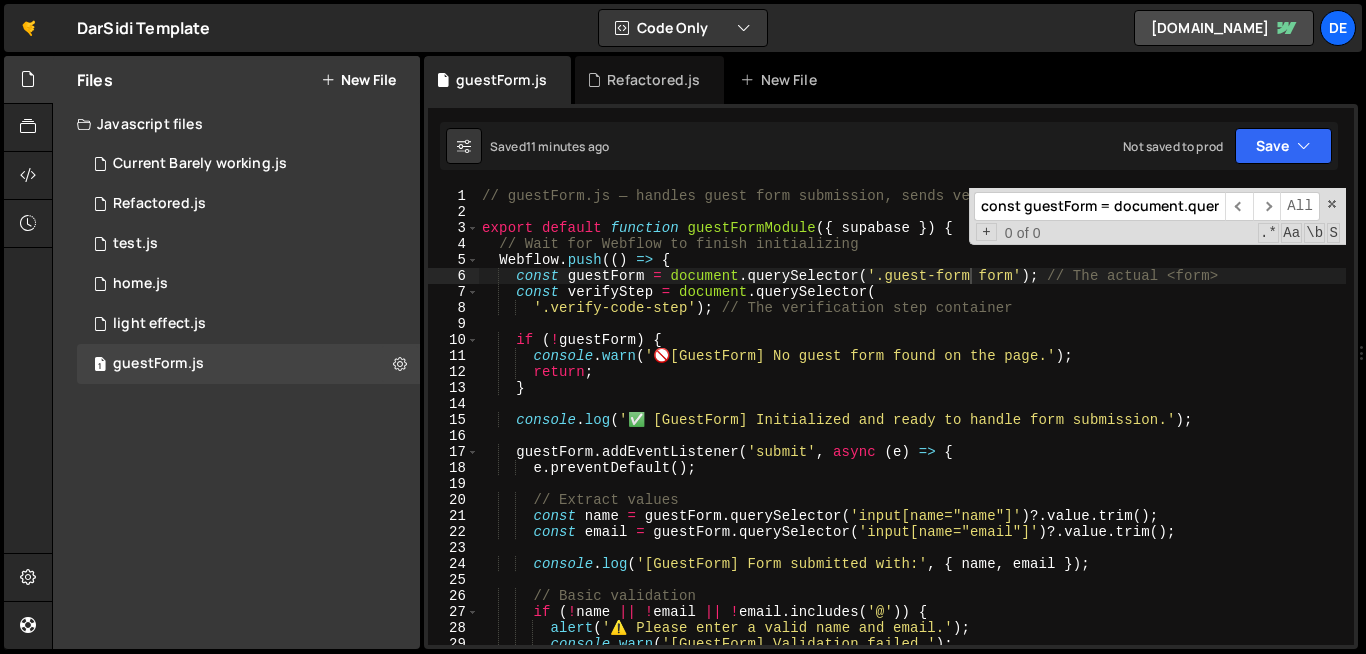 scroll, scrollTop: 0, scrollLeft: 197, axis: horizontal 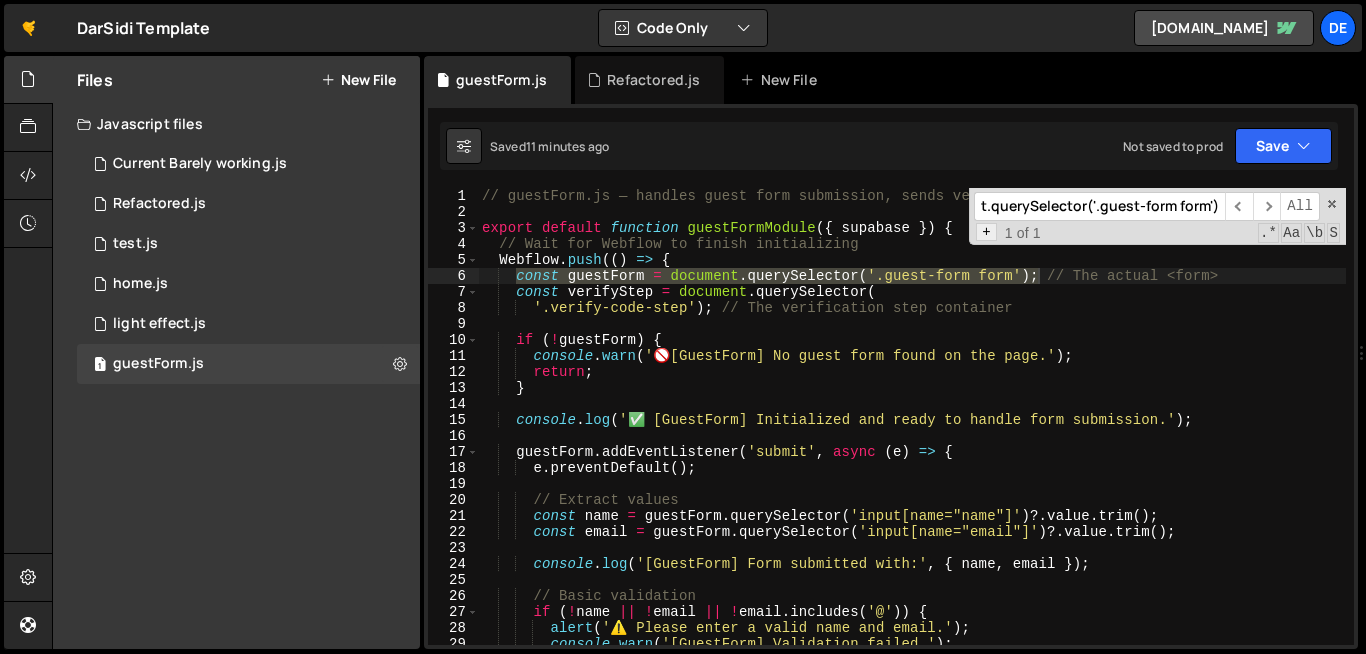 type on "const guestForm = document.querySelector('.guest-form form');" 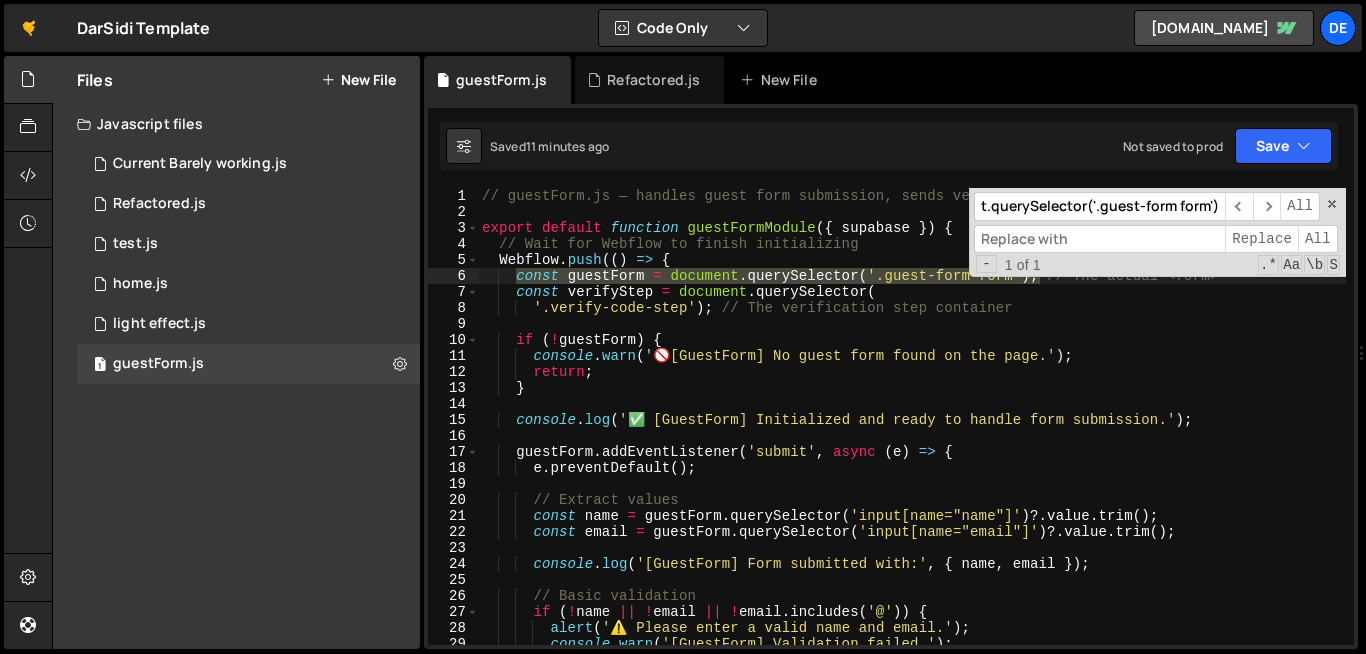 scroll, scrollTop: 0, scrollLeft: 0, axis: both 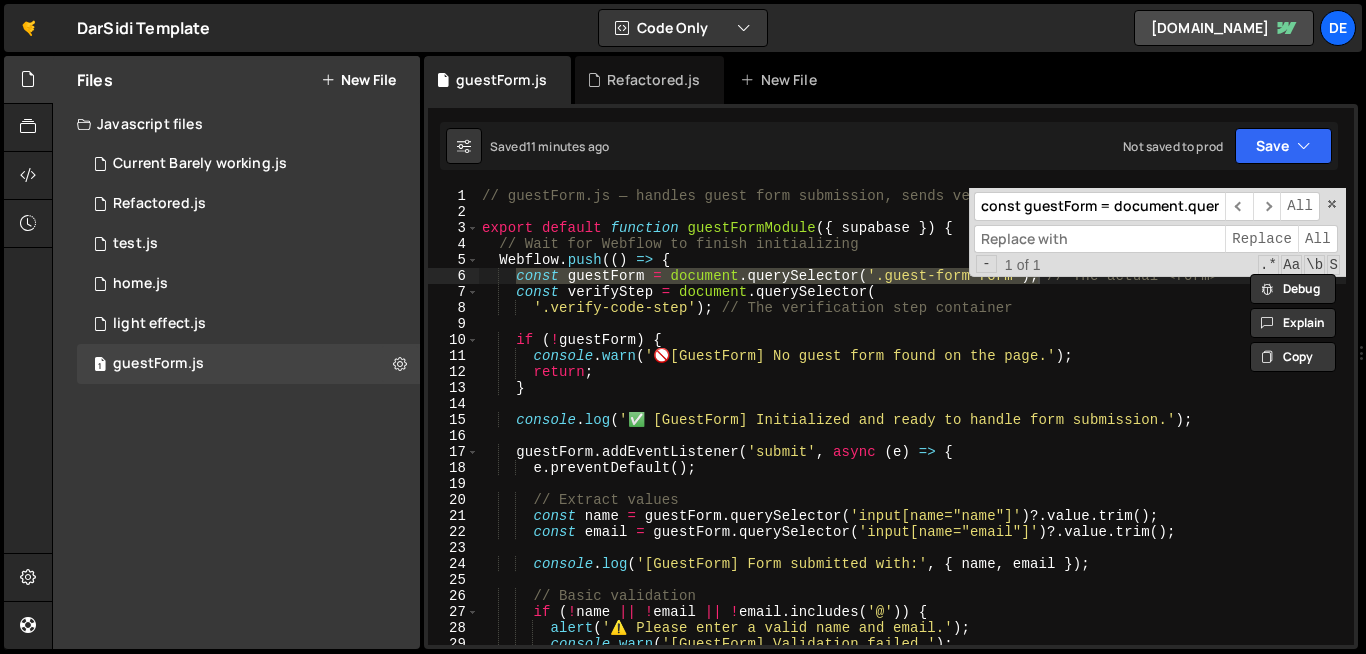 click at bounding box center [1099, 239] 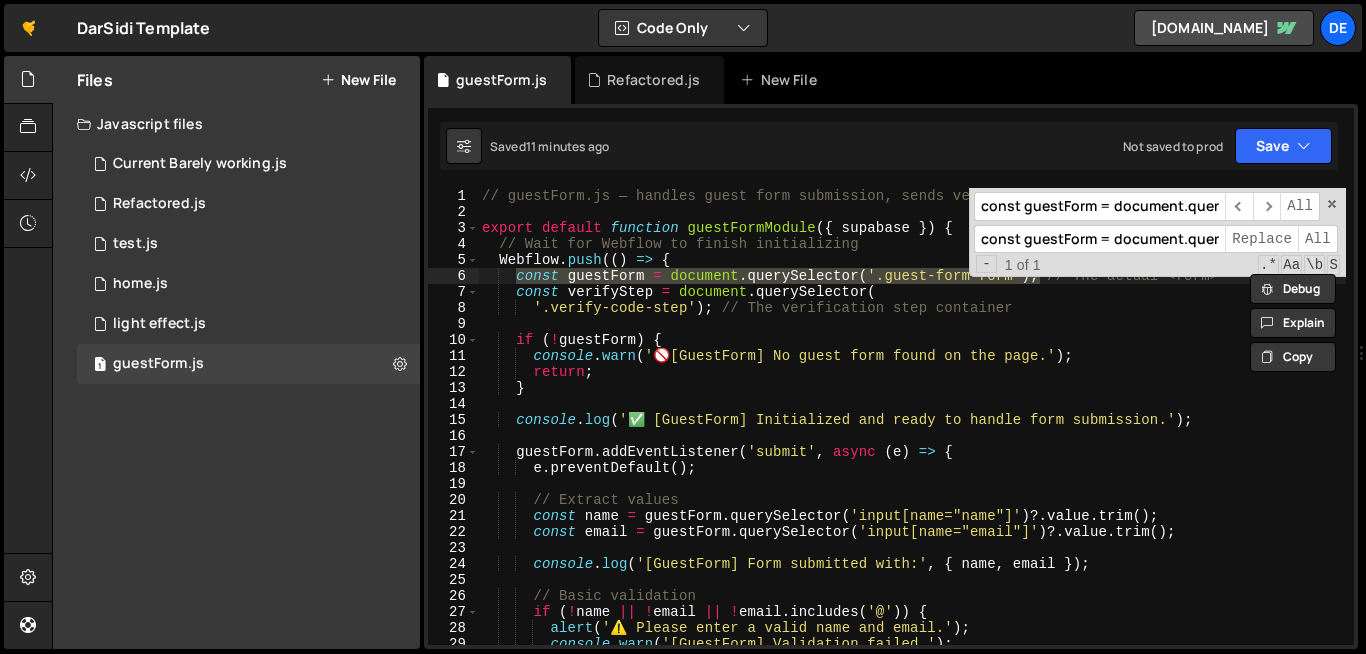 scroll, scrollTop: 0, scrollLeft: 214, axis: horizontal 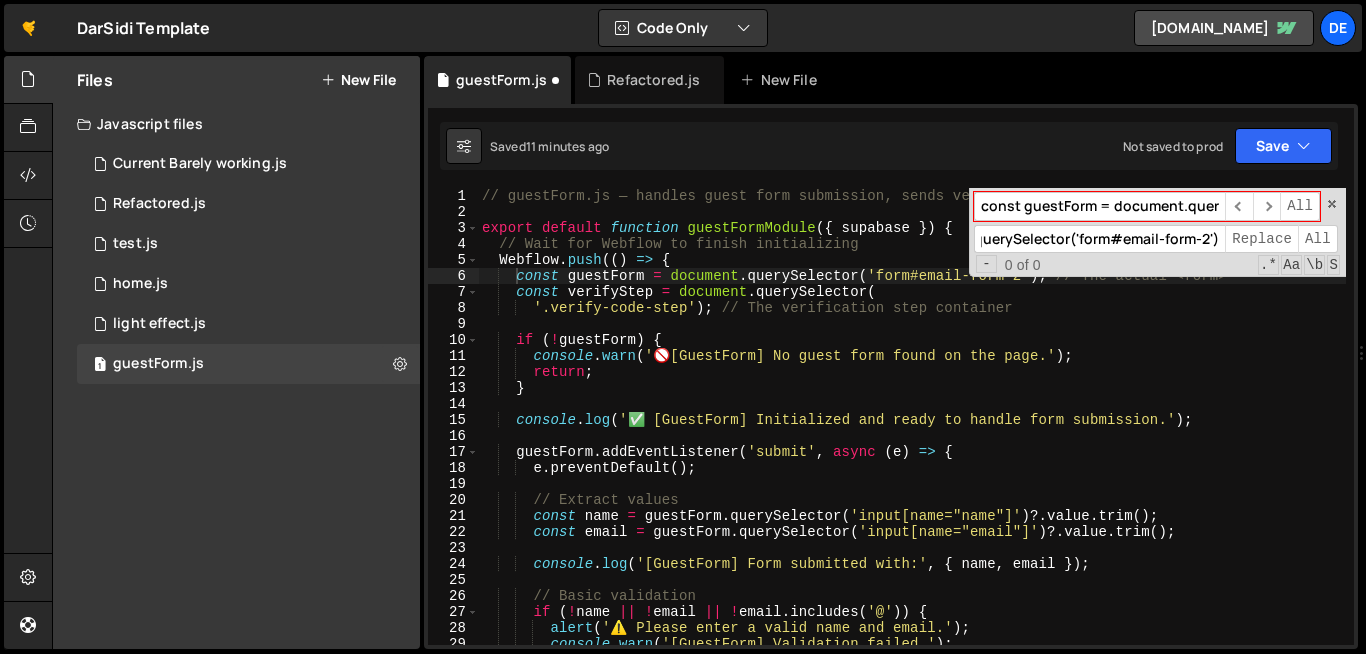 type on "const guestForm = document.querySelector('form#email-form-2');" 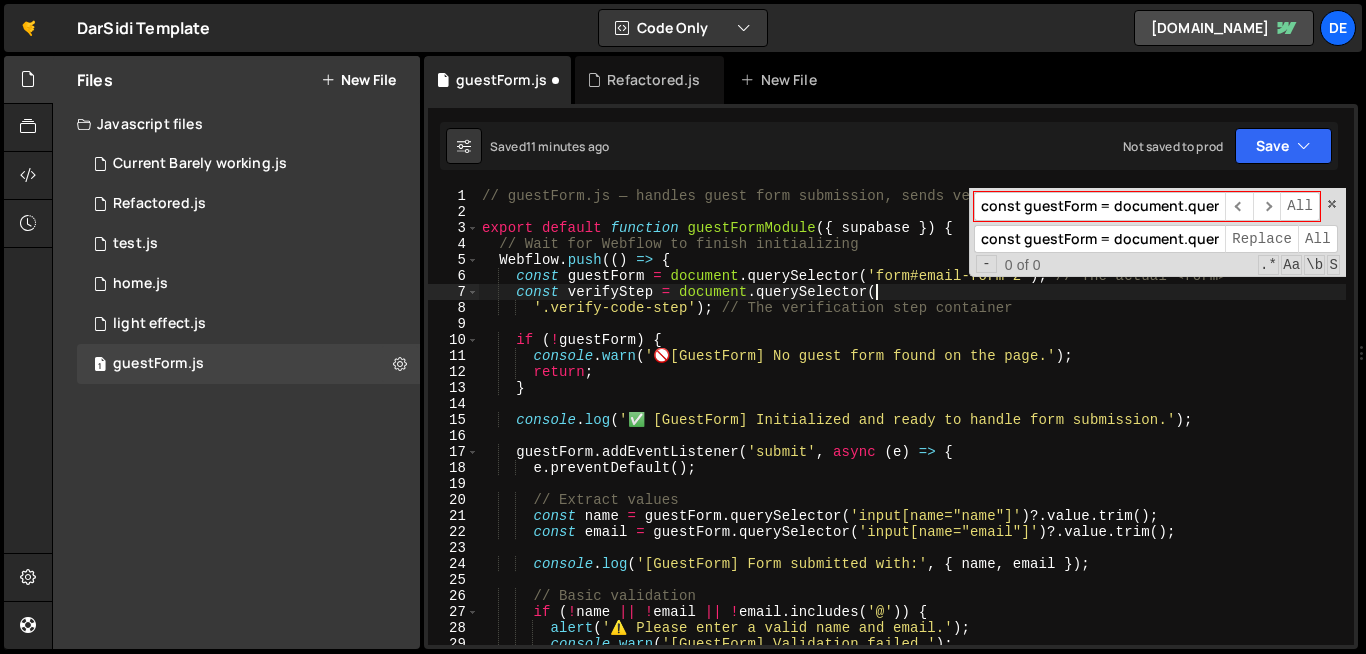 click on "// guestForm.js — handles guest form submission, sends verification code via email export   default   function   guestFormModule ( {   supabase   })   {    // Wait for Webflow to finish initializing    Webflow . push (( )   =>   {       const   guestForm   =   document . querySelector ( 'form#email-form-2' ) ;   // The actual <form>       const   verifyStep   =   document . querySelector (          '.verify-code-step' ) ;   // The verification step container       if   ( ! guestForm )   {          console . warn ( ' 🚫  [GuestForm] No guest form found on the page.' ) ;          return ;       }       console . log ( '✅ [GuestForm] Initialized and ready to handle form submission.' ) ;       guestForm . addEventListener ( 'submit' ,   async   ( e )   =>   {          e . preventDefault ( ) ;          // Extract values          const   name   =   guestForm . querySelector ( 'input[name="name"]' ) ?. value . trim ( ) ;          const   email   =   guestForm . querySelector ( 'input[name="email"]' ) ?. value" at bounding box center [912, 432] 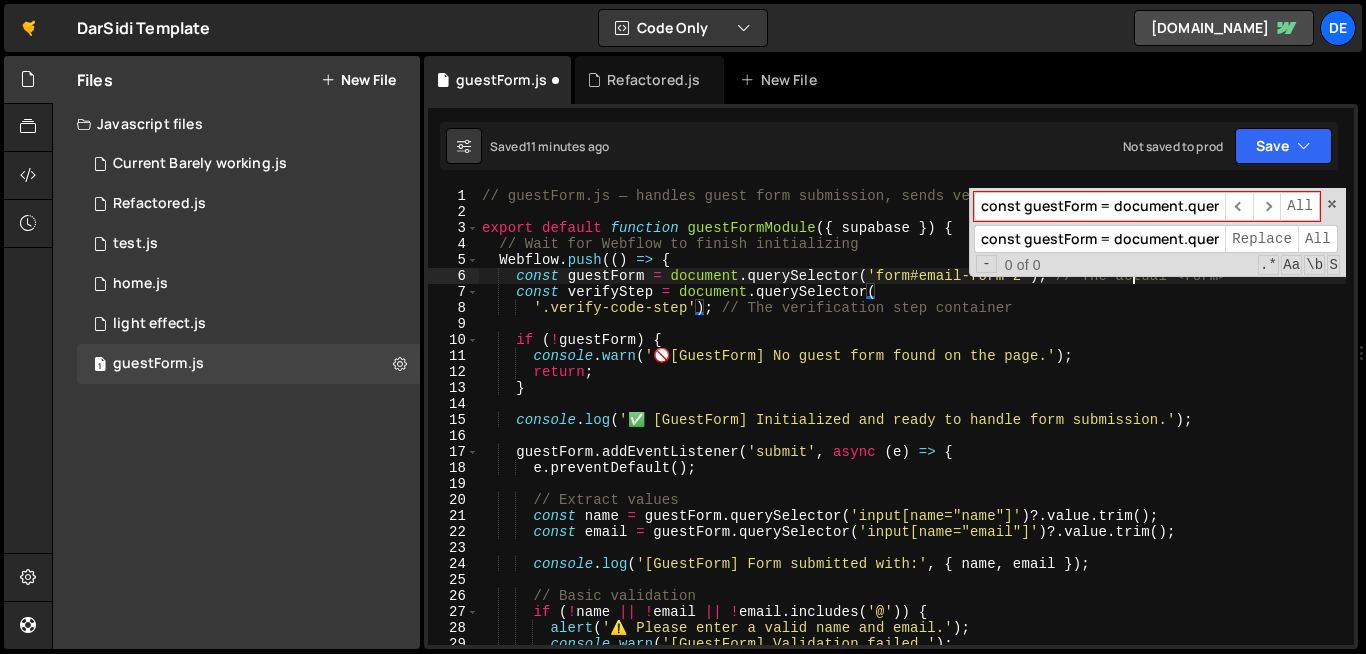 click on "// guestForm.js — handles guest form submission, sends verification code via email export   default   function   guestFormModule ( {   supabase   })   {    // Wait for Webflow to finish initializing    Webflow . push (( )   =>   {       const   guestForm   =   document . querySelector ( 'form#email-form-2' ) ;   // The actual <form>       const   verifyStep   =   document . querySelector (          '.verify-code-step' ) ;   // The verification step container       if   ( ! guestForm )   {          console . warn ( ' 🚫  [GuestForm] No guest form found on the page.' ) ;          return ;       }       console . log ( '✅ [GuestForm] Initialized and ready to handle form submission.' ) ;       guestForm . addEventListener ( 'submit' ,   async   ( e )   =>   {          e . preventDefault ( ) ;          // Extract values          const   name   =   guestForm . querySelector ( 'input[name="name"]' ) ?. value . trim ( ) ;          const   email   =   guestForm . querySelector ( 'input[name="email"]' ) ?. value" at bounding box center (912, 432) 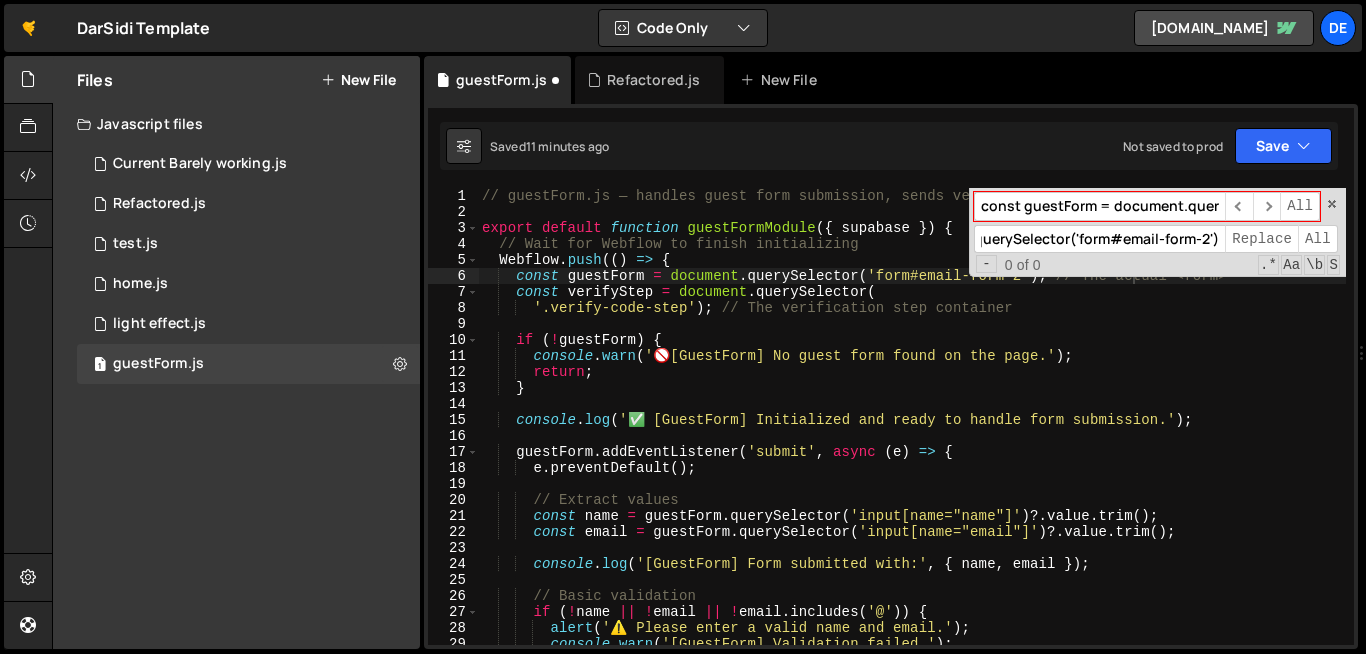 click on "const guestForm = document.querySelector('.guest-form form'); ​ ​ All const guestForm = document.querySelector('form#email-form-2'); Replace All - 0 of 0 .* Aa \b S" at bounding box center (1157, 232) 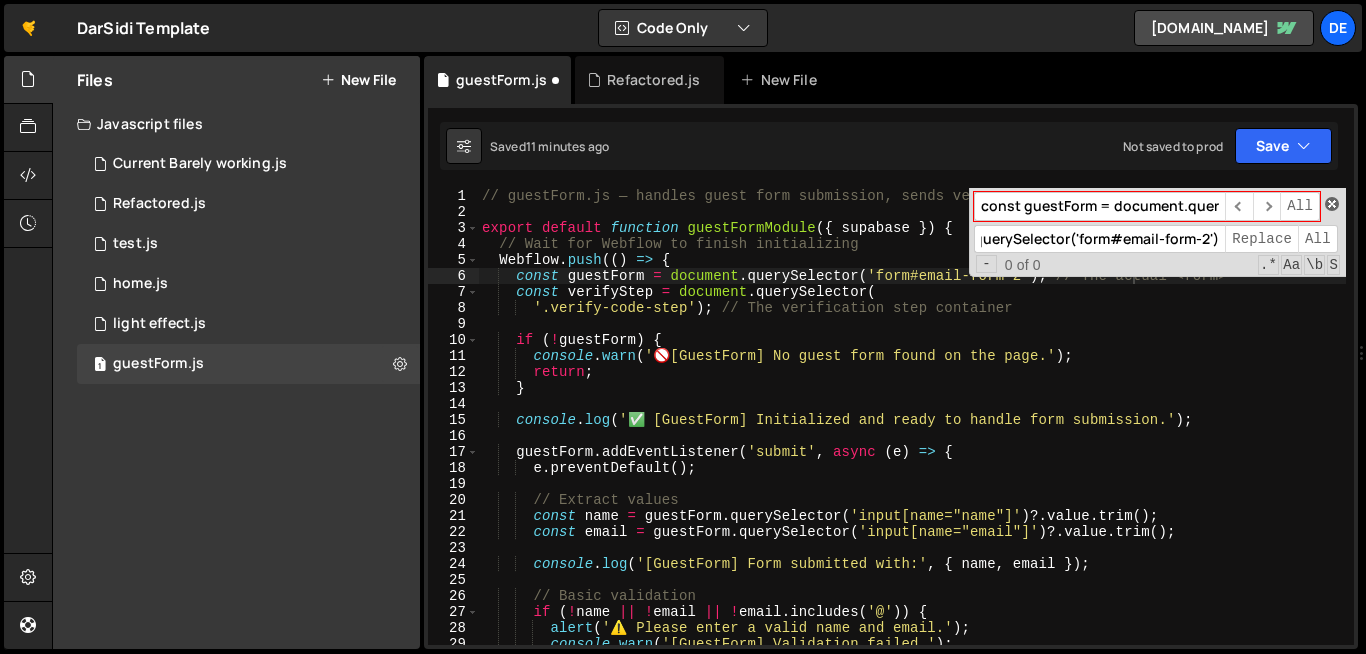 scroll, scrollTop: 0, scrollLeft: 214, axis: horizontal 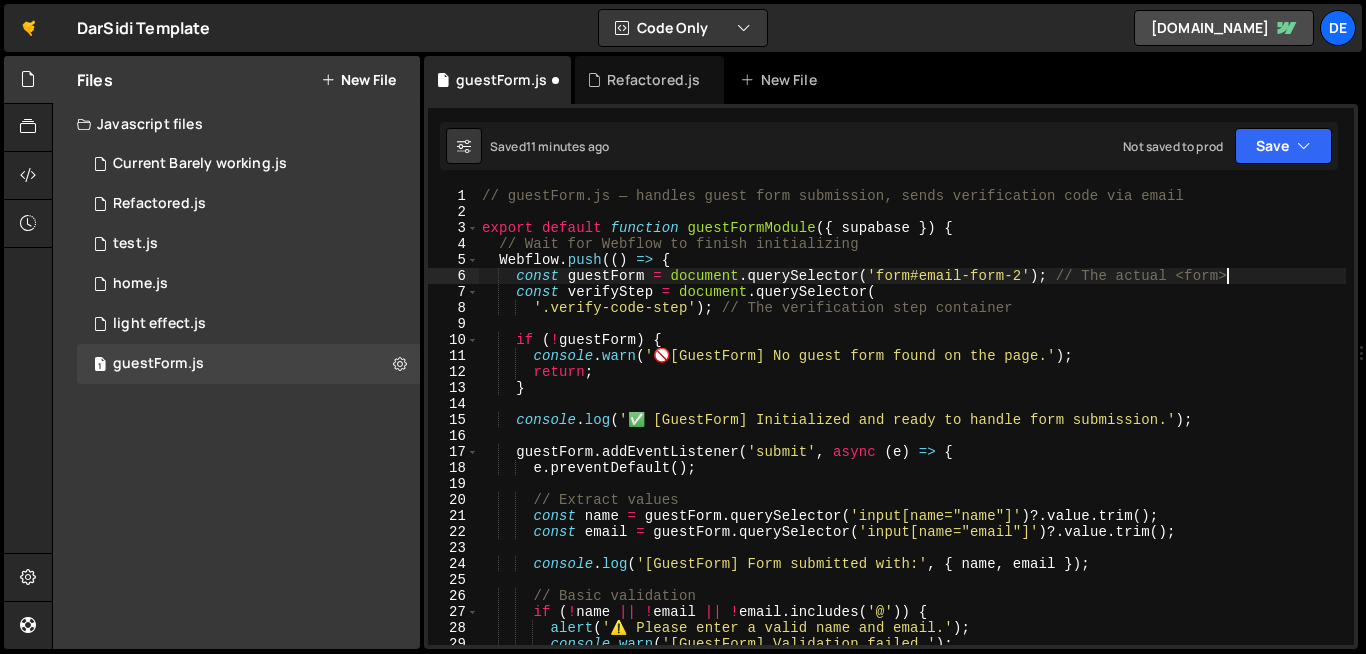 click on "// guestForm.js — handles guest form submission, sends verification code via email export   default   function   guestFormModule ( {   supabase   })   {    // Wait for Webflow to finish initializing    Webflow . push (( )   =>   {       const   guestForm   =   document . querySelector ( 'form#email-form-2' ) ;   // The actual <form>       const   verifyStep   =   document . querySelector (          '.verify-code-step' ) ;   // The verification step container       if   ( ! guestForm )   {          console . warn ( ' 🚫  [GuestForm] No guest form found on the page.' ) ;          return ;       }       console . log ( '✅ [GuestForm] Initialized and ready to handle form submission.' ) ;       guestForm . addEventListener ( 'submit' ,   async   ( e )   =>   {          e . preventDefault ( ) ;          // Extract values          const   name   =   guestForm . querySelector ( 'input[name="name"]' ) ?. value . trim ( ) ;          const   email   =   guestForm . querySelector ( 'input[name="email"]' ) ?. value" at bounding box center [912, 432] 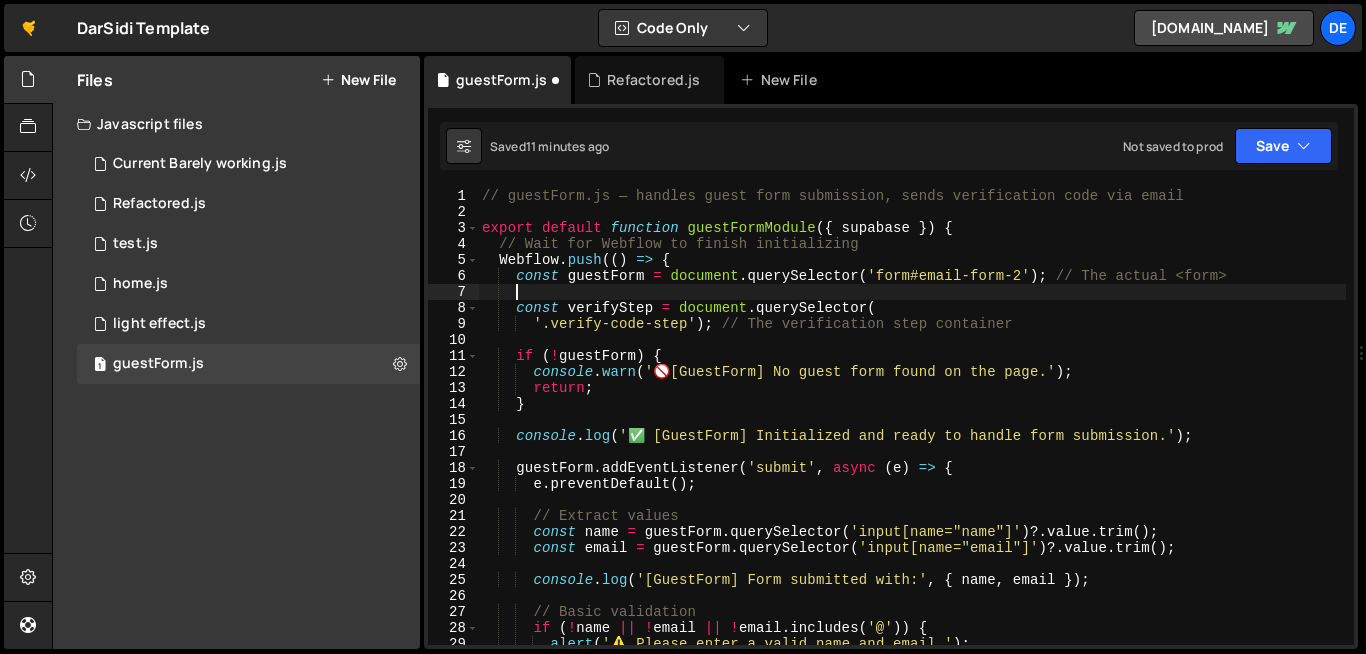 scroll, scrollTop: 0, scrollLeft: 1, axis: horizontal 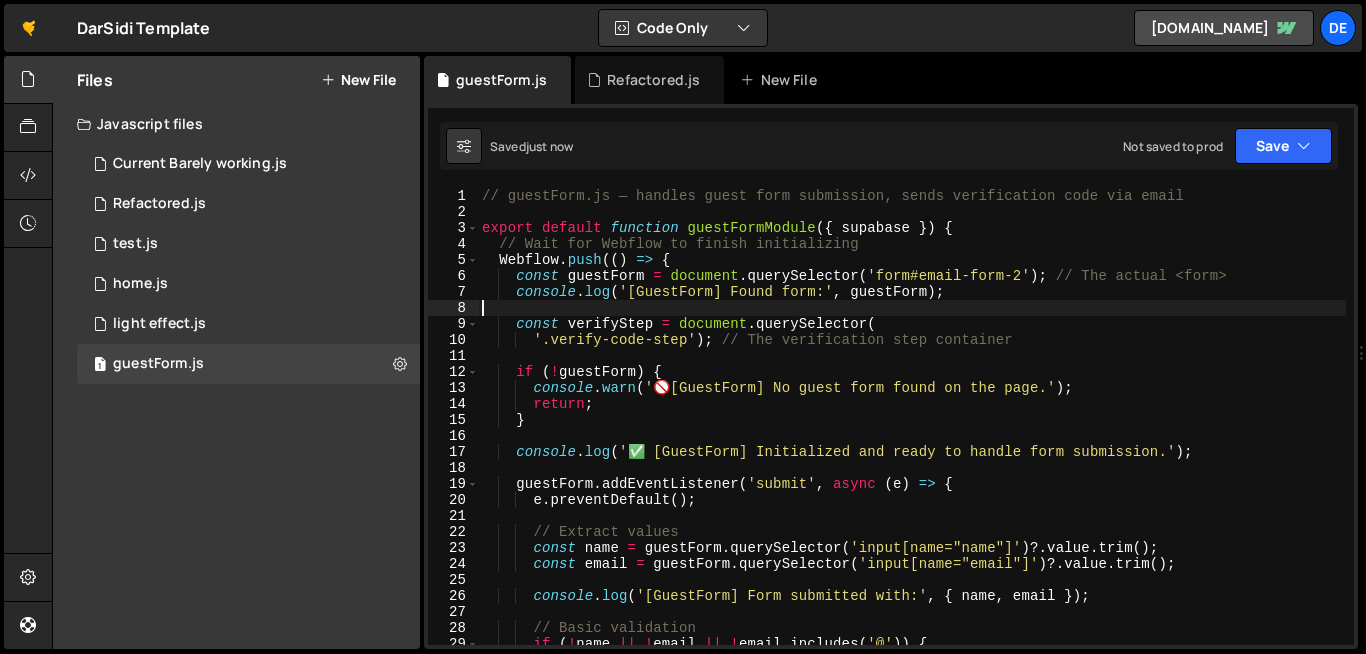 type 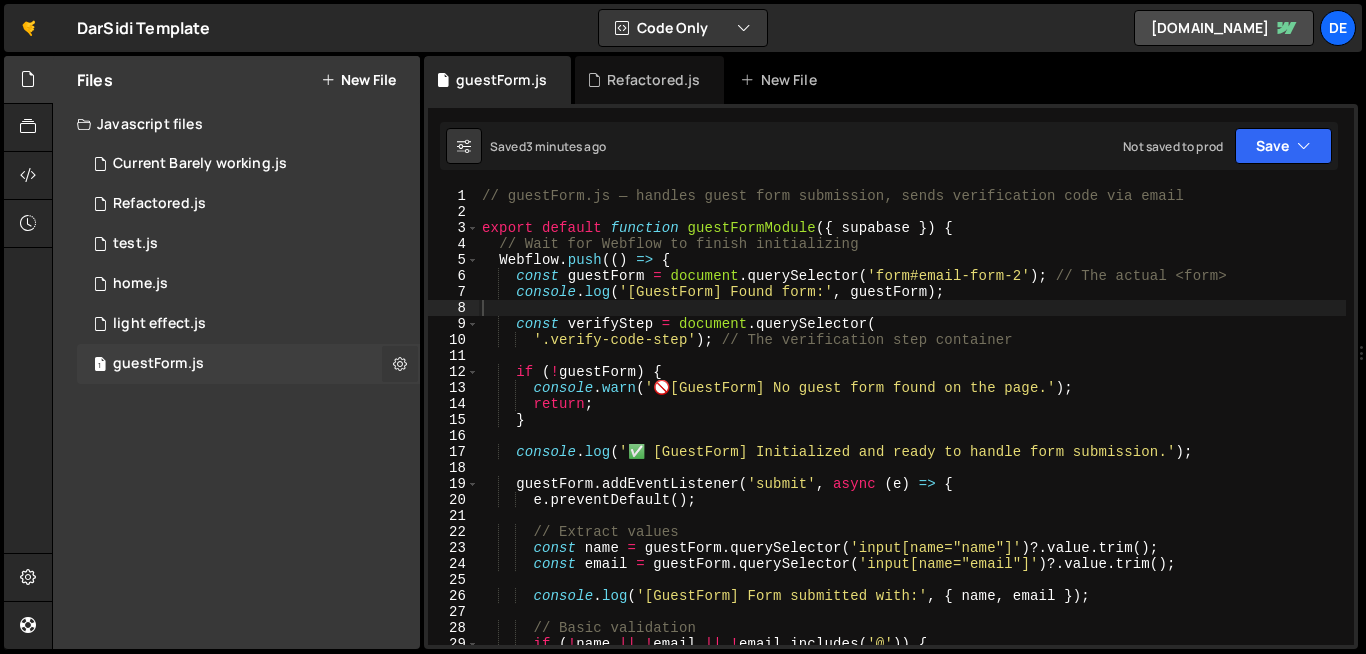 click at bounding box center (400, 363) 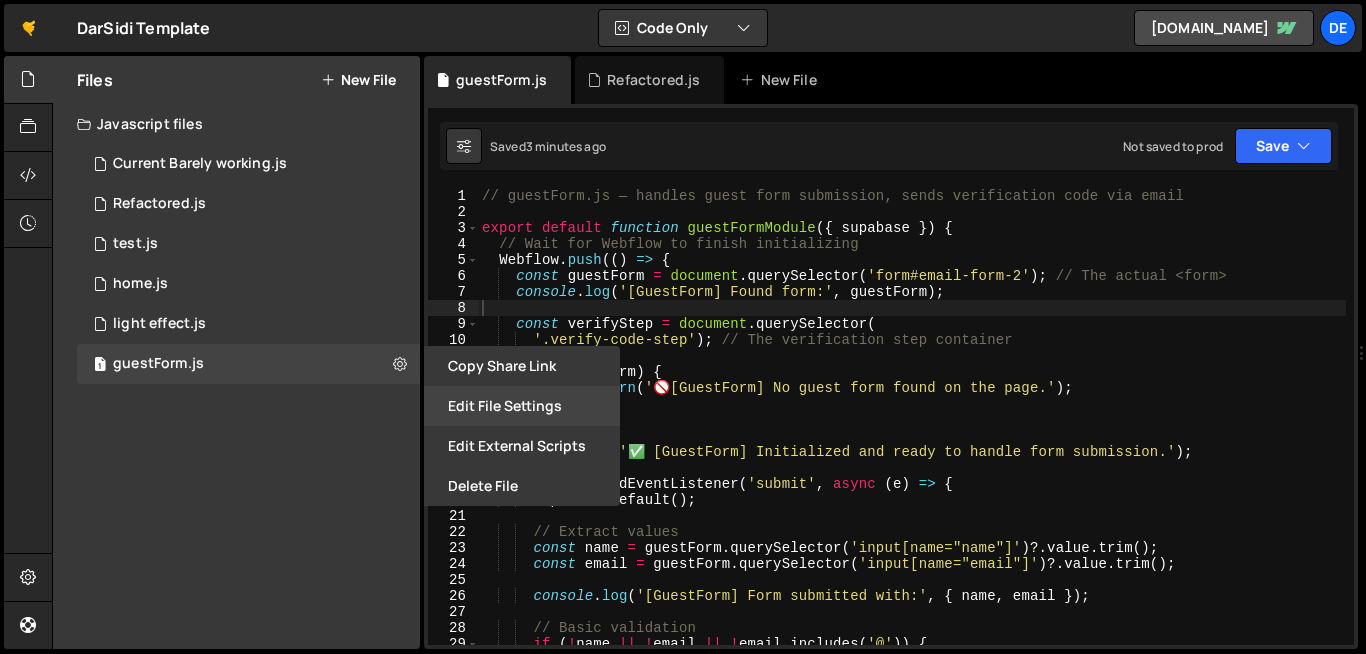 click on "Edit File Settings" at bounding box center (522, 406) 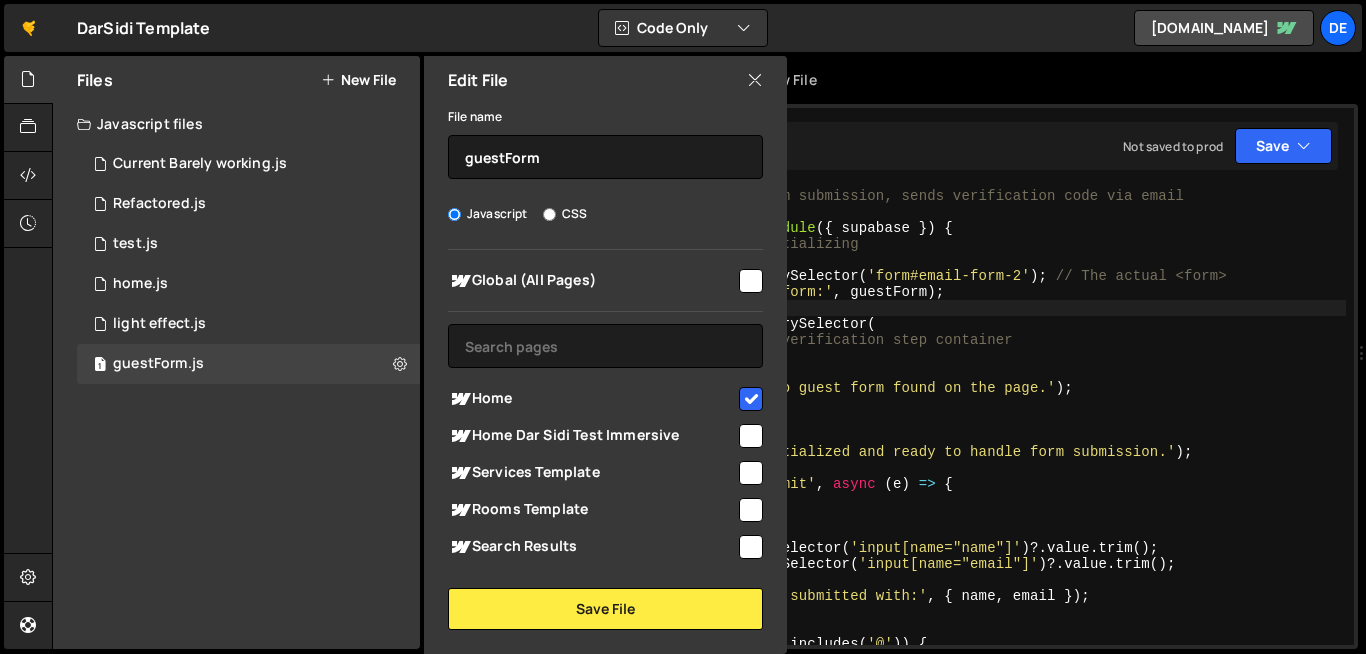 click on "Global (All Pages)
Home" at bounding box center [605, 406] 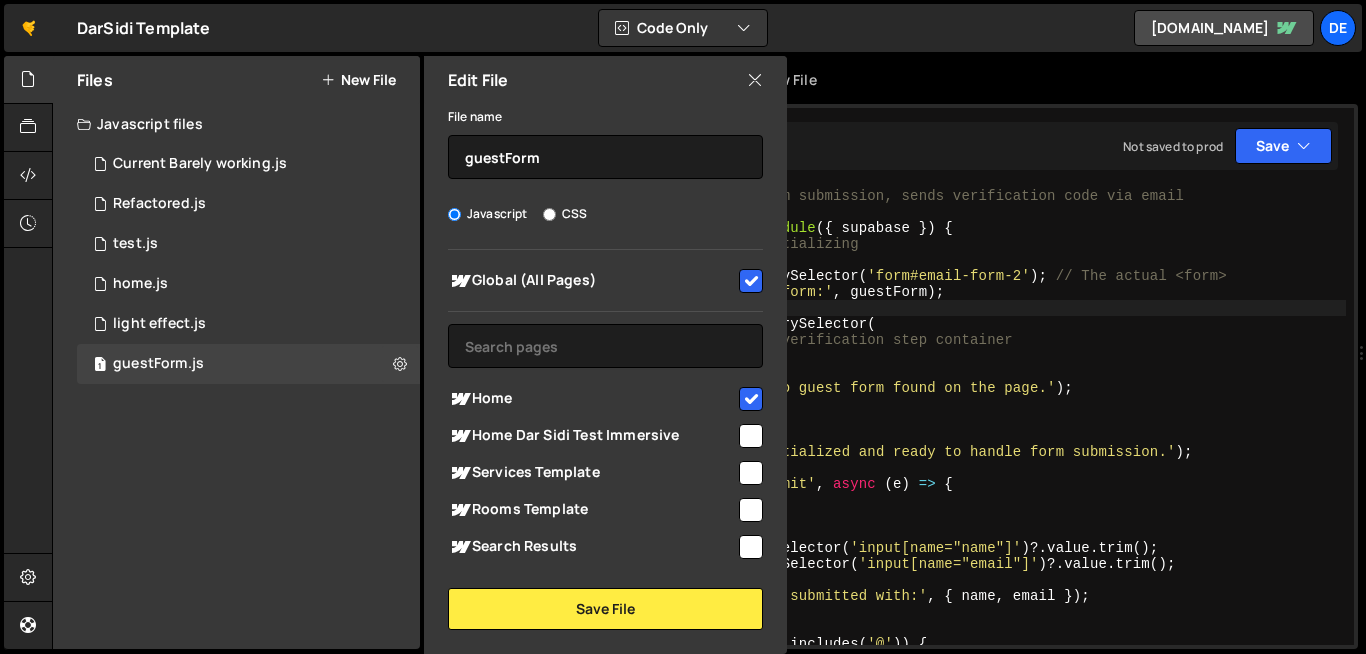 click at bounding box center (751, 399) 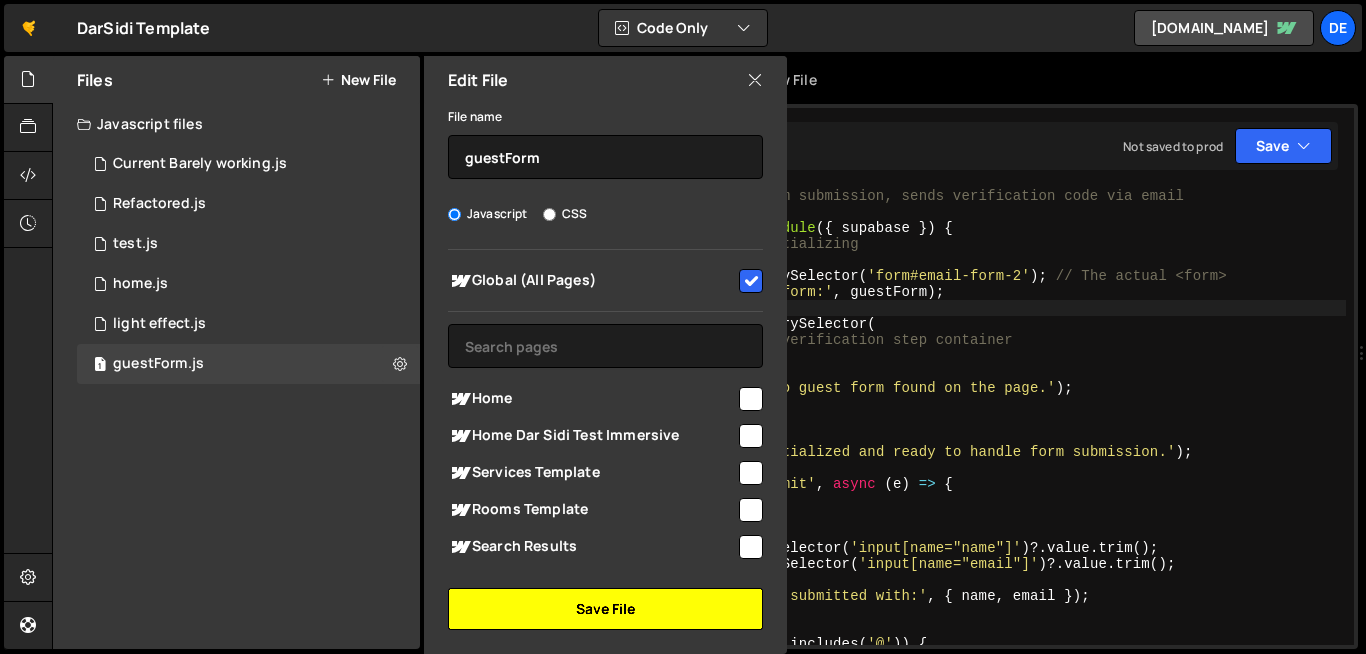 click on "Save File" at bounding box center (605, 609) 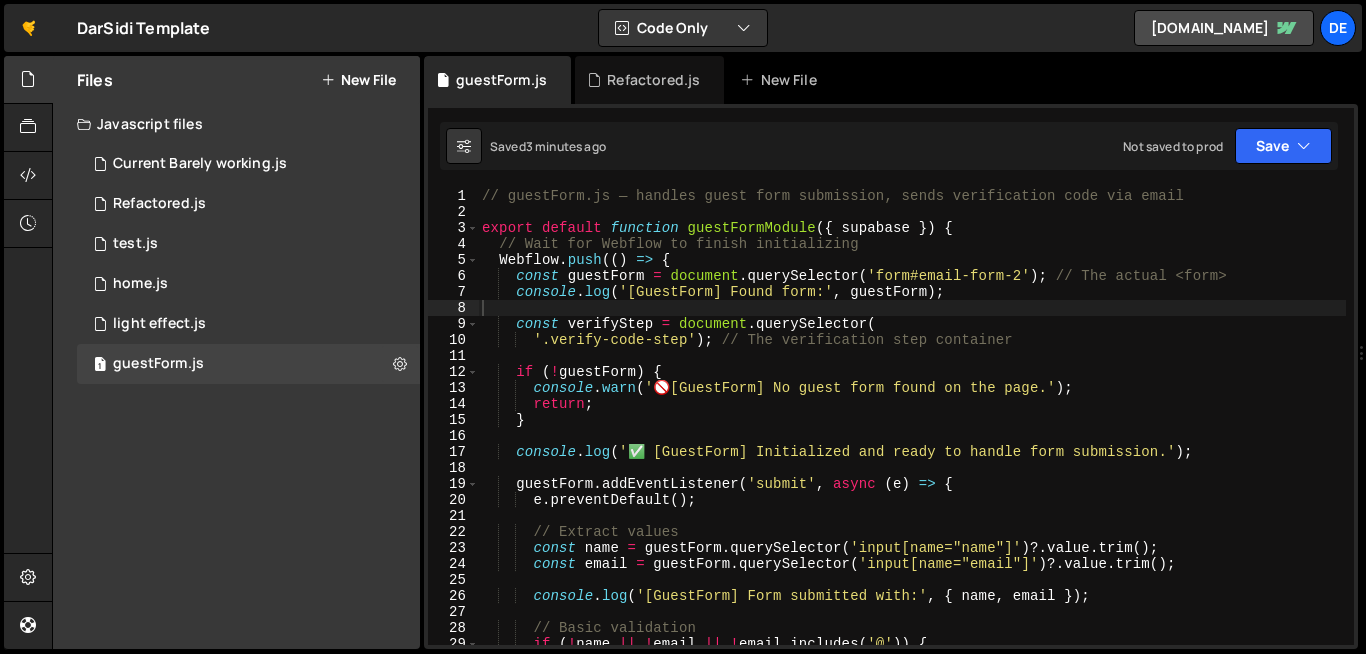type on "// guestForm.js — handles guest form submission, sends verification code via email" 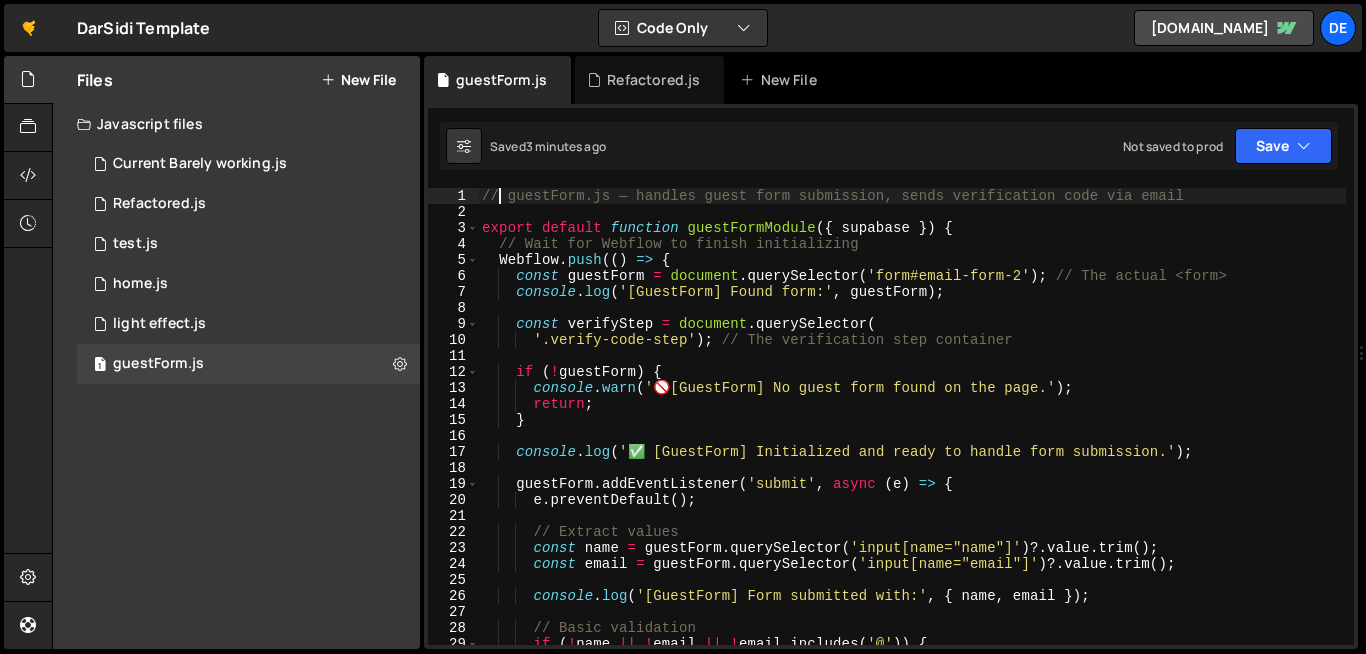 click on "// guestForm.js — handles guest form submission, sends verification code via email export   default   function   guestFormModule ( {   supabase   })   {    // Wait for Webflow to finish initializing    Webflow . push (( )   =>   {       const   guestForm   =   document . querySelector ( 'form#email-form-2' ) ;   // The actual <form>       console . log ( '[GuestForm] Found form:' ,   guestForm ) ;       const   verifyStep   =   document . querySelector (          '.verify-code-step' ) ;   // The verification step container       if   ( ! guestForm )   {          console . warn ( ' 🚫  [GuestForm] No guest form found on the page.' ) ;          return ;       }       console . log ( '✅ [GuestForm] Initialized and ready to handle form submission.' ) ;       guestForm . addEventListener ( 'submit' ,   async   ( e )   =>   {          e . preventDefault ( ) ;          // Extract values          const   name   =   guestForm . querySelector ( 'input[name="name"]' ) ?. value . trim ( ) ;          const   email" at bounding box center [912, 432] 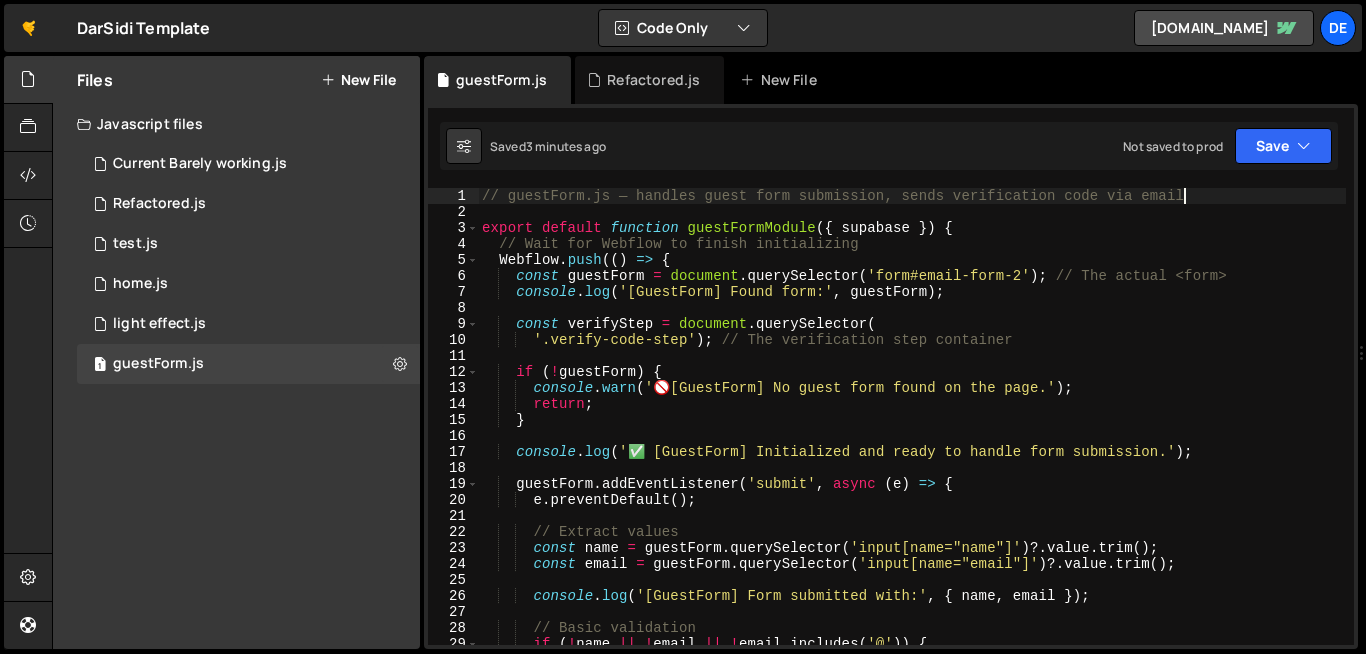 click on "// guestForm.js — handles guest form submission, sends verification code via email export   default   function   guestFormModule ( {   supabase   })   {    // Wait for Webflow to finish initializing    Webflow . push (( )   =>   {       const   guestForm   =   document . querySelector ( 'form#email-form-2' ) ;   // The actual <form>       console . log ( '[GuestForm] Found form:' ,   guestForm ) ;       const   verifyStep   =   document . querySelector (          '.verify-code-step' ) ;   // The verification step container       if   ( ! guestForm )   {          console . warn ( ' 🚫  [GuestForm] No guest form found on the page.' ) ;          return ;       }       console . log ( '✅ [GuestForm] Initialized and ready to handle form submission.' ) ;       guestForm . addEventListener ( 'submit' ,   async   ( e )   =>   {          e . preventDefault ( ) ;          // Extract values          const   name   =   guestForm . querySelector ( 'input[name="name"]' ) ?. value . trim ( ) ;          const   email" at bounding box center (912, 432) 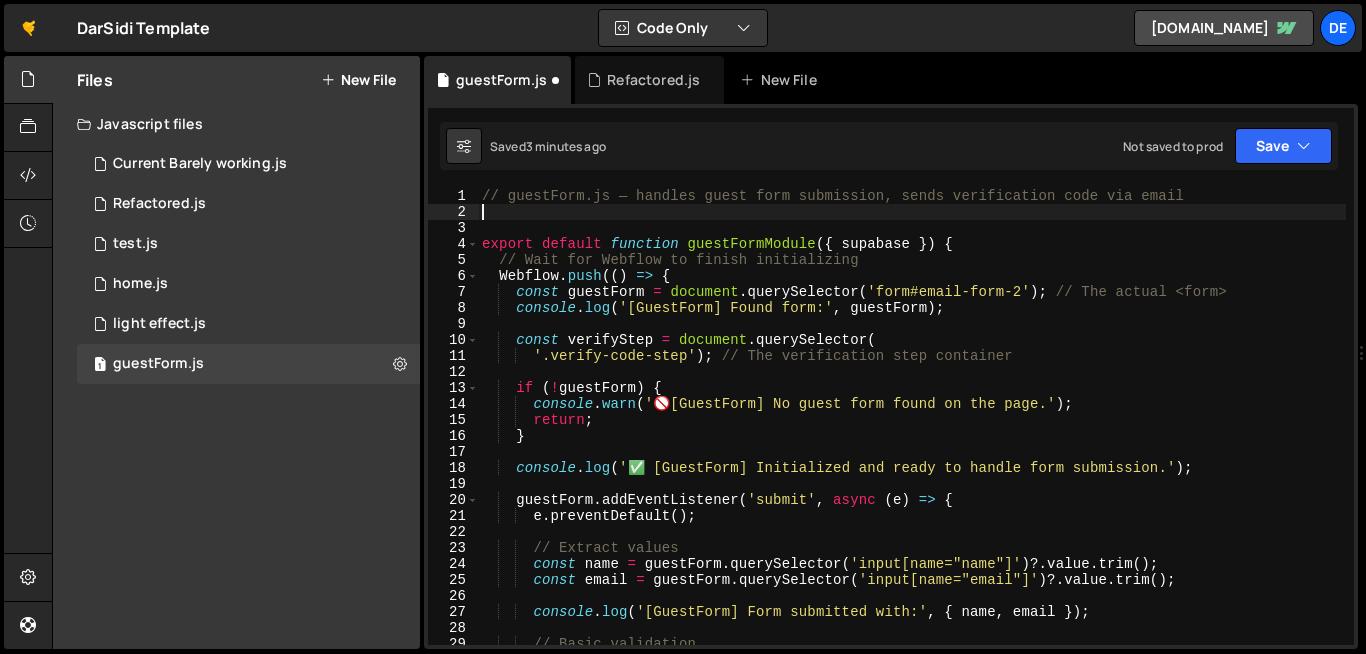 paste 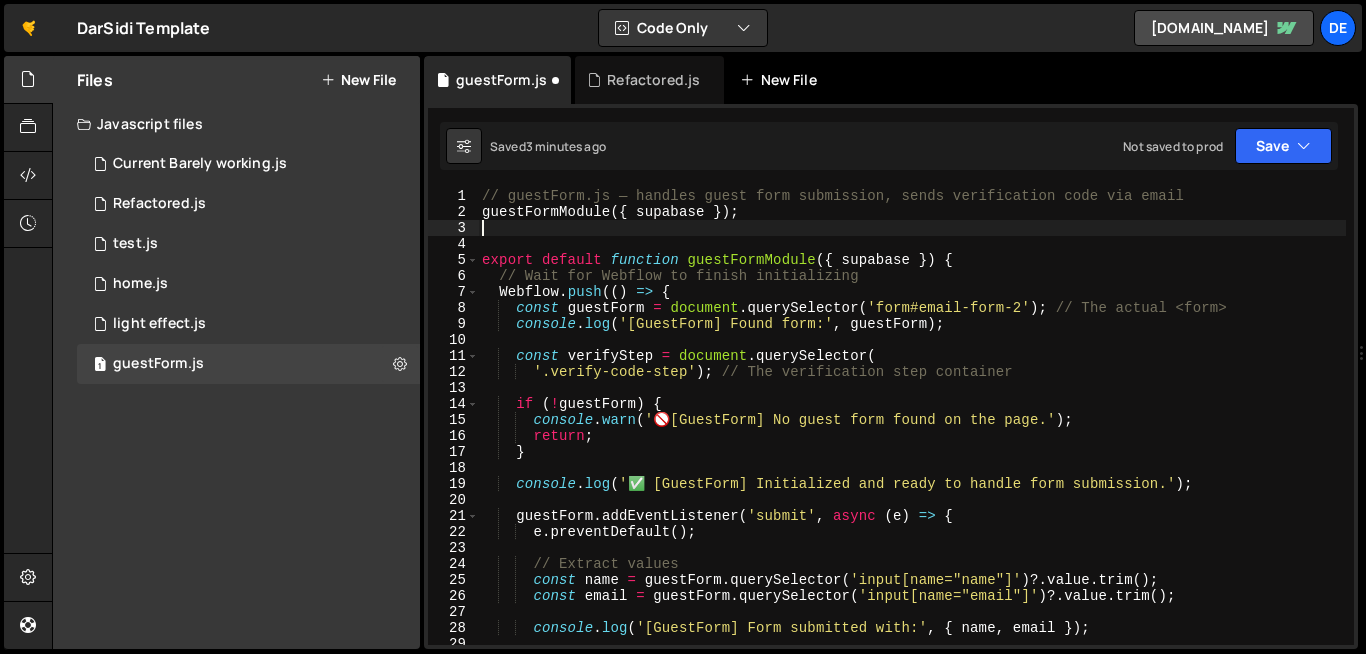 type 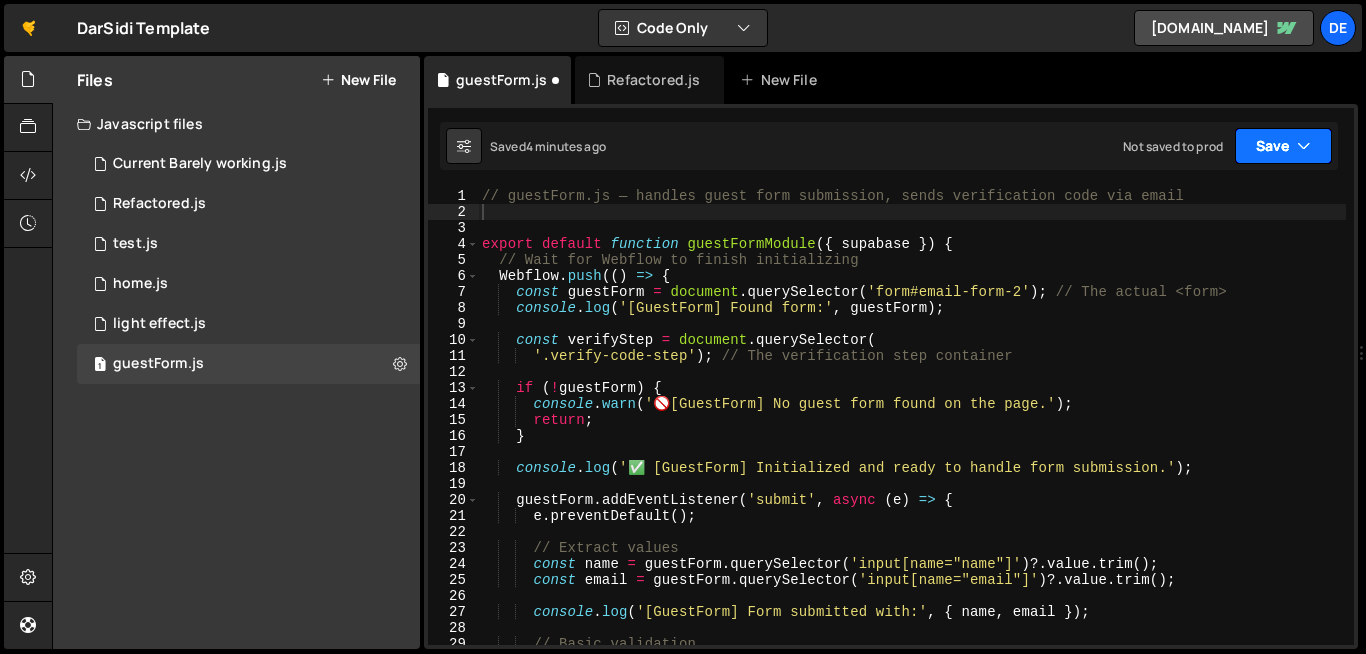 click on "Save" at bounding box center (1283, 146) 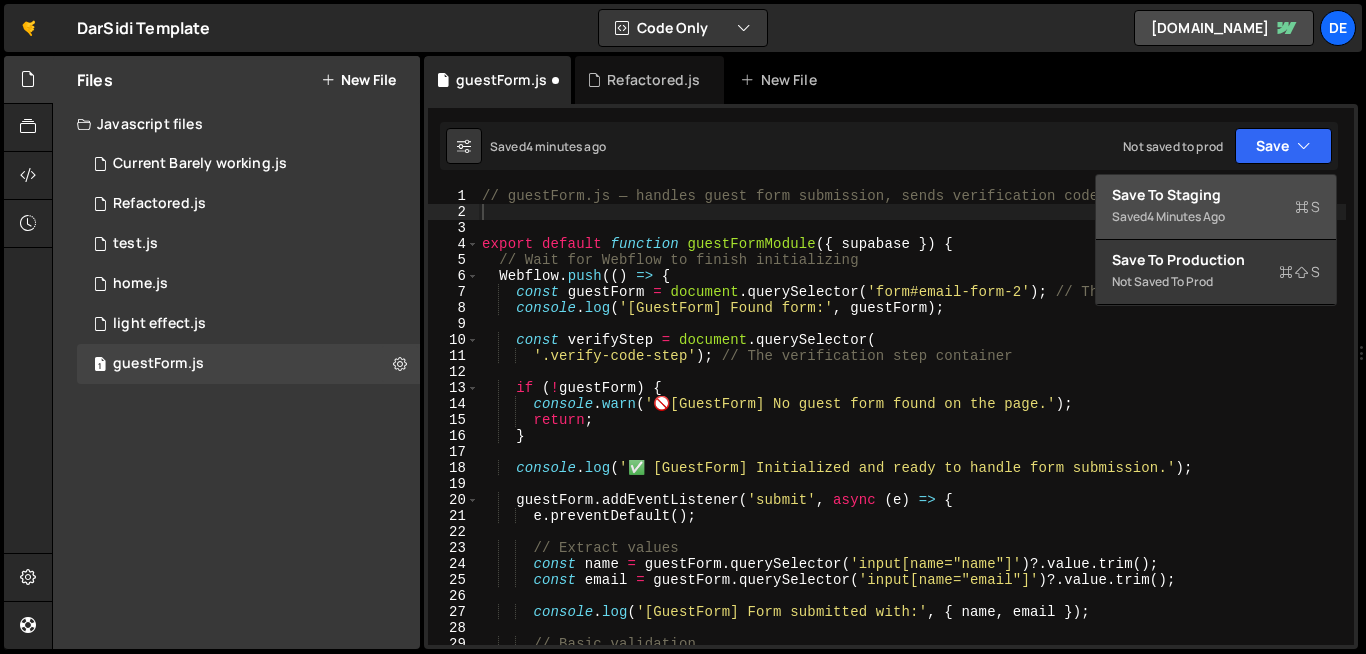 click on "Save to Staging
S" at bounding box center [1216, 195] 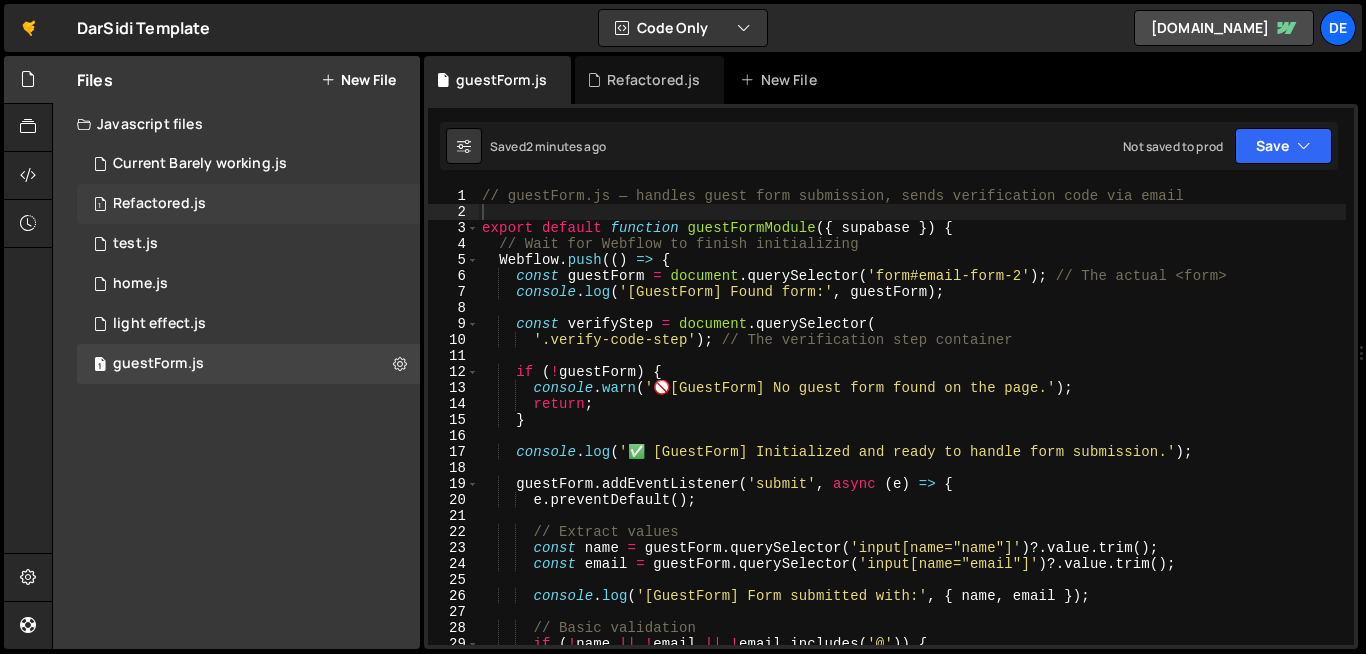 click on "Refactored.js" 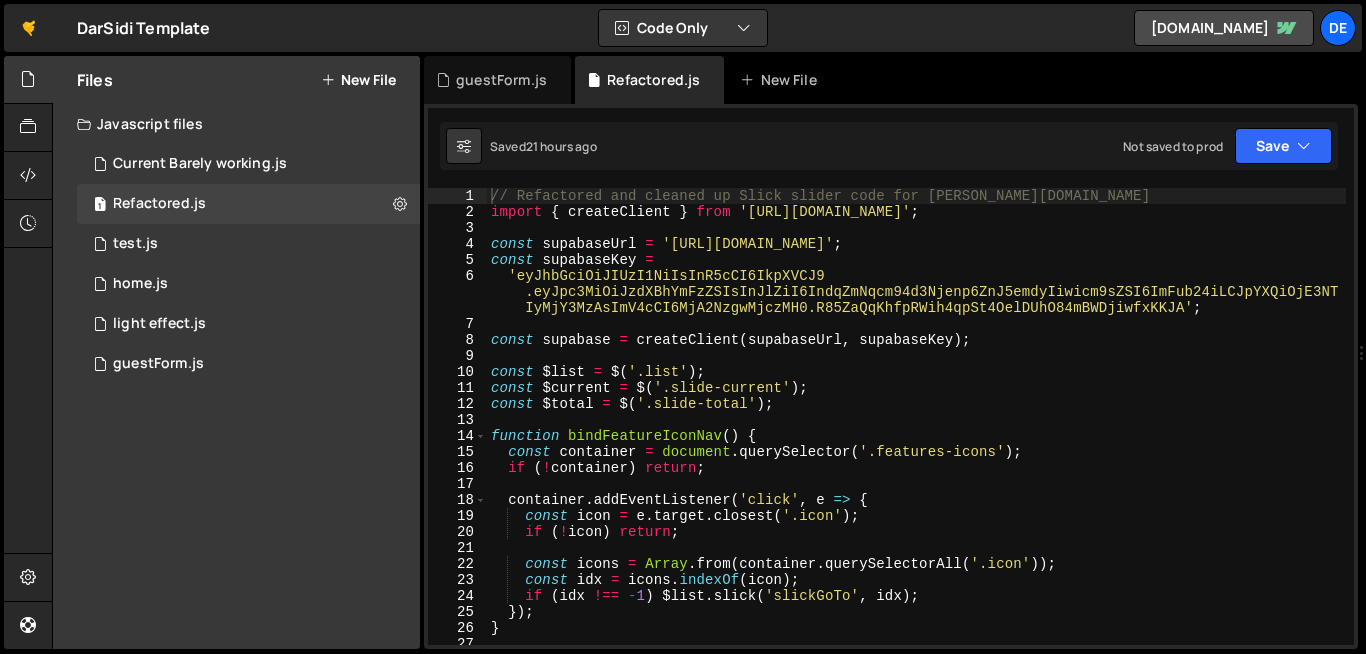 click on "// Refactored and cleaned up Slick slider code for [PERSON_NAME][DOMAIN_NAME] import   {   createClient   }   from   '[URL][DOMAIN_NAME]' ; const   supabaseUrl   =   '[URL][DOMAIN_NAME]' ; const   supabaseKey   =    'eyJhbGciOiJIUzI1NiIsInR5cCI6IkpXVCJ9      .eyJpc3MiOiJzdXBhYmFzZSIsInJlZiI6IndqZmNqcm94d3Njenp6ZnJ5emdyIiwicm9sZSI6ImFub24iLCJpYXQiOjE3NT      IyMjY3MzAsImV4cCI6MjA2NzgwMjczMH0.R85ZaQqKhfpRWih4qpSt4OelDUhO84mBWDjiwfxKKJA' ; const   supabase   =   createClient ( supabaseUrl ,   supabaseKey ) ; const   $list   =   $ ( '.list' ) ; const   $current   =   $ ( '.slide-current' ) ; const   $total   =   $ ( '.slide-total' ) ; function   bindFeatureIconNav ( )   {    const   container   =   document . querySelector ( '.features-icons' ) ;    if   ( ! container )   return ;    container . addEventListener ( 'click' ,   e   =>   {       const   icon   =   e . target . closest ( '.icon' ) ;       if   ( ! icon )   return ;       const   icons   =   Array . (" at bounding box center (916, 432) 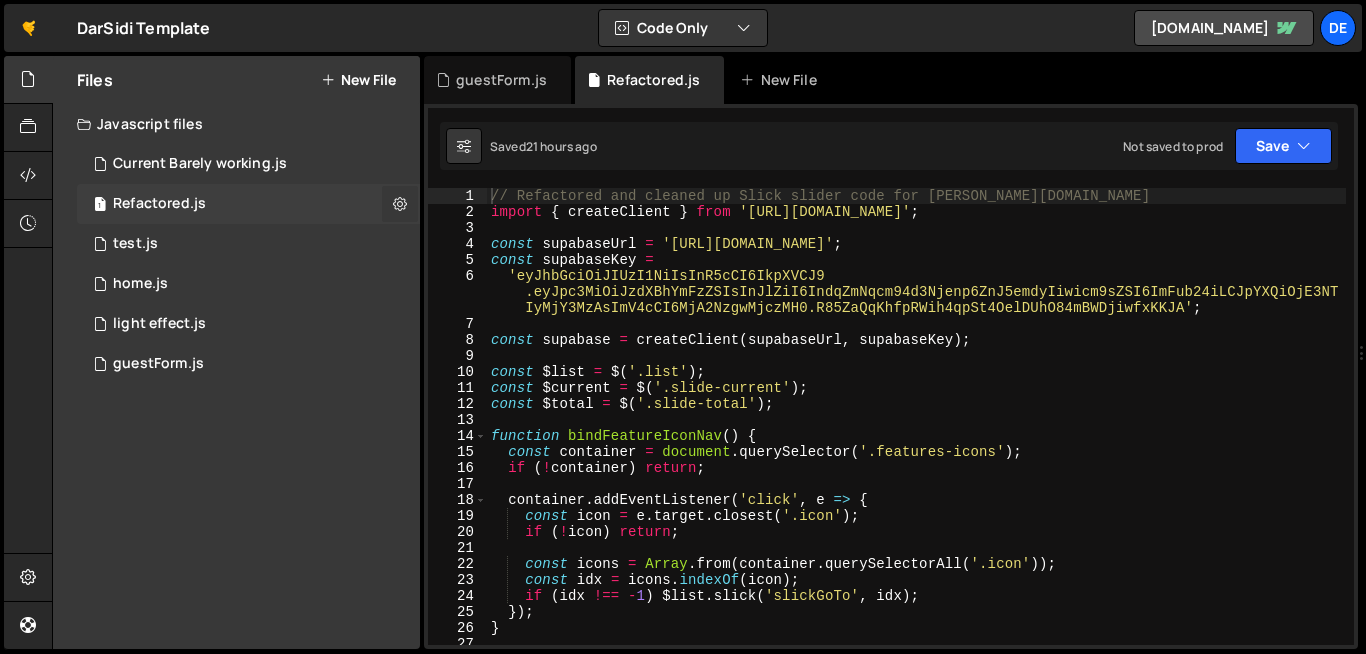 click at bounding box center (400, 203) 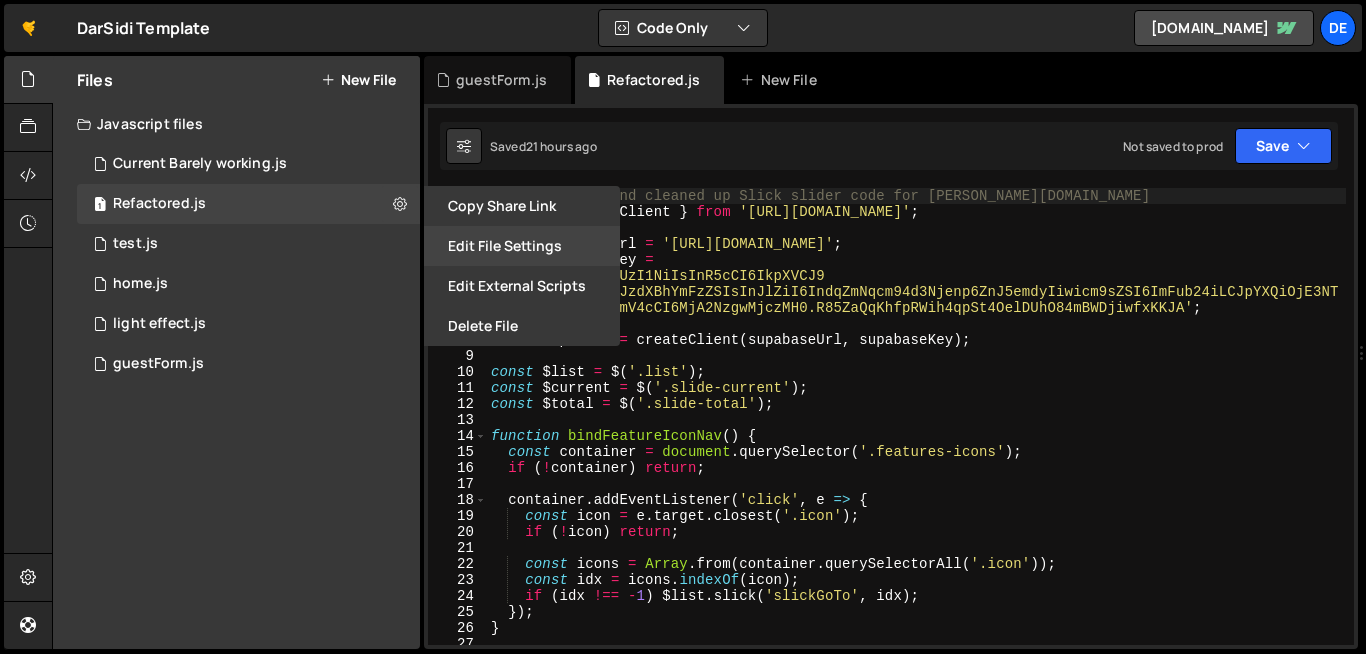 click on "Edit File Settings" at bounding box center [522, 246] 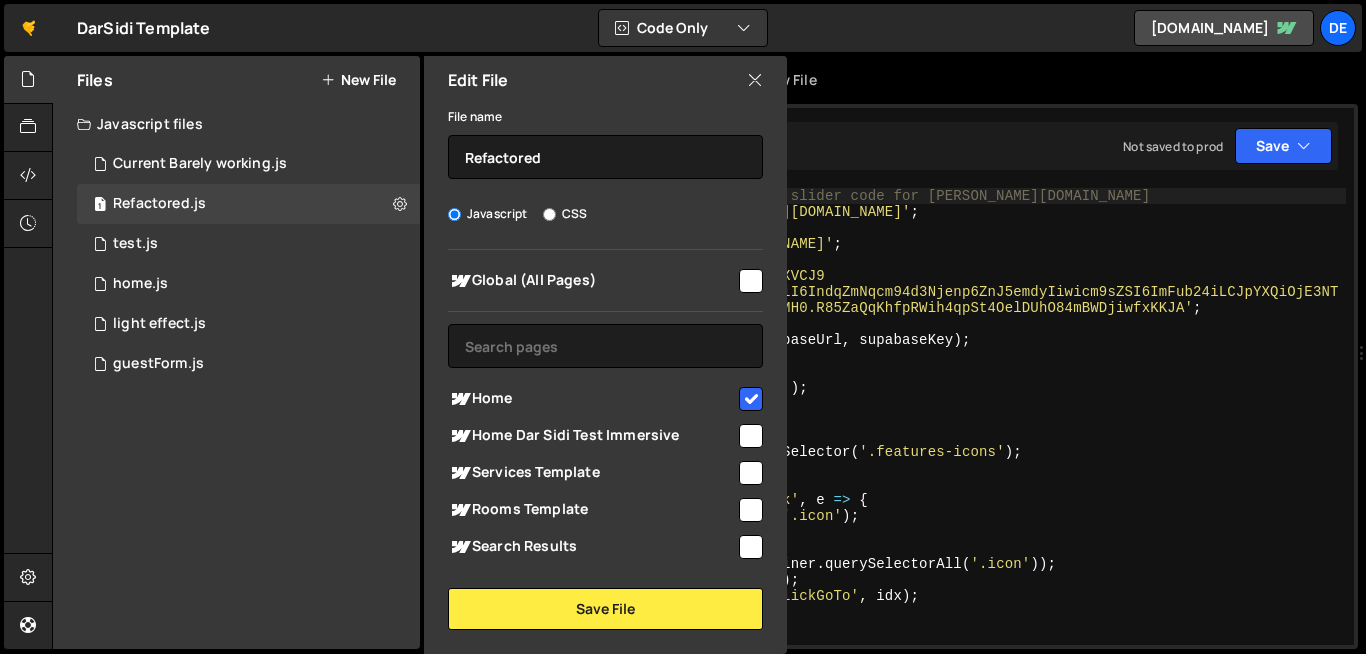 click at bounding box center [755, 80] 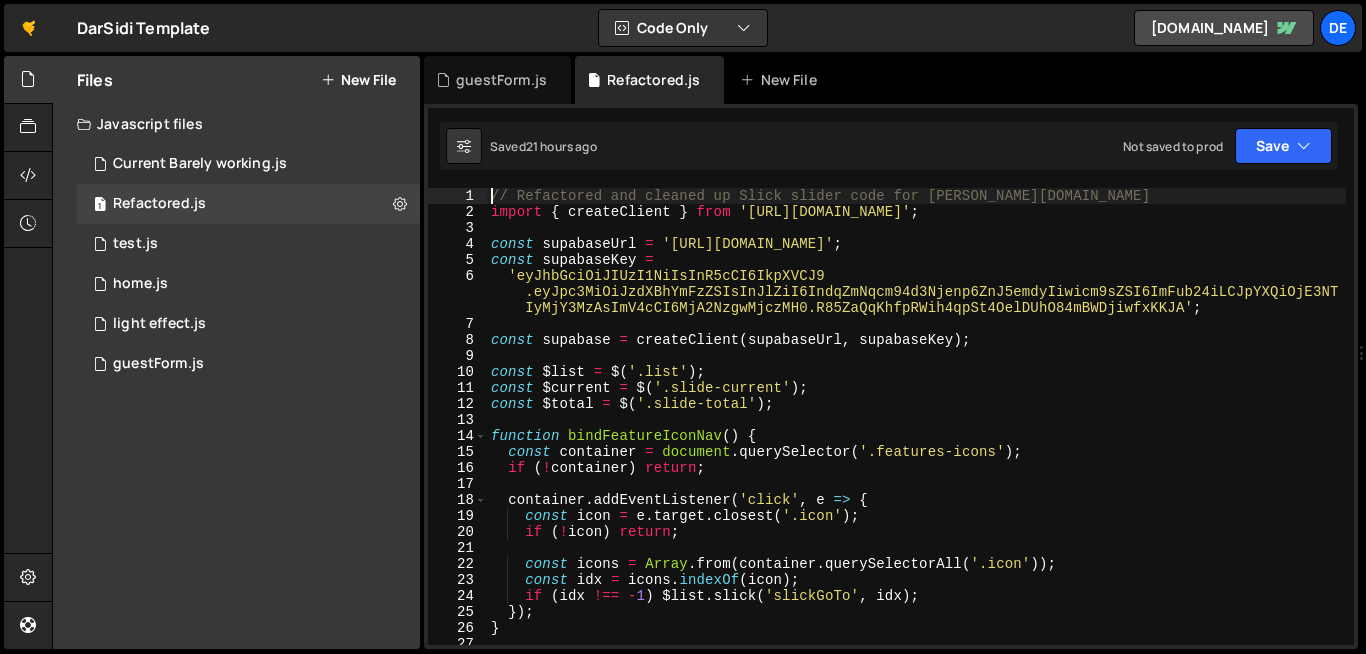 click on "// Refactored and cleaned up Slick slider code for [PERSON_NAME][DOMAIN_NAME] import   {   createClient   }   from   '[URL][DOMAIN_NAME]' ; const   supabaseUrl   =   '[URL][DOMAIN_NAME]' ; const   supabaseKey   =    'eyJhbGciOiJIUzI1NiIsInR5cCI6IkpXVCJ9      .eyJpc3MiOiJzdXBhYmFzZSIsInJlZiI6IndqZmNqcm94d3Njenp6ZnJ5emdyIiwicm9sZSI6ImFub24iLCJpYXQiOjE3NT      IyMjY3MzAsImV4cCI6MjA2NzgwMjczMH0.R85ZaQqKhfpRWih4qpSt4OelDUhO84mBWDjiwfxKKJA' ; const   supabase   =   createClient ( supabaseUrl ,   supabaseKey ) ; const   $list   =   $ ( '.list' ) ; const   $current   =   $ ( '.slide-current' ) ; const   $total   =   $ ( '.slide-total' ) ; function   bindFeatureIconNav ( )   {    const   container   =   document . querySelector ( '.features-icons' ) ;    if   ( ! container )   return ;    container . addEventListener ( 'click' ,   e   =>   {       const   icon   =   e . target . closest ( '.icon' ) ;       if   ( ! icon )   return ;       const   icons   =   Array . (" at bounding box center (916, 432) 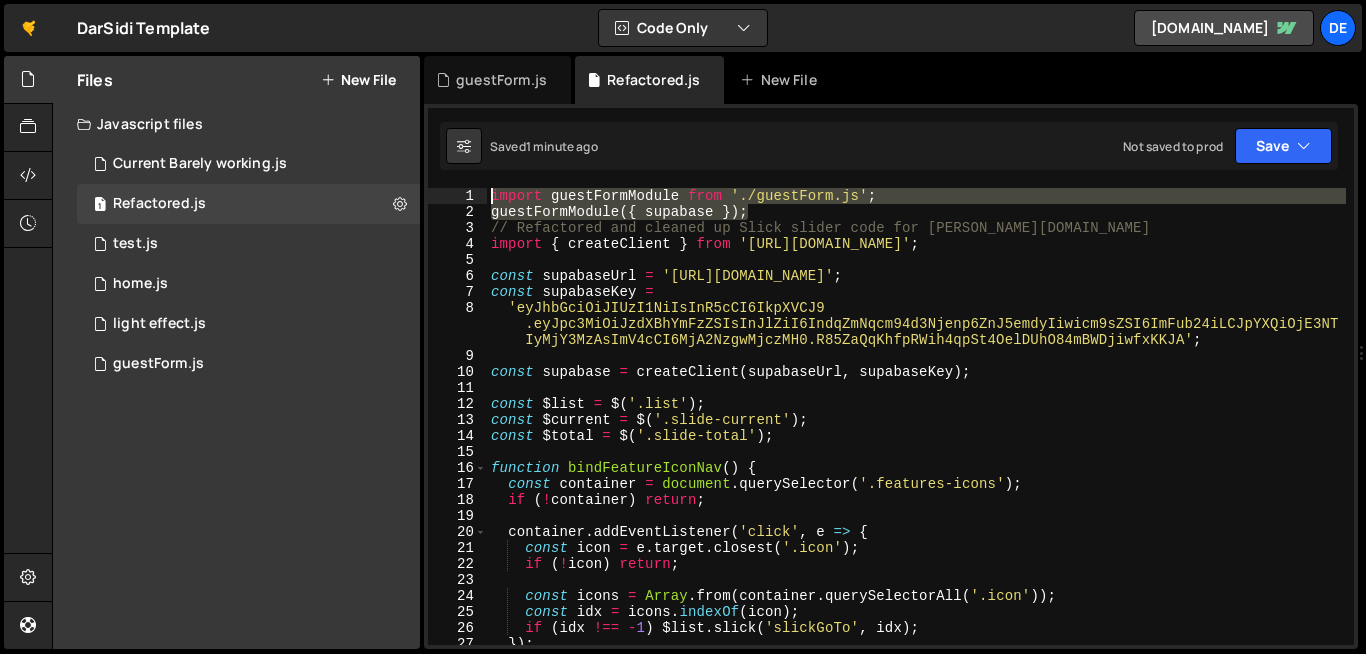 drag, startPoint x: 753, startPoint y: 211, endPoint x: 446, endPoint y: 191, distance: 307.6508 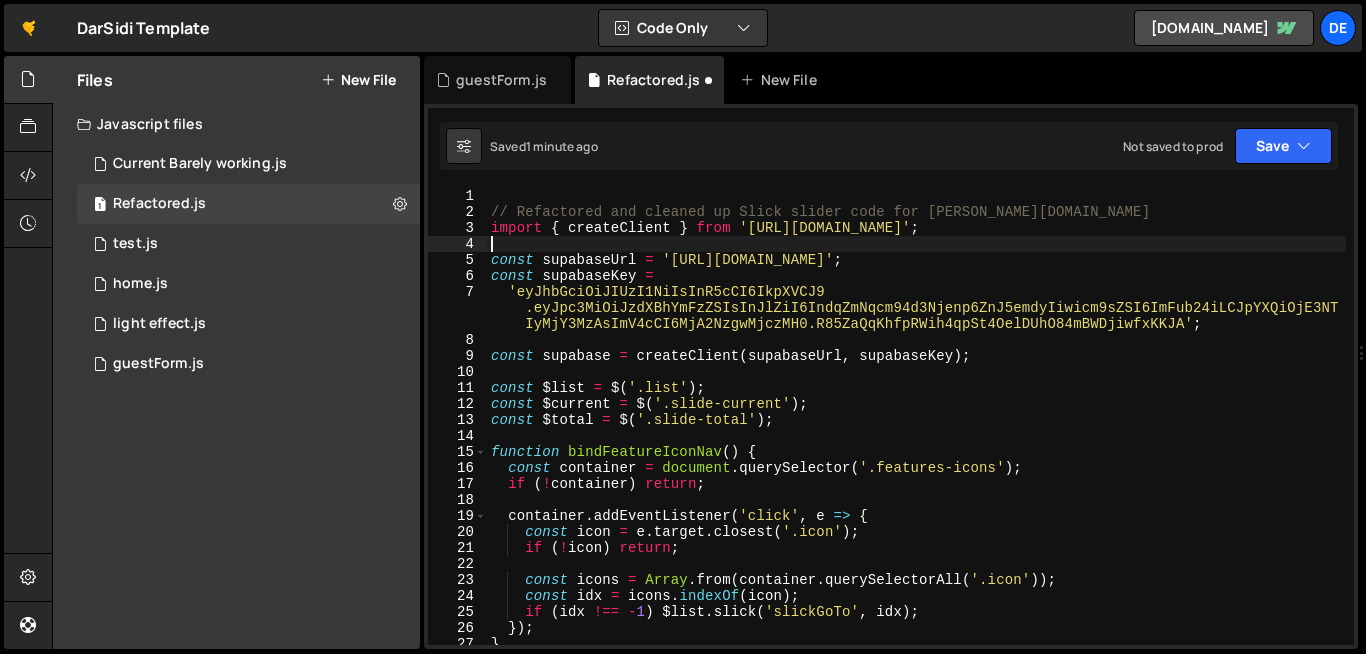 click on "// Refactored and cleaned up Slick slider code for [PERSON_NAME][DOMAIN_NAME] import   {   createClient   }   from   '[URL][DOMAIN_NAME]' ; const   supabaseUrl   =   '[URL][DOMAIN_NAME]' ; const   supabaseKey   =    'eyJhbGciOiJIUzI1NiIsInR5cCI6IkpXVCJ9      .eyJpc3MiOiJzdXBhYmFzZSIsInJlZiI6IndqZmNqcm94d3Njenp6ZnJ5emdyIiwicm9sZSI6ImFub24iLCJpYXQiOjE3NT      IyMjY3MzAsImV4cCI6MjA2NzgwMjczMH0.R85ZaQqKhfpRWih4qpSt4OelDUhO84mBWDjiwfxKKJA' ; const   supabase   =   createClient ( supabaseUrl ,   supabaseKey ) ; const   $list   =   $ ( '.list' ) ; const   $current   =   $ ( '.slide-current' ) ; const   $total   =   $ ( '.slide-total' ) ; function   bindFeatureIconNav ( )   {    const   container   =   document . querySelector ( '.features-icons' ) ;    if   ( ! container )   return ;    container . addEventListener ( 'click' ,   e   =>   {       const   icon   =   e . target . closest ( '.icon' ) ;       if   ( ! icon )   return ;       const   icons   =   Array . (" at bounding box center (916, 432) 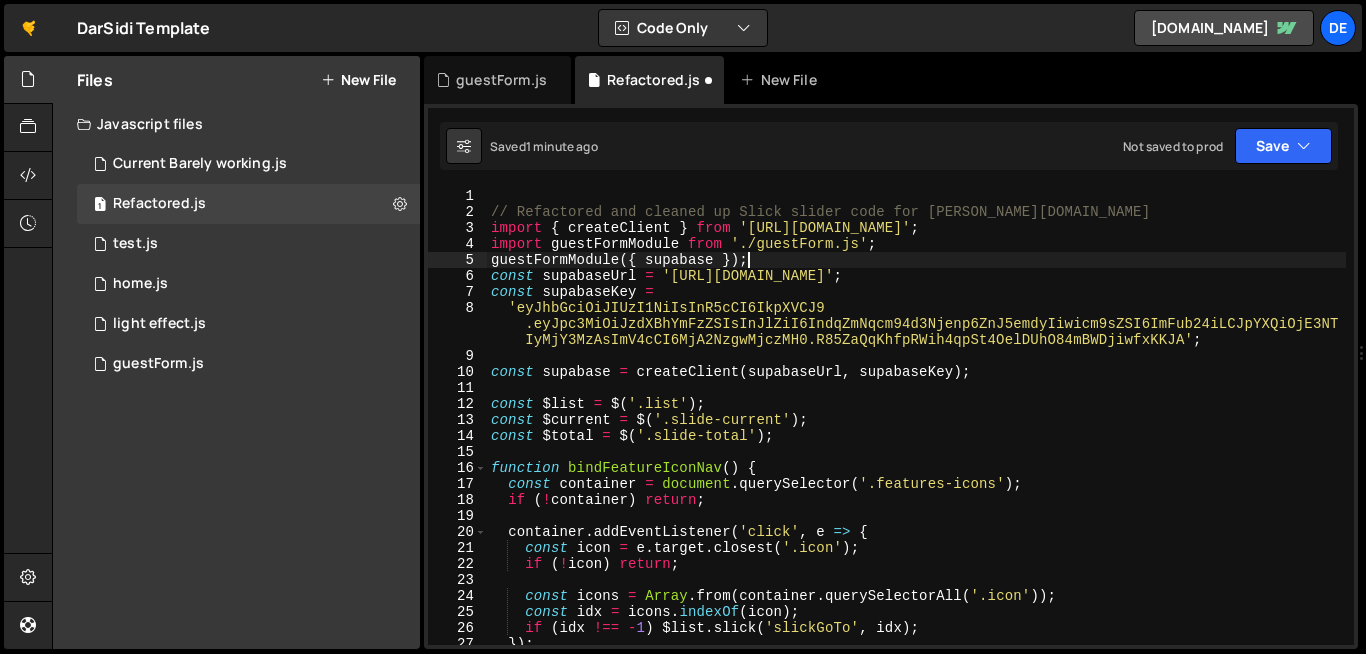 type on "const supabaseUrl = 'https://wjfcjroxwsczzzfryzgr.supabase.co';" 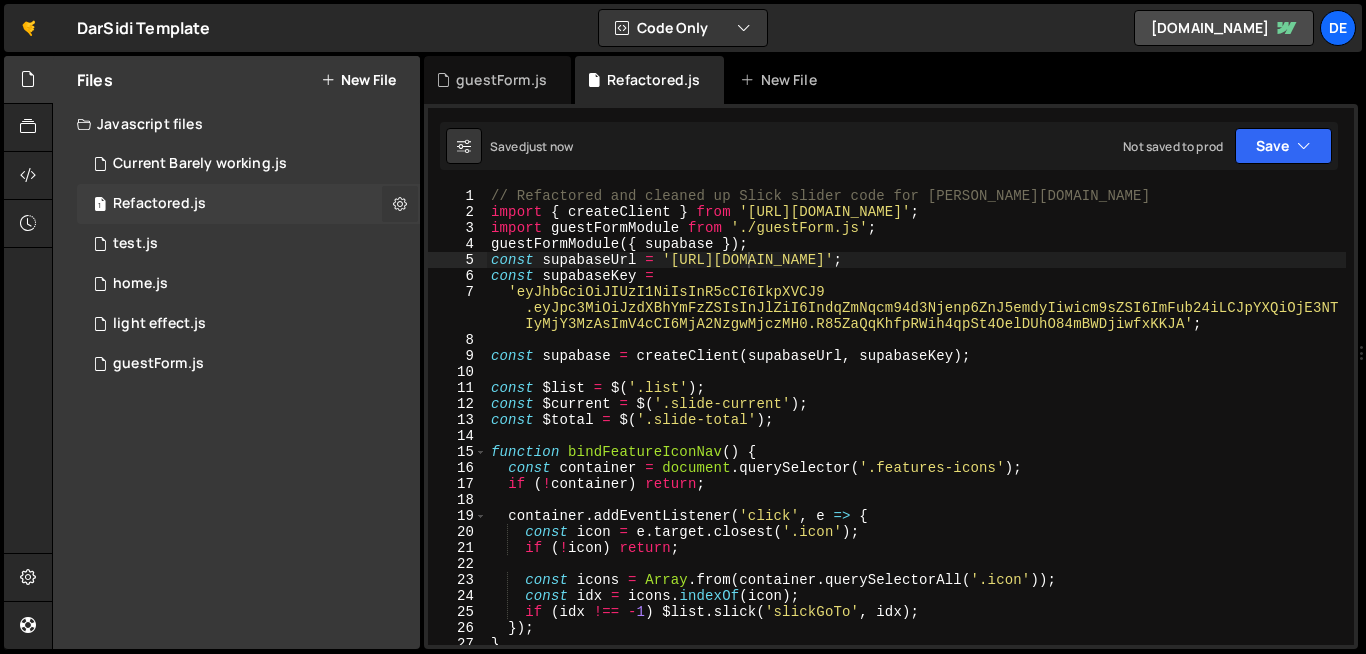 click at bounding box center [400, 203] 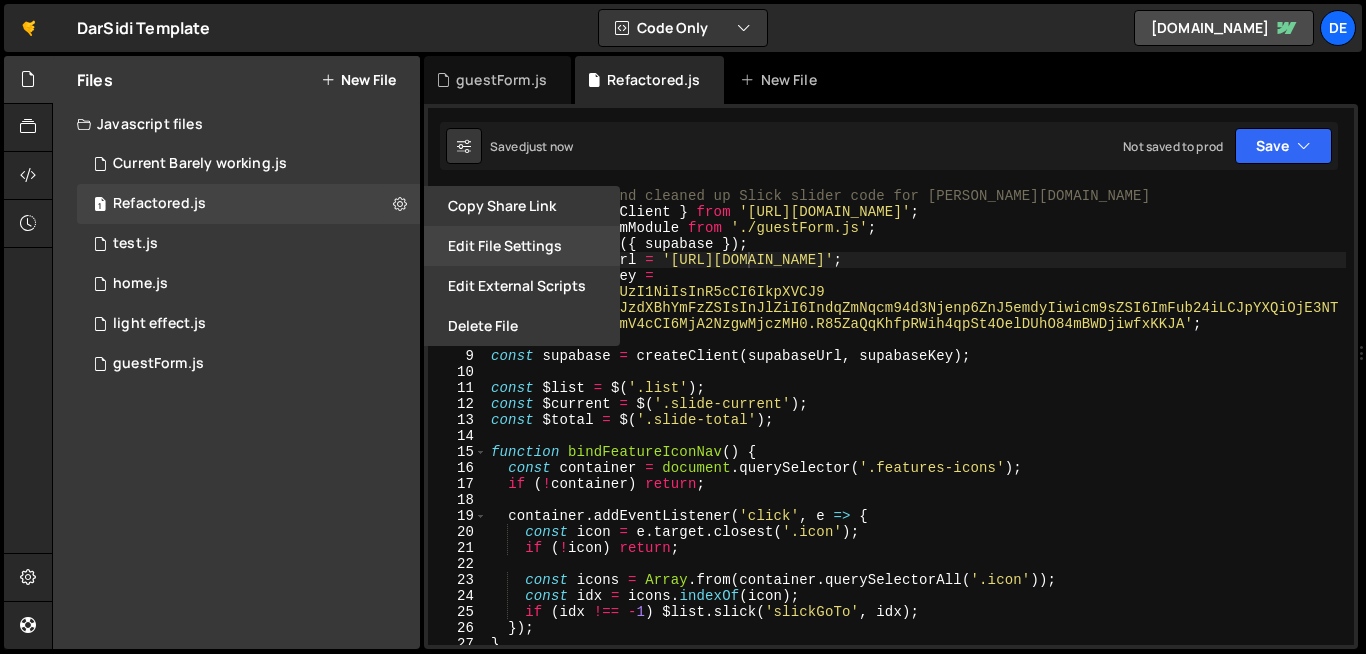 click on "Edit File Settings" at bounding box center [522, 246] 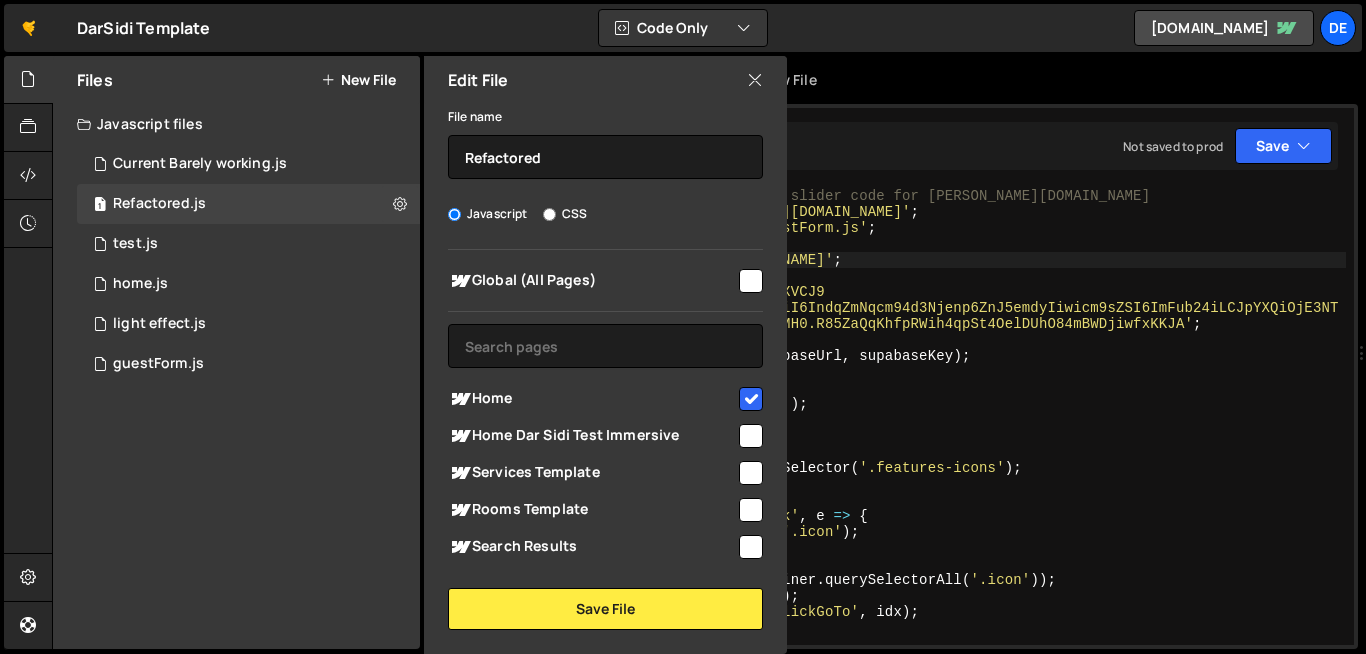 click at bounding box center [751, 399] 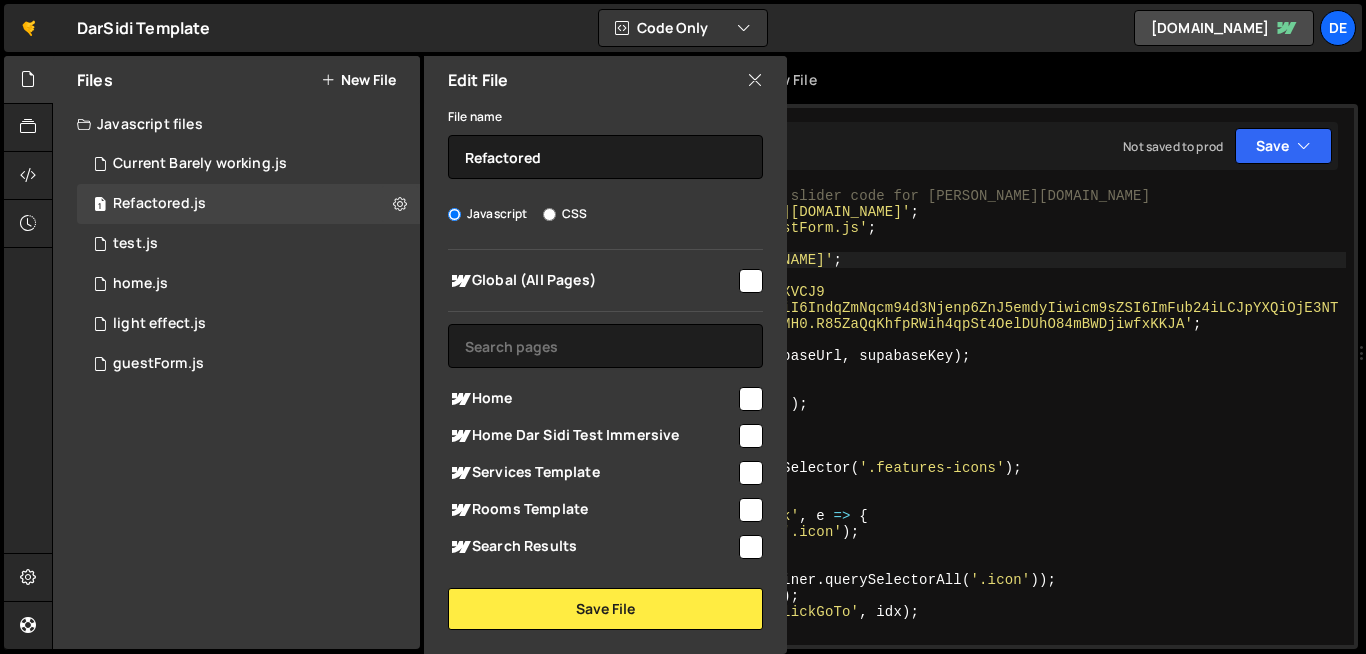 click at bounding box center (751, 281) 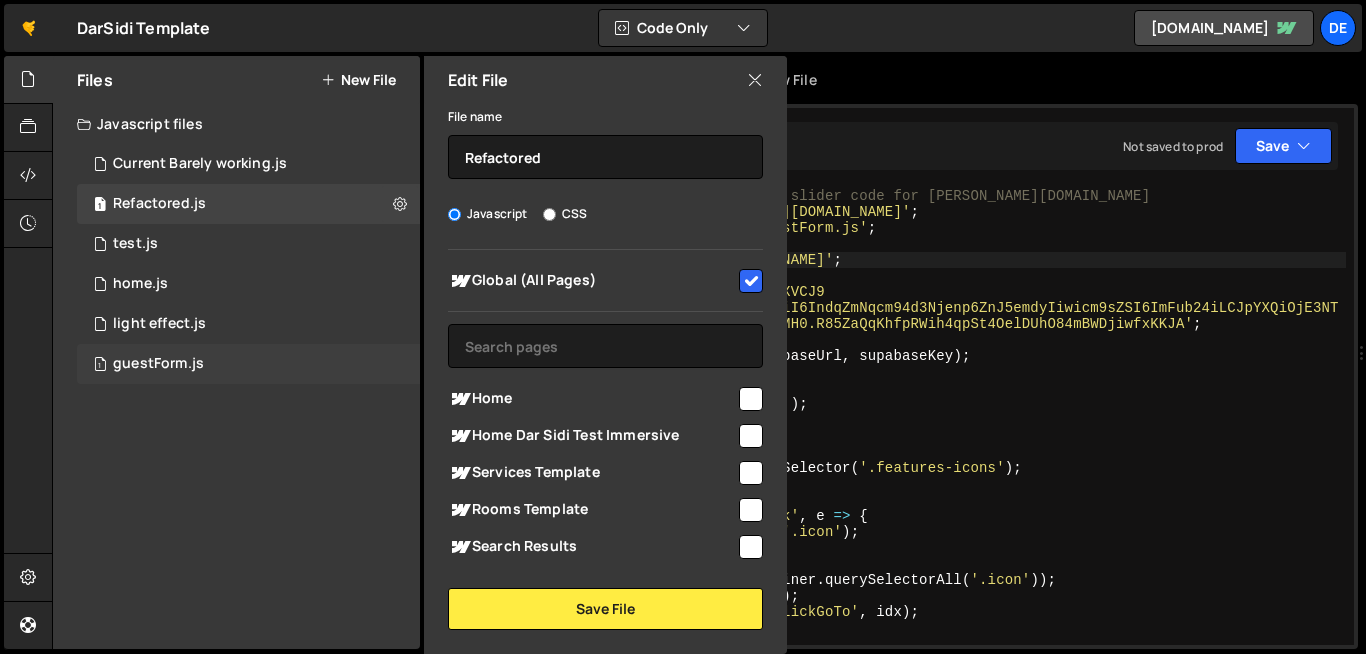click on "1
guestForm.js
0" at bounding box center (248, 364) 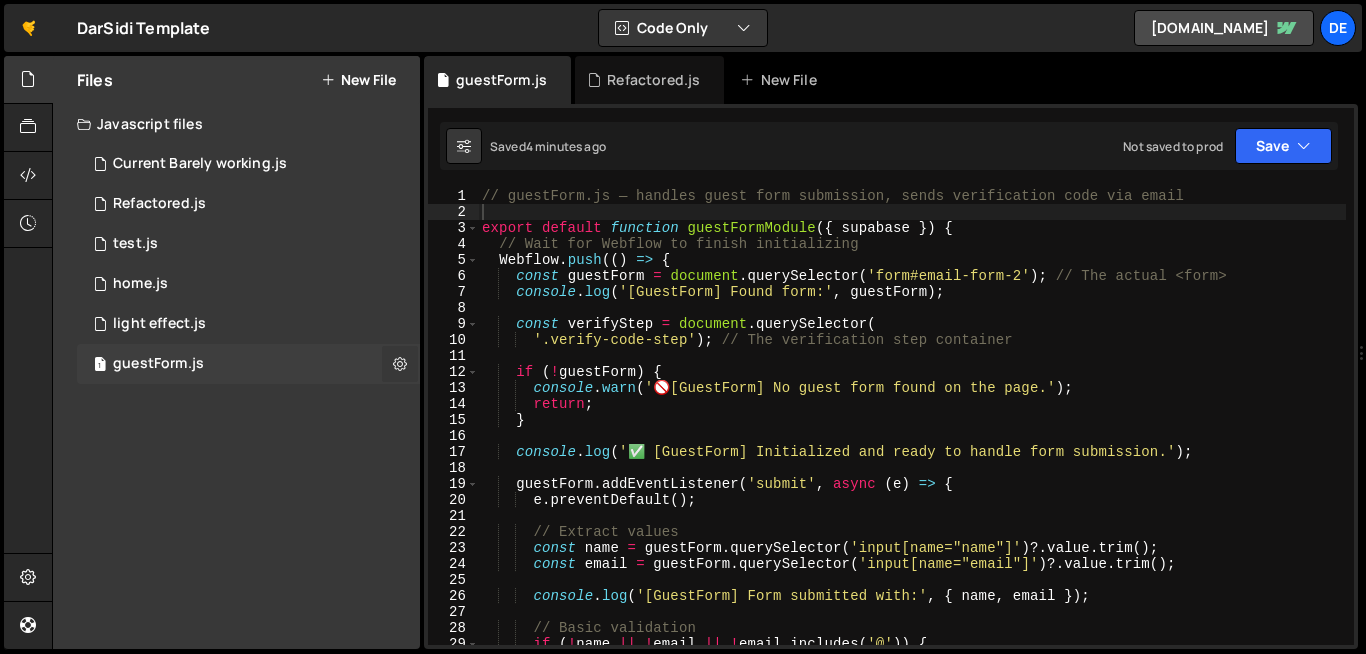 click at bounding box center [400, 363] 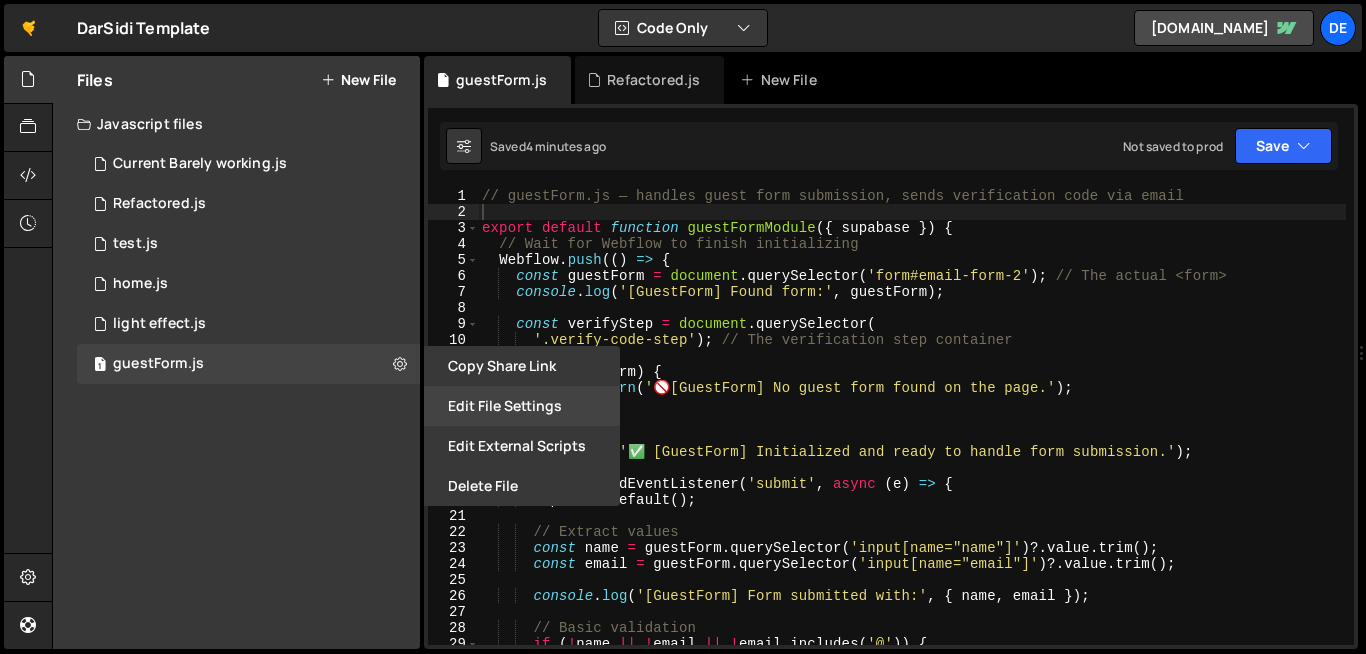click on "Edit File Settings" at bounding box center (522, 406) 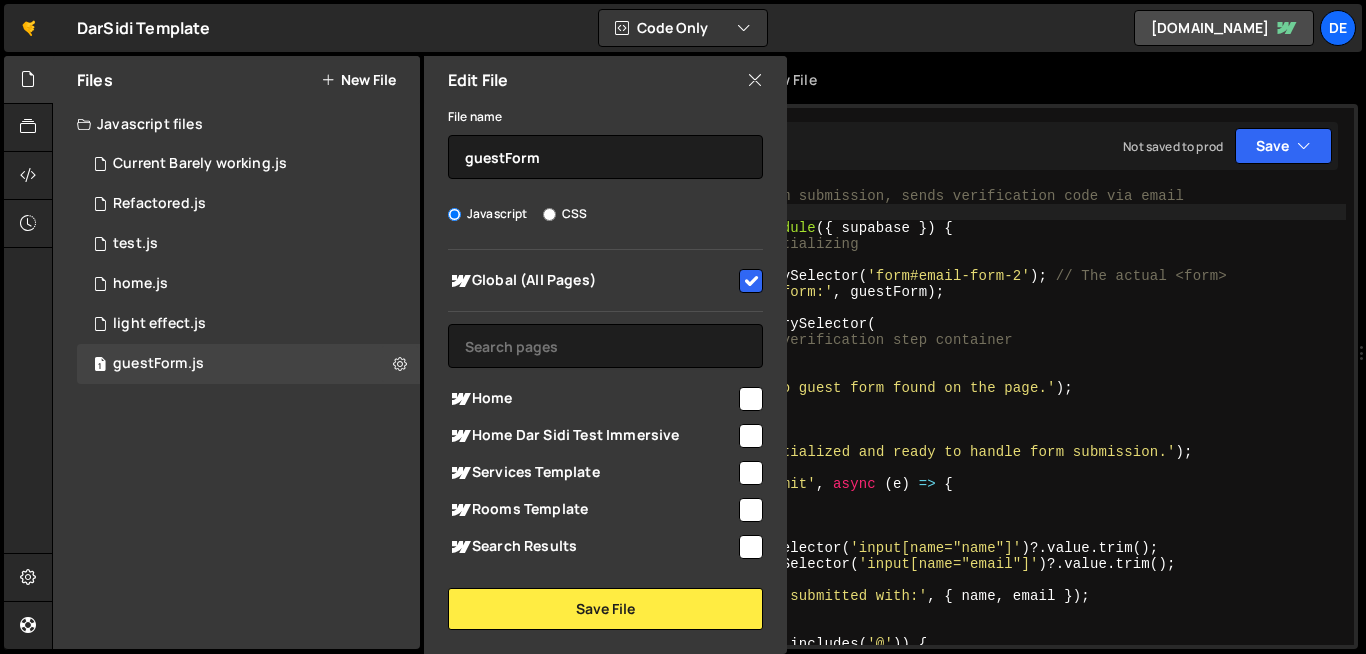 click at bounding box center [751, 399] 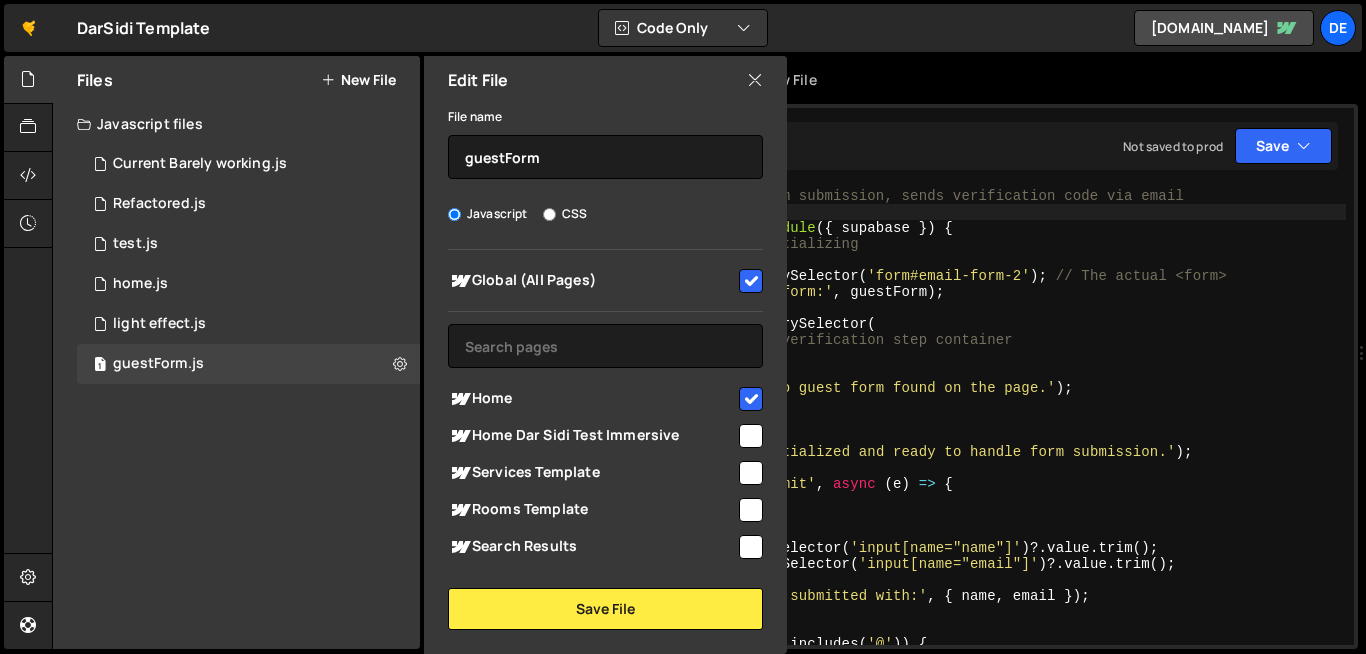 click at bounding box center (751, 281) 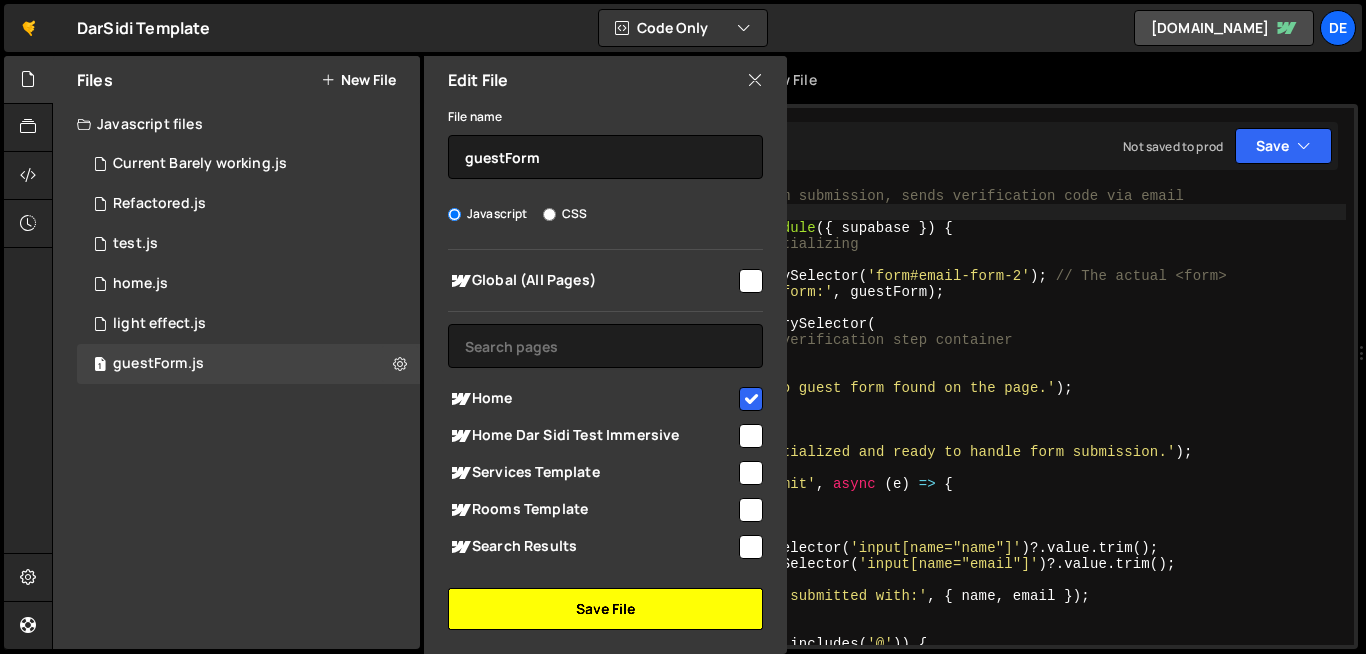 click on "Save File" at bounding box center (605, 609) 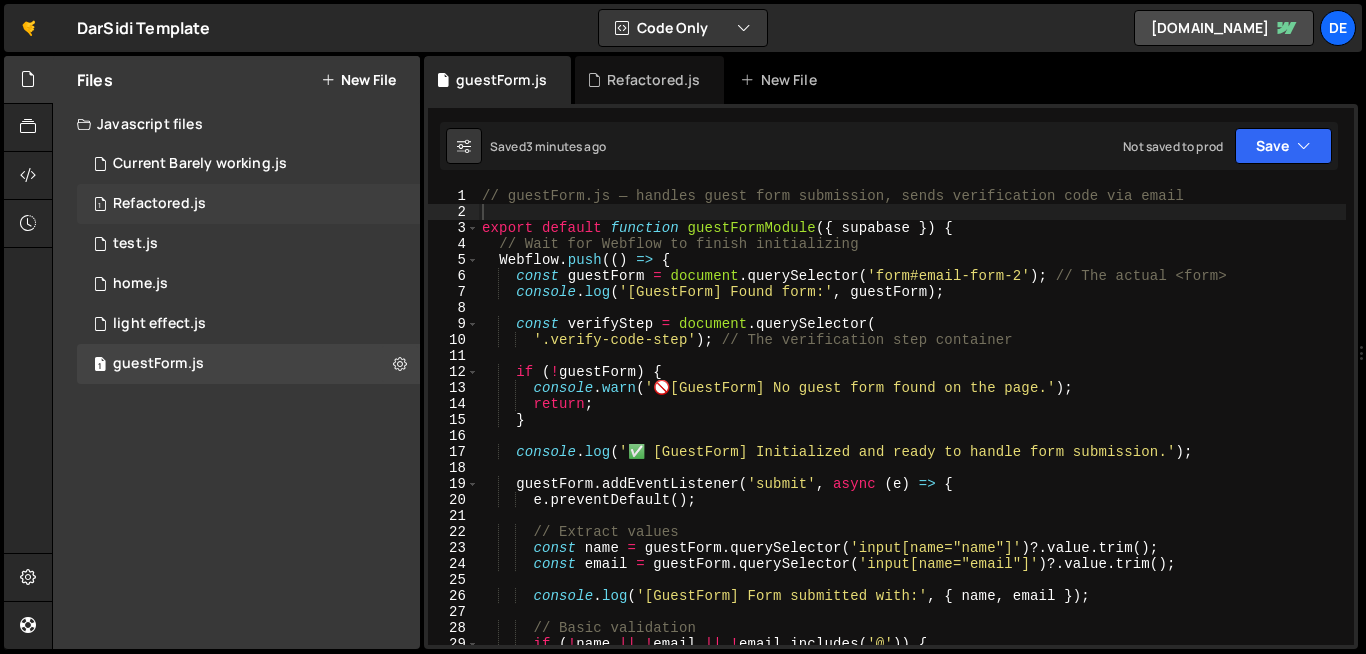 click on "1
Refactored.js
0" at bounding box center (248, 204) 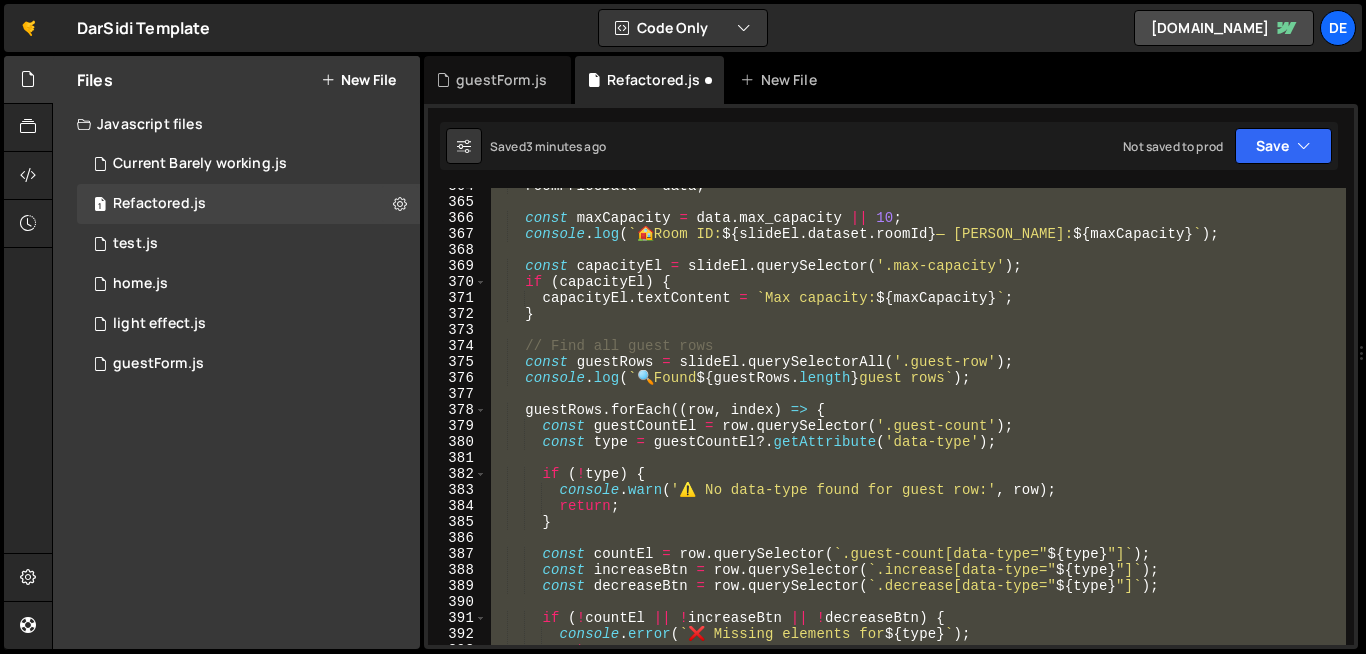 scroll, scrollTop: 5850, scrollLeft: 0, axis: vertical 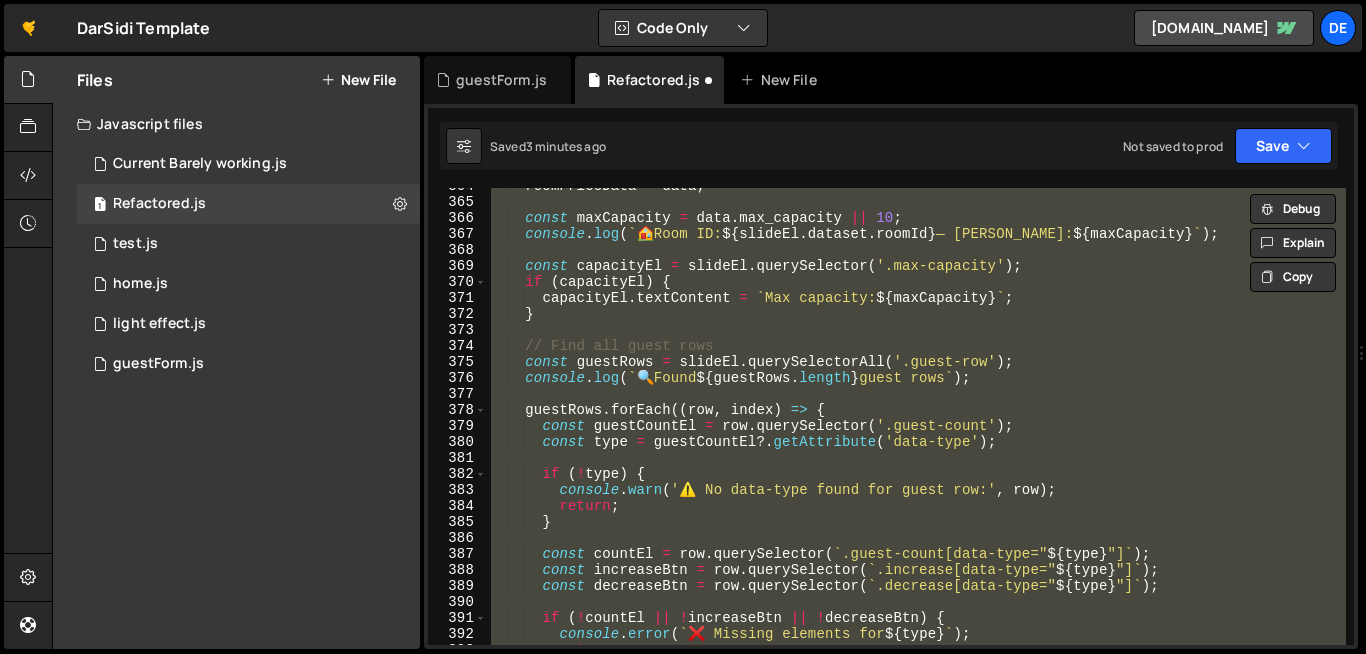 click on "roomPriceData   =   data ;       const   maxCapacity   =   data . max_capacity   ||   10 ;       console . log ( ` 🏠  Room ID:  ${ slideEl . dataset . roomId }  — Max Capacity:  ${ maxCapacity } ` ) ;       const   capacityEl   =   slideEl . querySelector ( '.max-capacity' ) ;       if   ( capacityEl )   {          capacityEl . textContent   =   ` Max capacity:  ${ maxCapacity } ` ;       }       // Find all guest rows       const   guestRows   =   slideEl . querySelectorAll ( '.guest-row' ) ;       console . log ( ` 🔍  Found  ${ guestRows . length }  guest rows ` ) ;       guestRows . forEach (( row ,   index )   =>   {          const   guestCountEl   =   row . querySelector ( '.guest-count' ) ;          const   type   =   guestCountEl ?. getAttribute ( 'data-type' ) ;          if   ( ! type )   {             console . warn ( '⚠️ No data-type found for guest row:' ,   row ) ;             return ;          }          const   countEl   =   row . querySelector ( ` .guest-count[data-type=" ${ }" at bounding box center (916, 416) 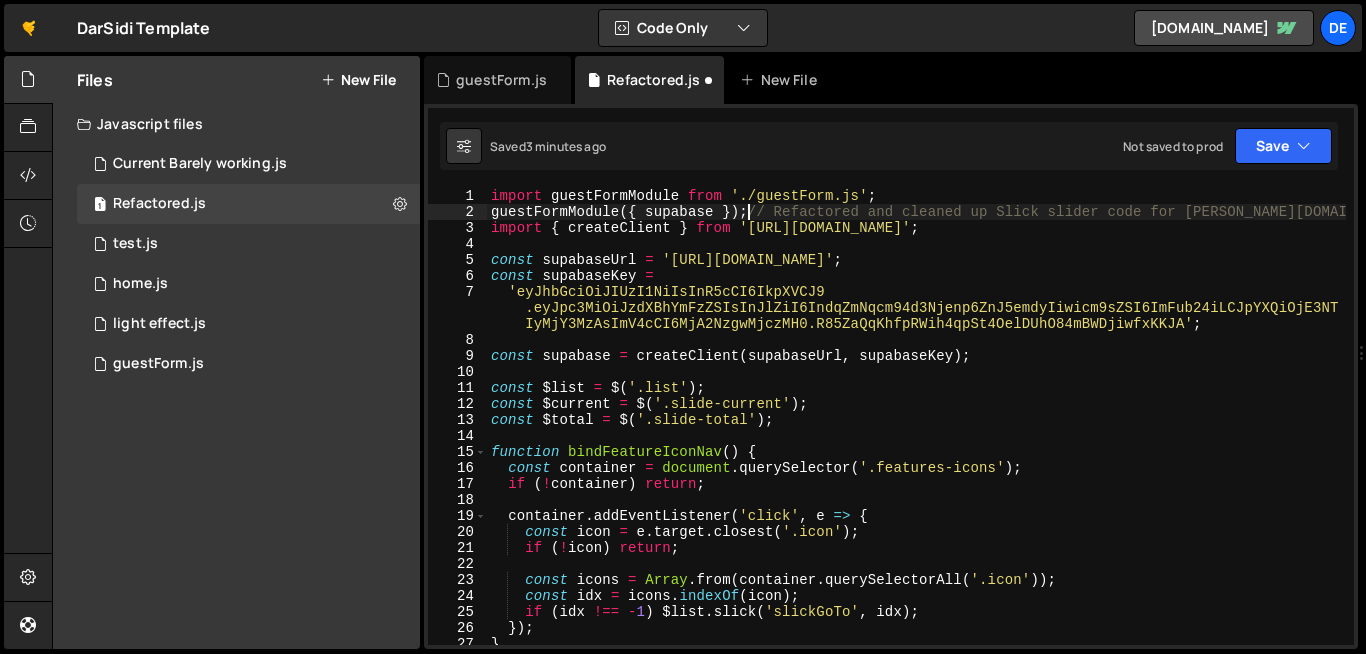 scroll, scrollTop: 0, scrollLeft: 0, axis: both 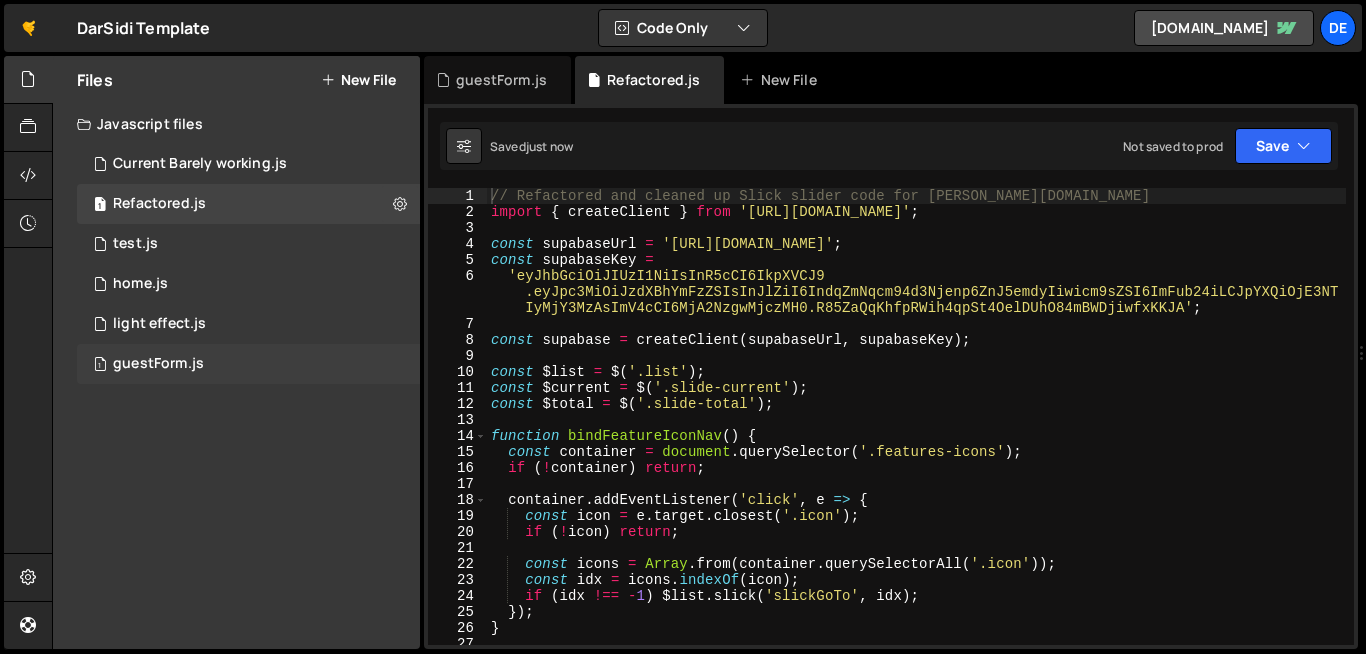 click on "1
guestForm.js
0" at bounding box center [248, 364] 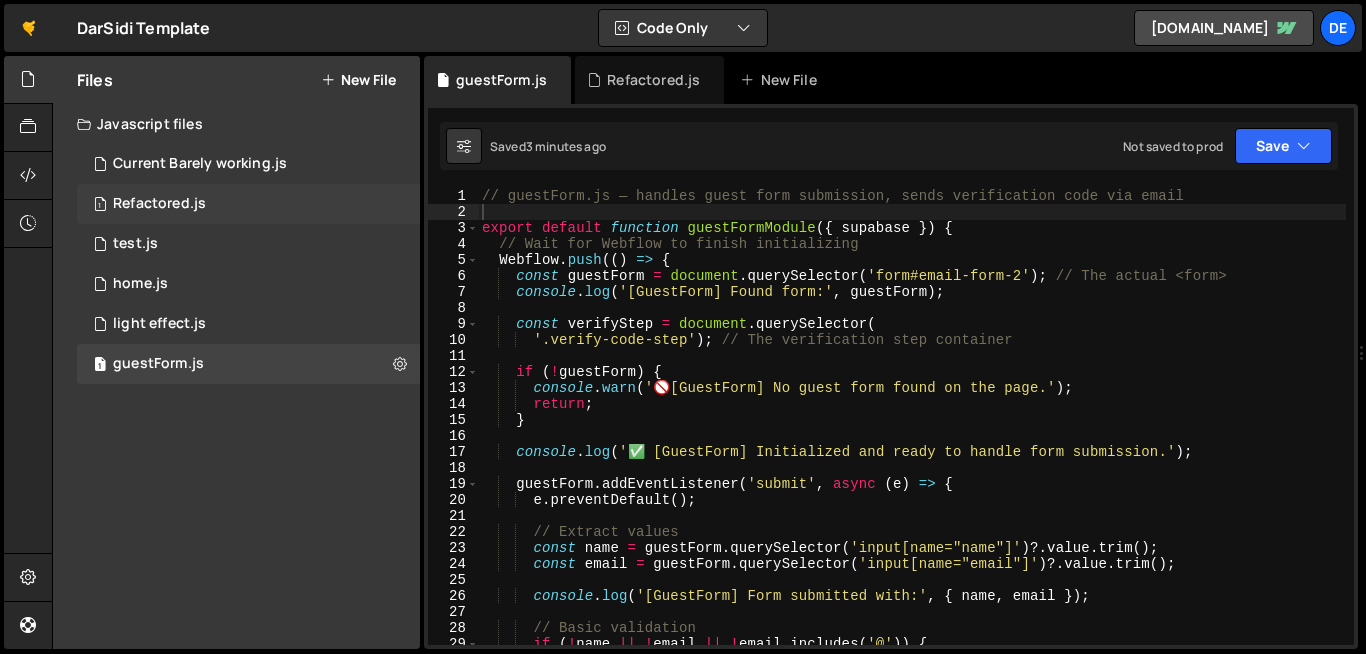 click on "1
Refactored.js
0" 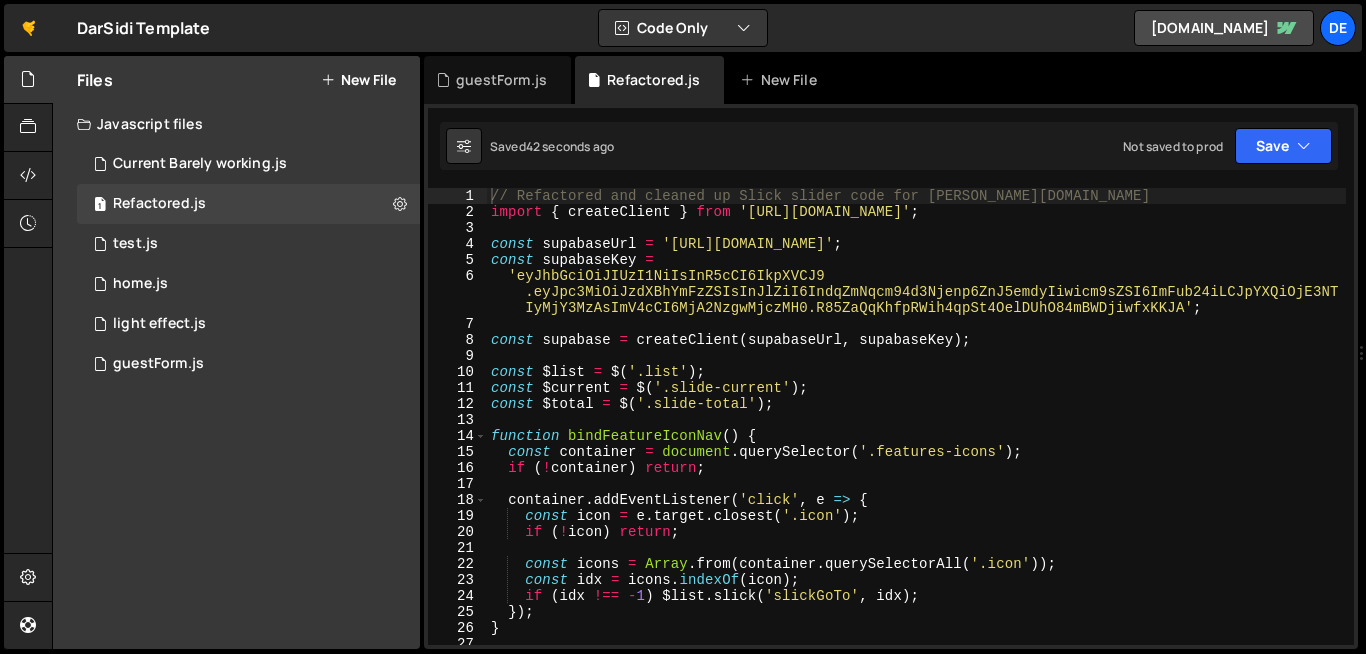 type on "const supabaseUrl = 'https://wjfcjroxwsczzzfryzgr.supabase.co';" 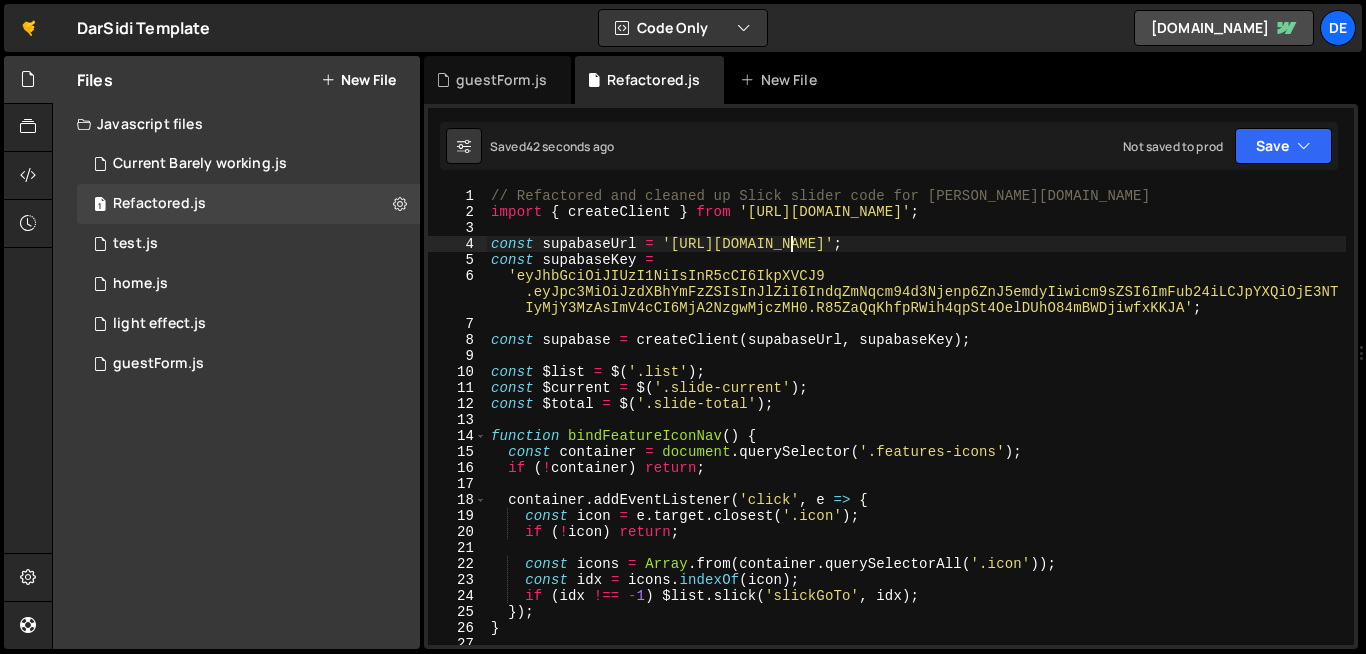 click on "// Refactored and cleaned up Slick slider code for [PERSON_NAME][DOMAIN_NAME] import   {   createClient   }   from   '[URL][DOMAIN_NAME]' ; const   supabaseUrl   =   '[URL][DOMAIN_NAME]' ; const   supabaseKey   =    'eyJhbGciOiJIUzI1NiIsInR5cCI6IkpXVCJ9      .eyJpc3MiOiJzdXBhYmFzZSIsInJlZiI6IndqZmNqcm94d3Njenp6ZnJ5emdyIiwicm9sZSI6ImFub24iLCJpYXQiOjE3NT      IyMjY3MzAsImV4cCI6MjA2NzgwMjczMH0.R85ZaQqKhfpRWih4qpSt4OelDUhO84mBWDjiwfxKKJA' ; const   supabase   =   createClient ( supabaseUrl ,   supabaseKey ) ; const   $list   =   $ ( '.list' ) ; const   $current   =   $ ( '.slide-current' ) ; const   $total   =   $ ( '.slide-total' ) ; function   bindFeatureIconNav ( )   {    const   container   =   document . querySelector ( '.features-icons' ) ;    if   ( ! container )   return ;    container . addEventListener ( 'click' ,   e   =>   {       const   icon   =   e . target . closest ( '.icon' ) ;       if   ( ! icon )   return ;       const   icons   =   Array . (" at bounding box center (916, 432) 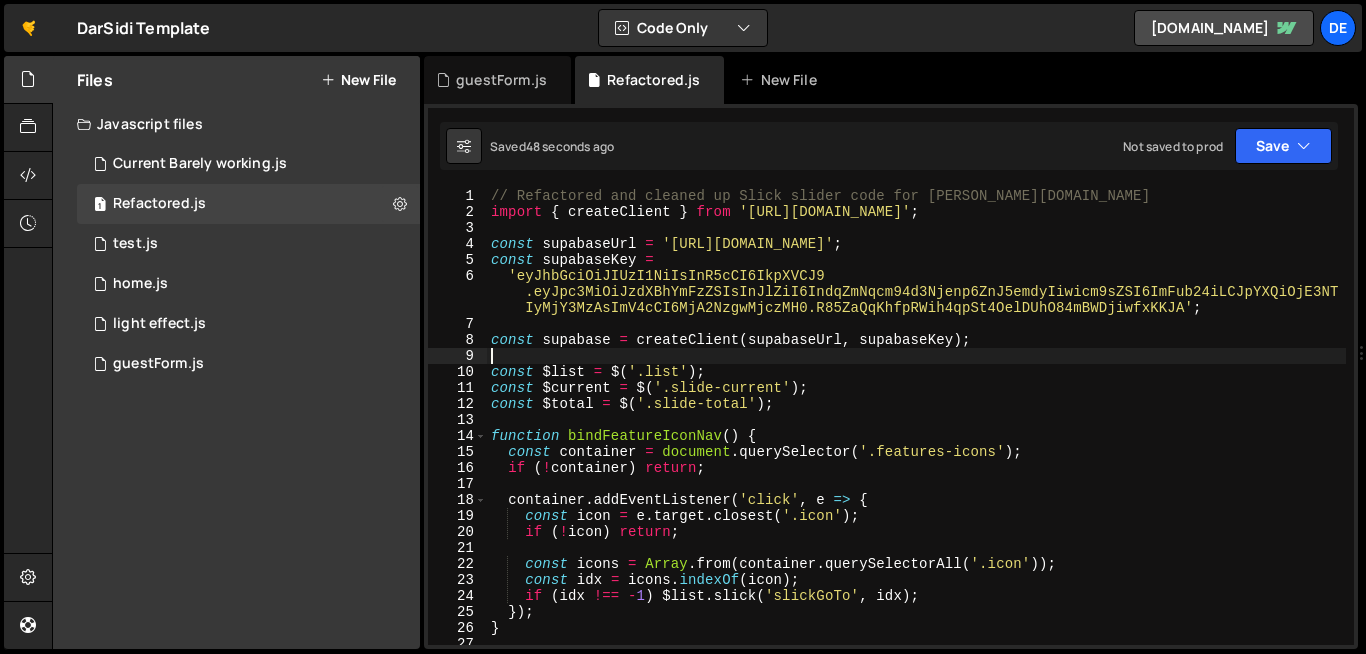 click on "// Refactored and cleaned up Slick slider code for [PERSON_NAME][DOMAIN_NAME] import   {   createClient   }   from   '[URL][DOMAIN_NAME]' ; const   supabaseUrl   =   '[URL][DOMAIN_NAME]' ; const   supabaseKey   =    'eyJhbGciOiJIUzI1NiIsInR5cCI6IkpXVCJ9      .eyJpc3MiOiJzdXBhYmFzZSIsInJlZiI6IndqZmNqcm94d3Njenp6ZnJ5emdyIiwicm9sZSI6ImFub24iLCJpYXQiOjE3NT      IyMjY3MzAsImV4cCI6MjA2NzgwMjczMH0.R85ZaQqKhfpRWih4qpSt4OelDUhO84mBWDjiwfxKKJA' ; const   supabase   =   createClient ( supabaseUrl ,   supabaseKey ) ; const   $list   =   $ ( '.list' ) ; const   $current   =   $ ( '.slide-current' ) ; const   $total   =   $ ( '.slide-total' ) ; function   bindFeatureIconNav ( )   {    const   container   =   document . querySelector ( '.features-icons' ) ;    if   ( ! container )   return ;    container . addEventListener ( 'click' ,   e   =>   {       const   icon   =   e . target . closest ( '.icon' ) ;       if   ( ! icon )   return ;       const   icons   =   Array . (" at bounding box center (916, 432) 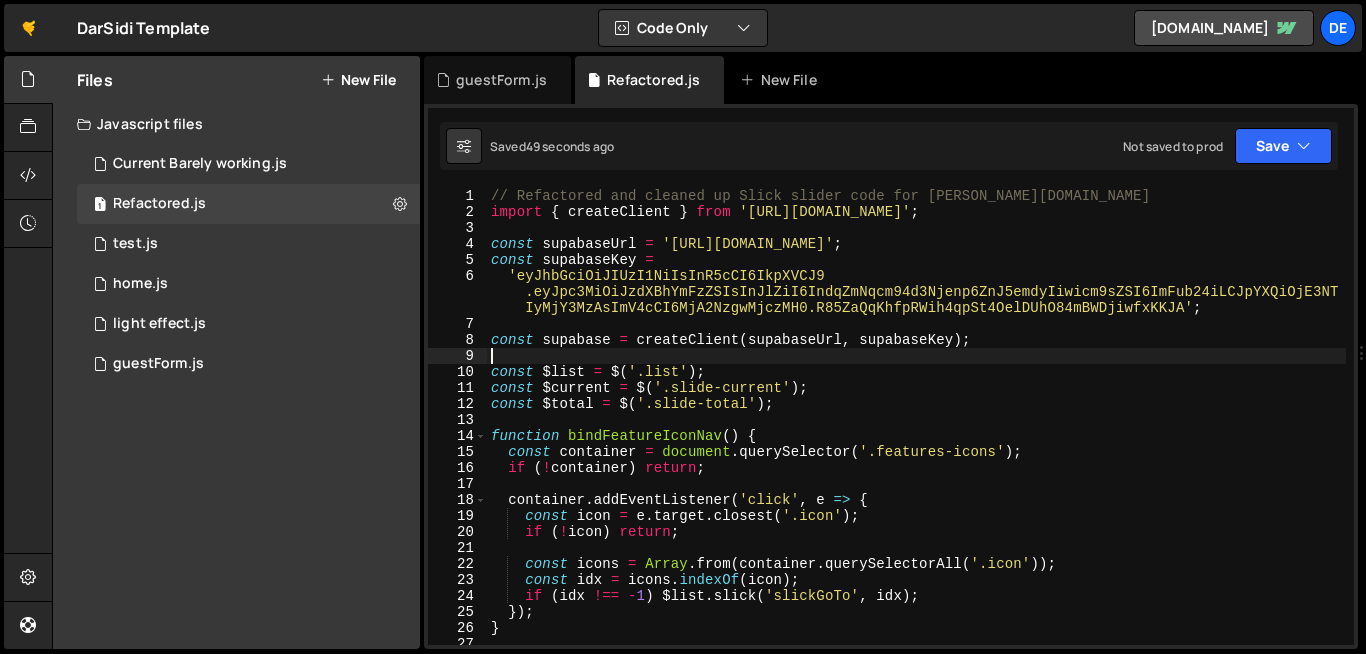 type 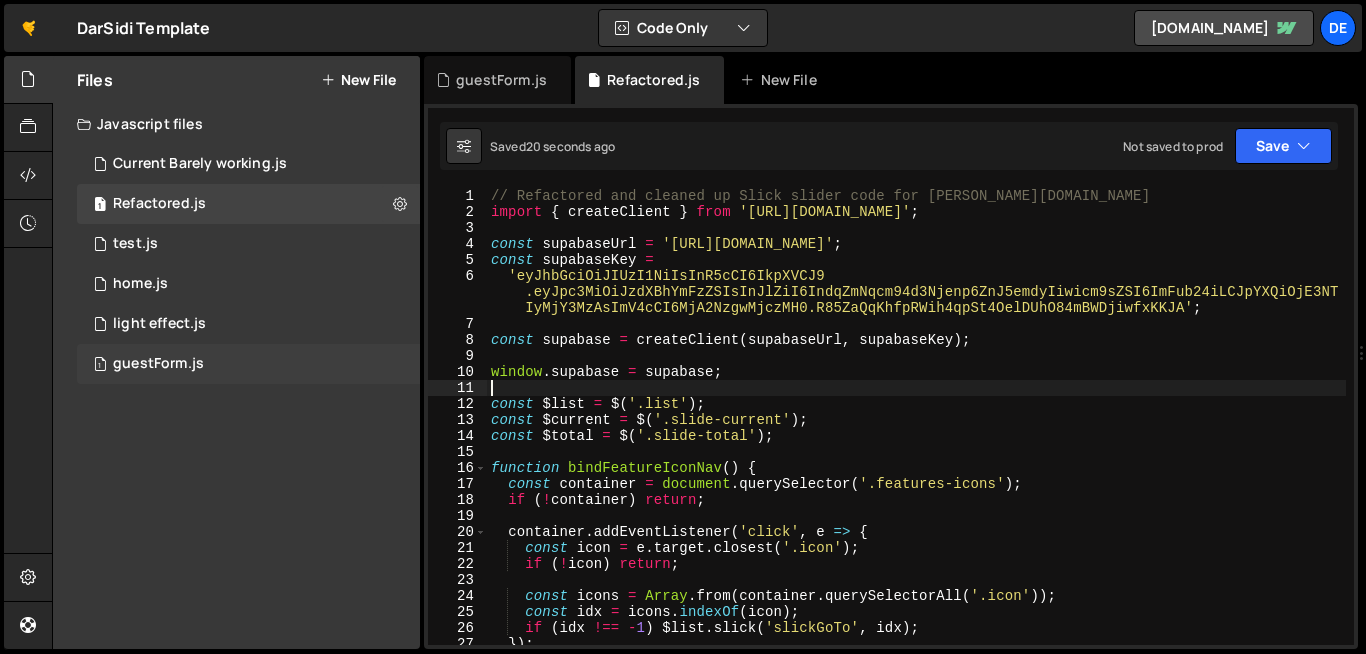 click on "guestForm.js" at bounding box center [158, 364] 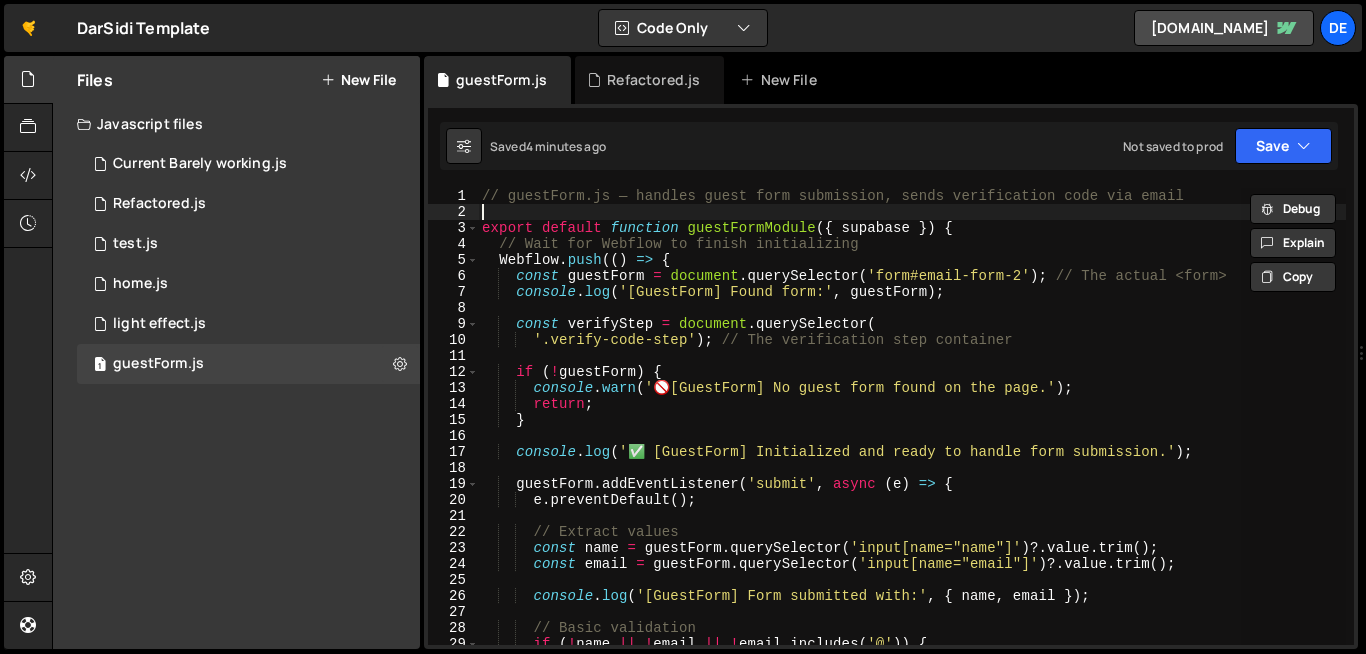 click on "// guestForm.js — handles guest form submission, sends verification code via email export   default   function   guestFormModule ( {   supabase   })   {    // Wait for Webflow to finish initializing    Webflow . push (( )   =>   {       const   guestForm   =   document . querySelector ( 'form#email-form-2' ) ;   // The actual <form>       console . log ( '[GuestForm] Found form:' ,   guestForm ) ;       const   verifyStep   =   document . querySelector (          '.verify-code-step' ) ;   // The verification step container       if   ( ! guestForm )   {          console . warn ( ' 🚫  [GuestForm] No guest form found on the page.' ) ;          return ;       }       console . log ( '✅ [GuestForm] Initialized and ready to handle form submission.' ) ;       guestForm . addEventListener ( 'submit' ,   async   ( e )   =>   {          e . preventDefault ( ) ;          // Extract values          const   name   =   guestForm . querySelector ( 'input[name="name"]' ) ?. value . trim ( ) ;          const   email" at bounding box center (912, 416) 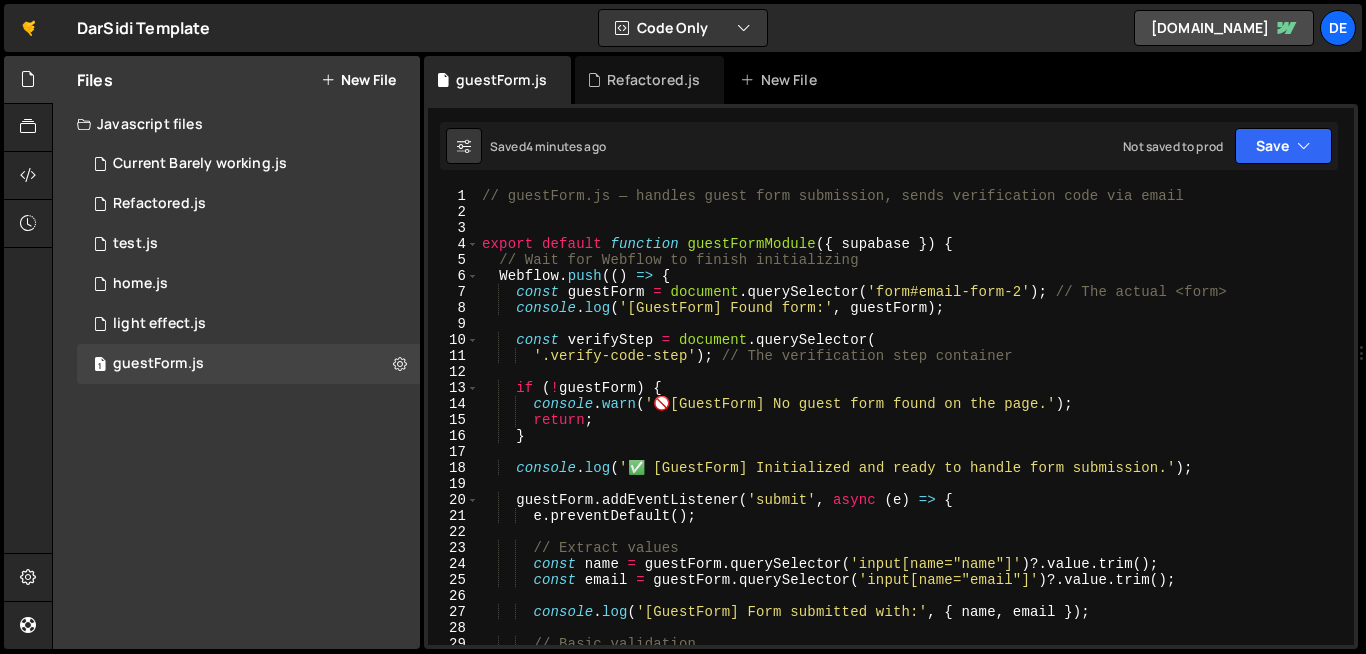 scroll, scrollTop: 0, scrollLeft: 0, axis: both 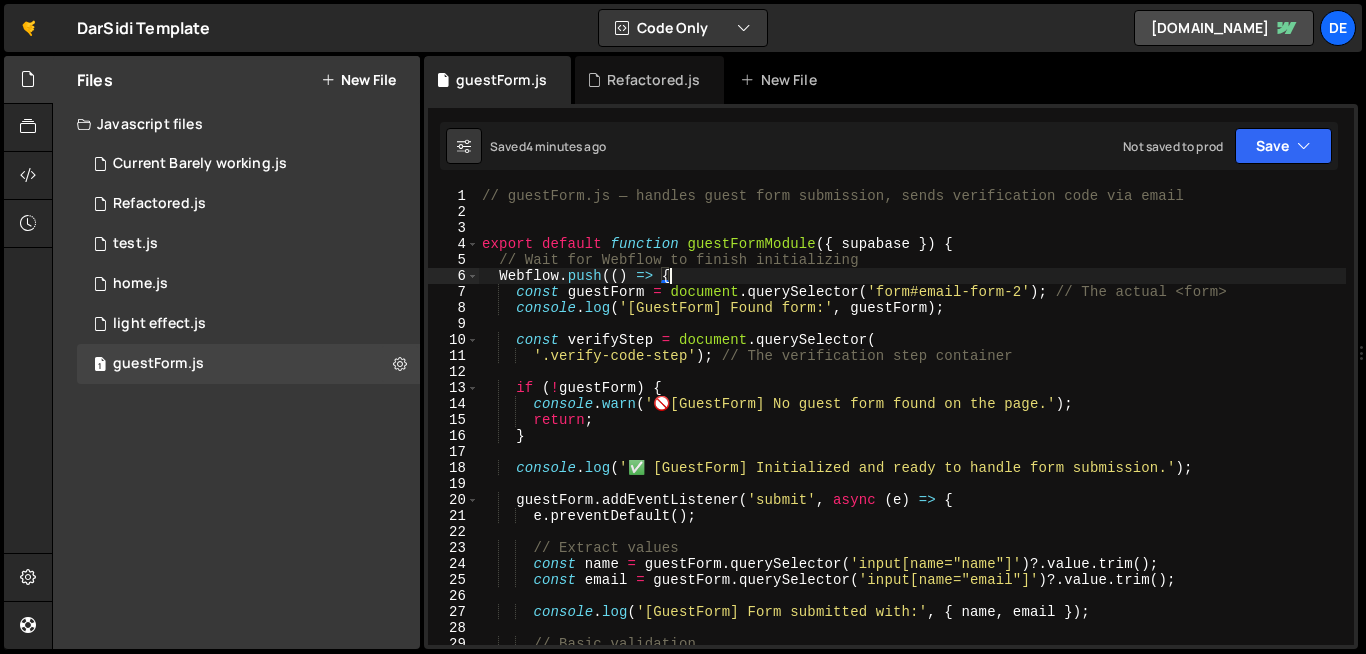 click on "// guestForm.js — handles guest form submission, sends verification code via email export   default   function   guestFormModule ( {   supabase   })   {    // Wait for Webflow to finish initializing    Webflow . push (( )   =>   {       const   guestForm   =   document . querySelector ( 'form#email-form-2' ) ;   // The actual <form>       console . log ( '[GuestForm] Found form:' ,   guestForm ) ;       const   verifyStep   =   document . querySelector (          '.verify-code-step' ) ;   // The verification step container       if   ( ! guestForm )   {          console . warn ( ' 🚫  [GuestForm] No guest form found on the page.' ) ;          return ;       }       console . log ( '✅ [GuestForm] Initialized and ready to handle form submission.' ) ;       guestForm . addEventListener ( 'submit' ,   async   ( e )   =>   {          e . preventDefault ( ) ;          // Extract values          const   name   =   guestForm . querySelector ( 'input[name="name"]' ) ?. value . trim ( ) ;          const   email" at bounding box center [912, 432] 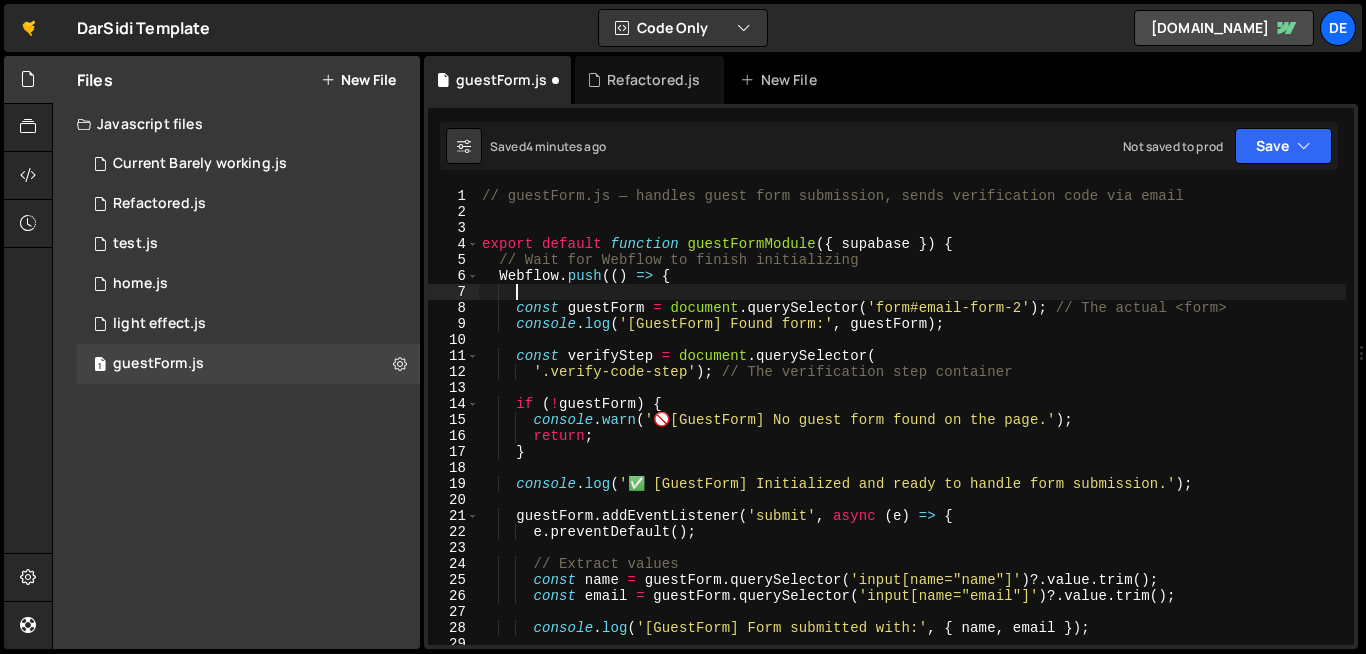 paste 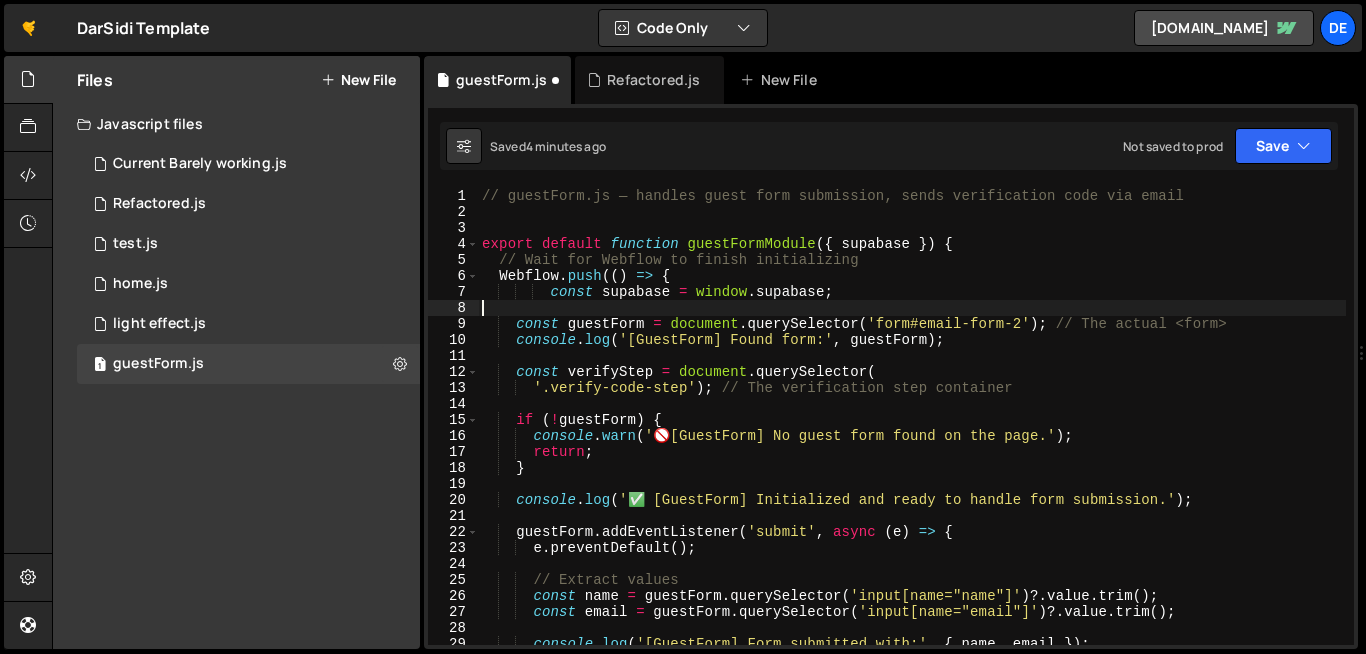 scroll, scrollTop: 0, scrollLeft: 0, axis: both 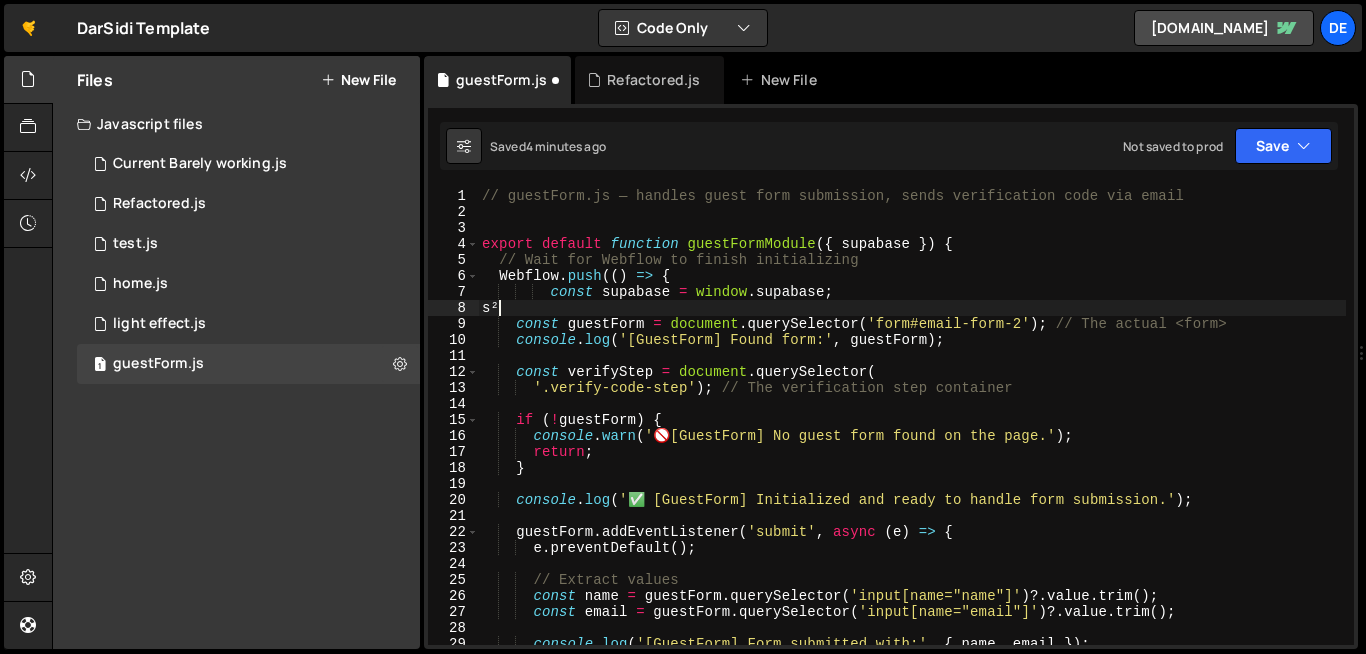 type on "s" 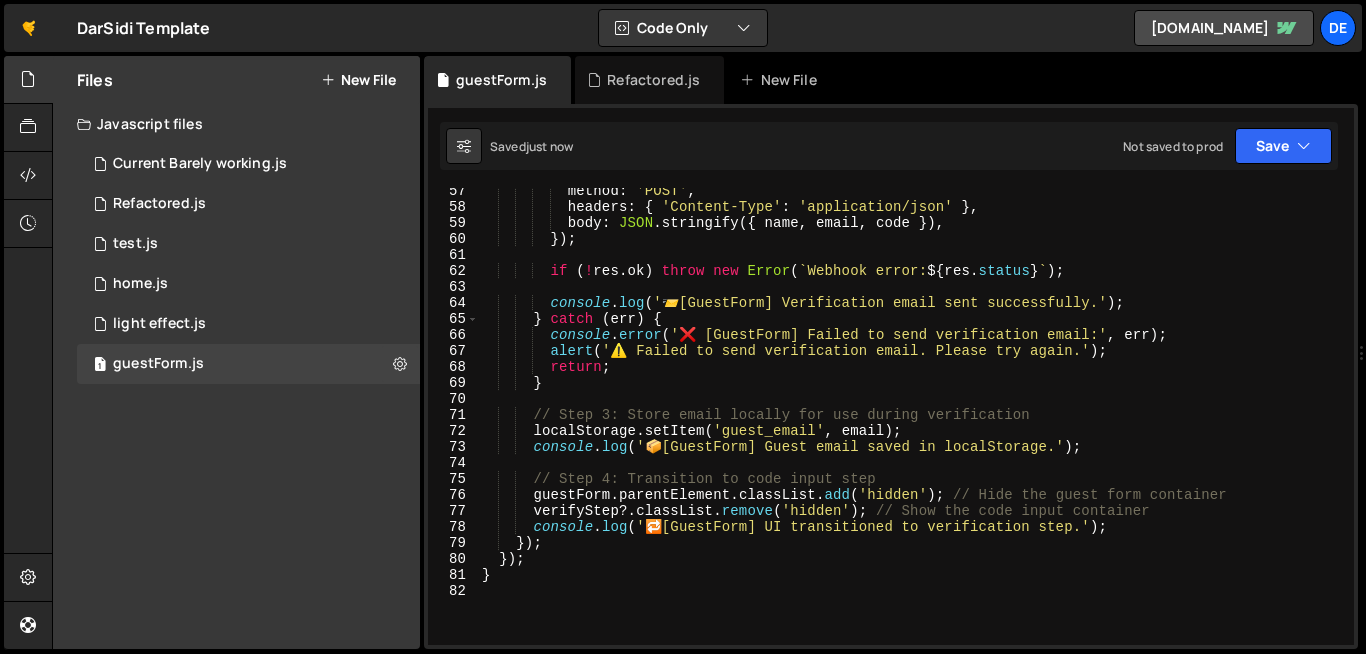 scroll, scrollTop: 900, scrollLeft: 0, axis: vertical 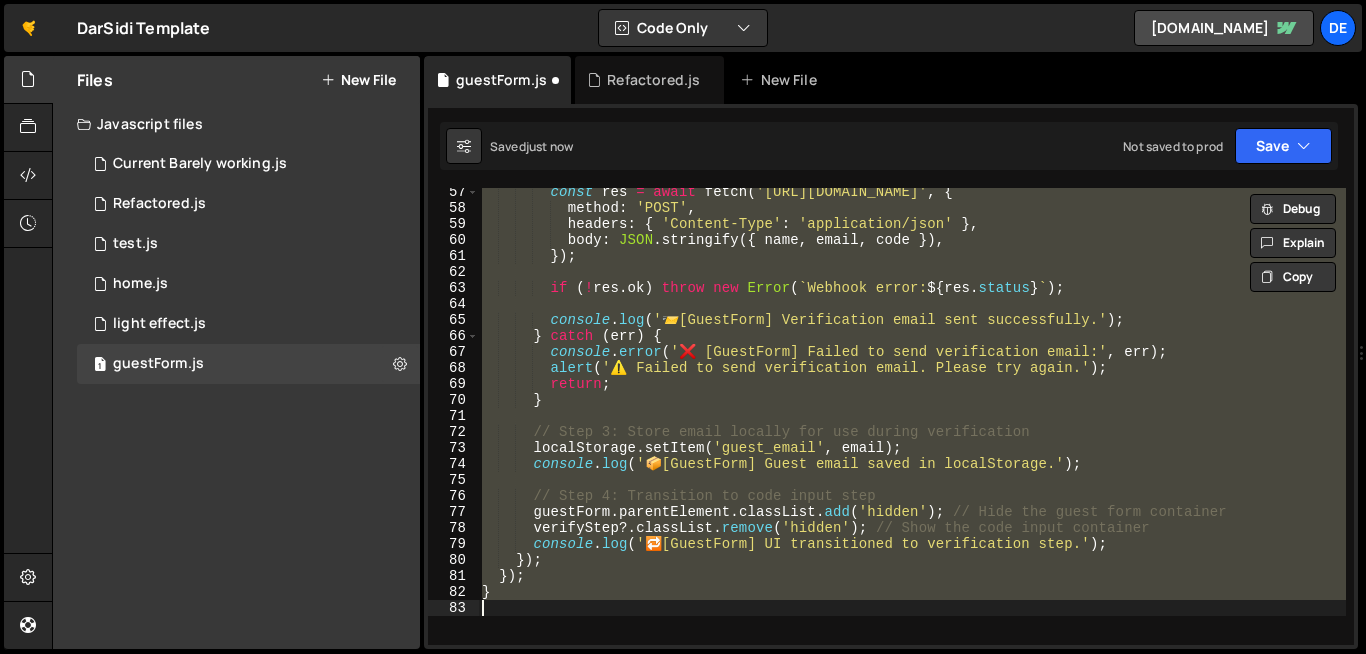 type on "s²" 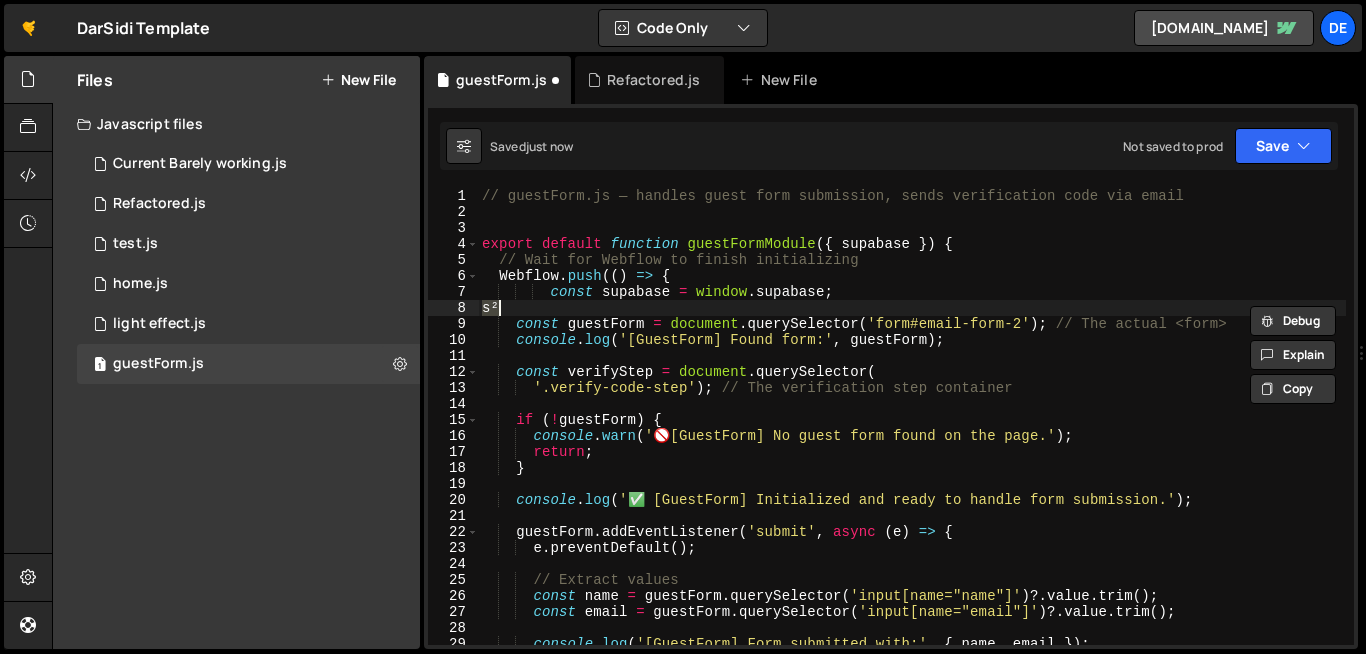 scroll, scrollTop: 0, scrollLeft: 0, axis: both 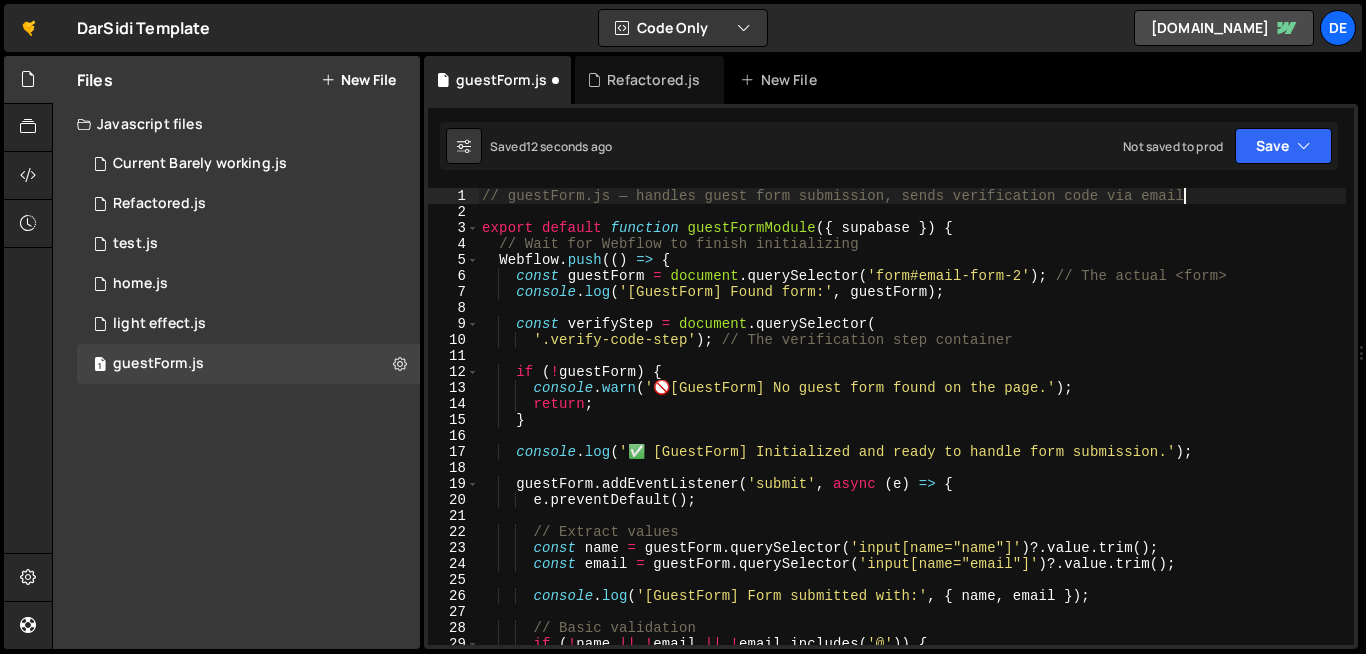 type on "}" 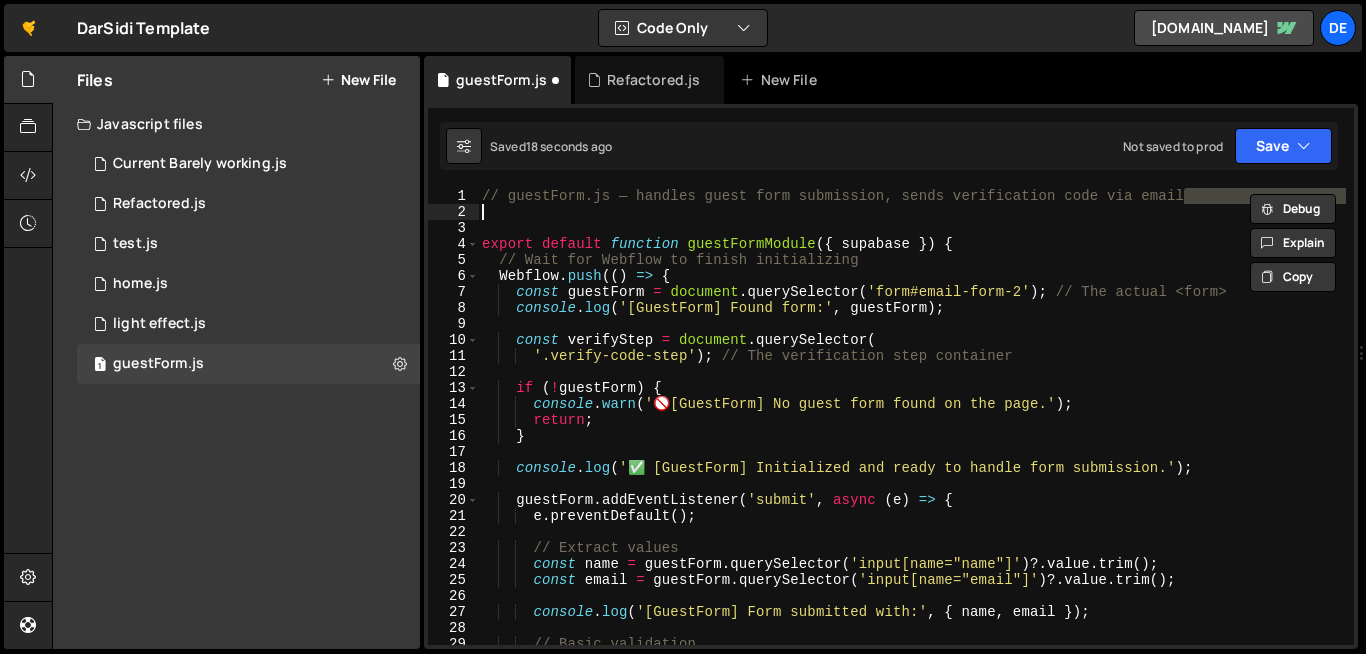 scroll, scrollTop: 0, scrollLeft: 0, axis: both 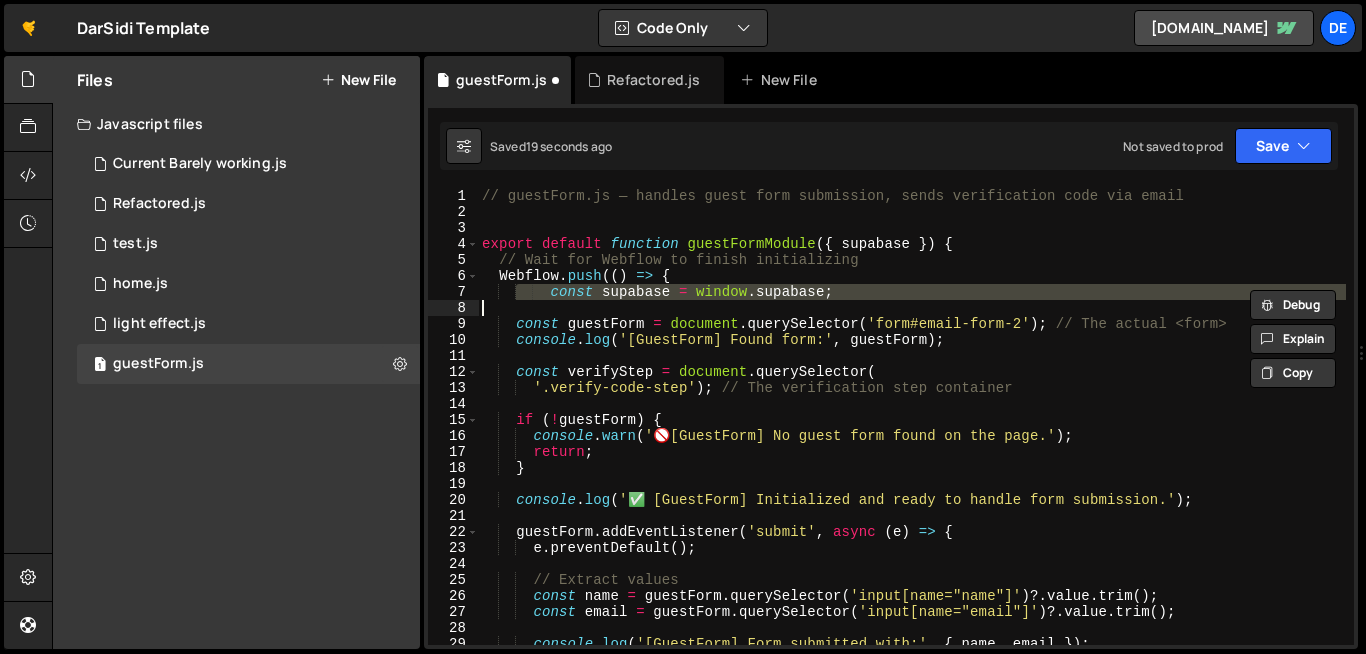 type on "s²" 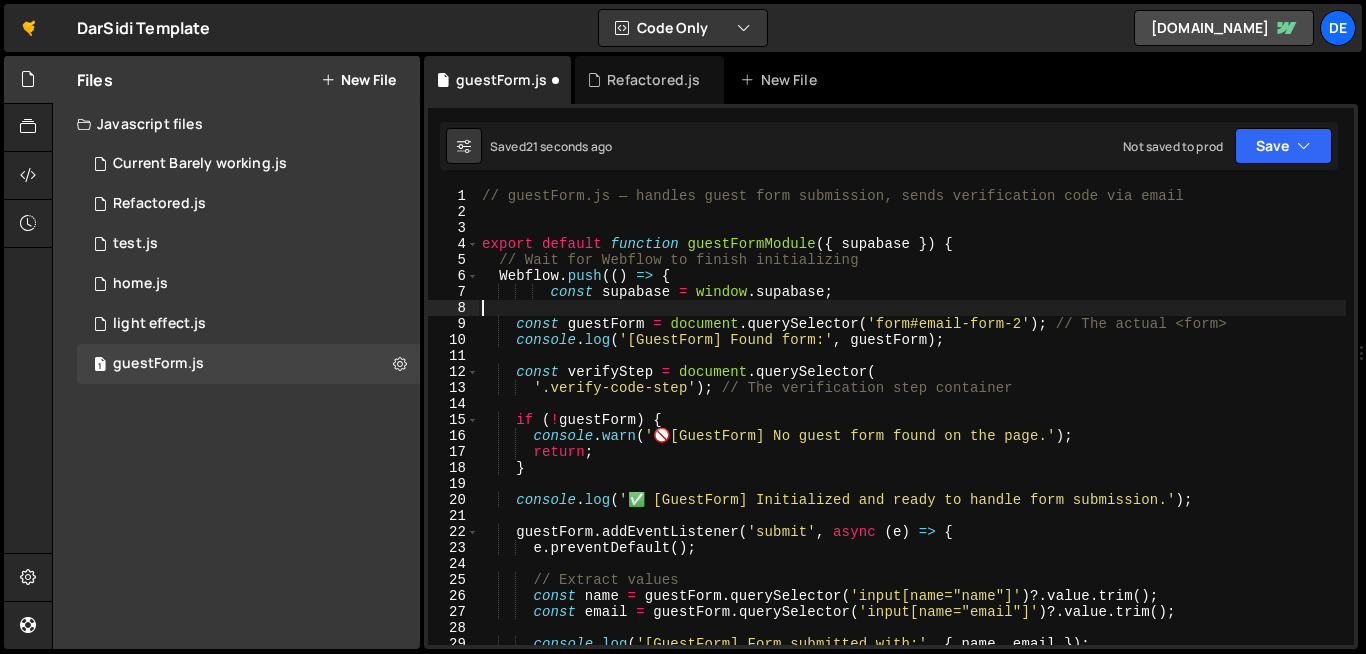 type on "}" 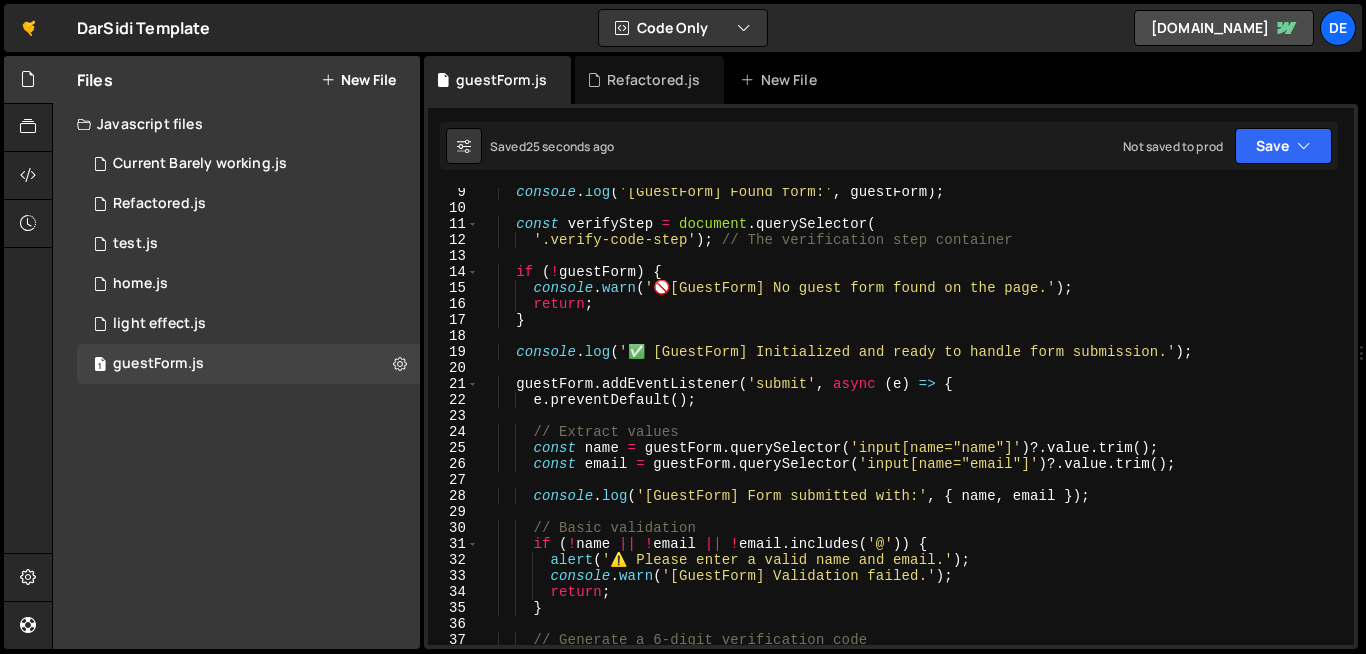 scroll, scrollTop: 0, scrollLeft: 0, axis: both 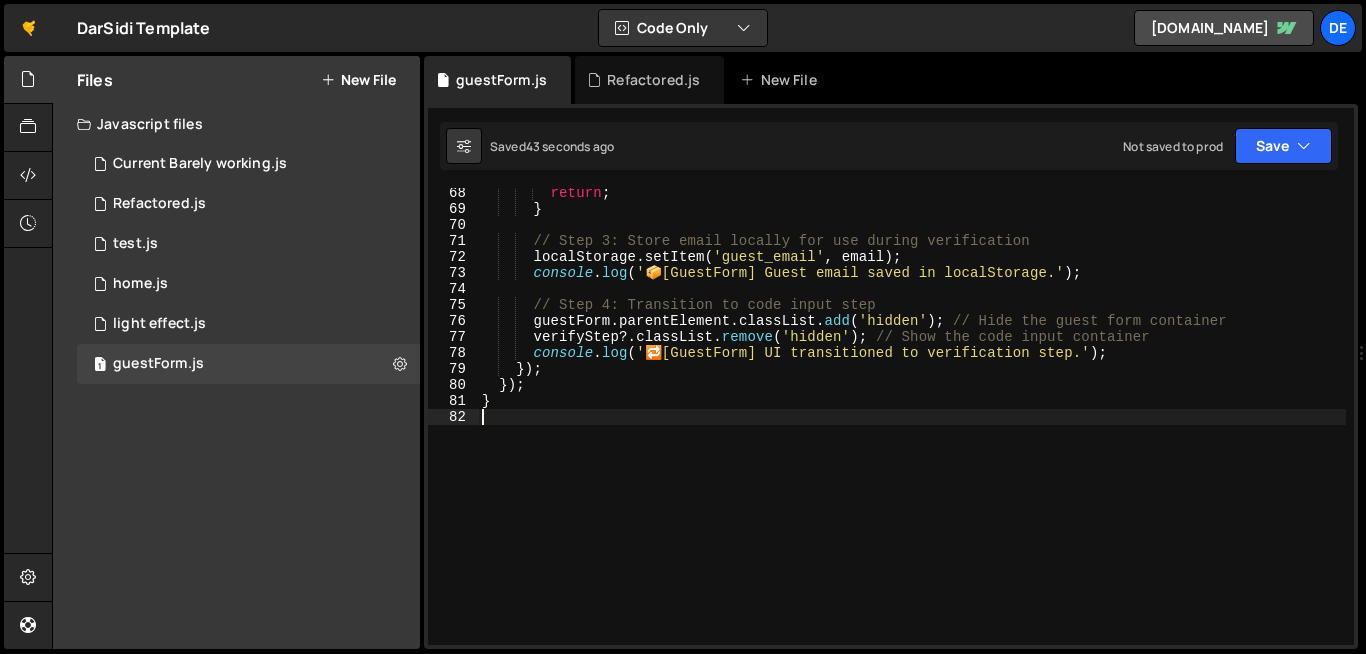 paste on "guestFormModule(); // ✅ Call it directly, no import needed" 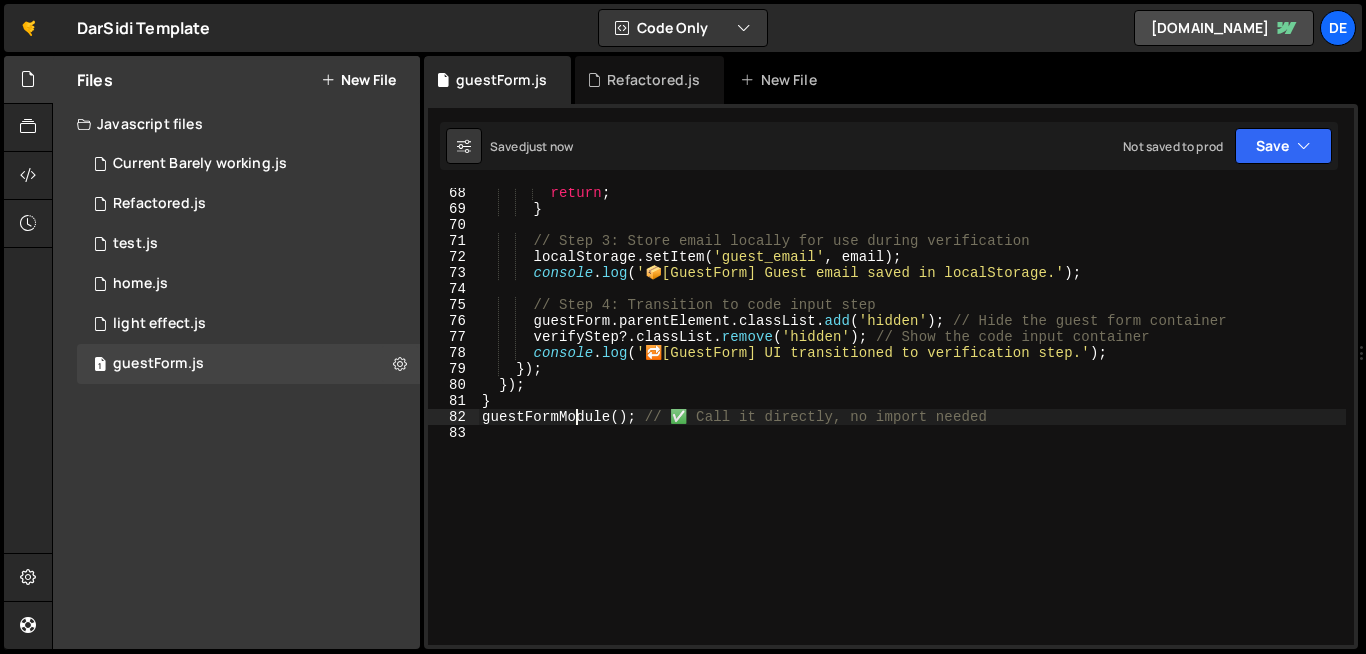 click on "return ;          }          // Step 3: Store email locally for use during verification          localStorage . setItem ( 'guest_email' ,   email ) ;          console . log ( ' 📦  [GuestForm] Guest email saved in localStorage.' ) ;          // Step 4: Transition to code input step          guestForm . parentElement . classList . add ( 'hidden' ) ;   // Hide the guest form container          verifyStep ?. classList . remove ( 'hidden' ) ;   // Show the code input container          console . log ( ' 🔁  [GuestForm] UI transitioned to verification step.' ) ;       }) ;    }) ; } guestFormModule ( ) ;   // ✅ Call it directly, no import needed" at bounding box center [912, 429] 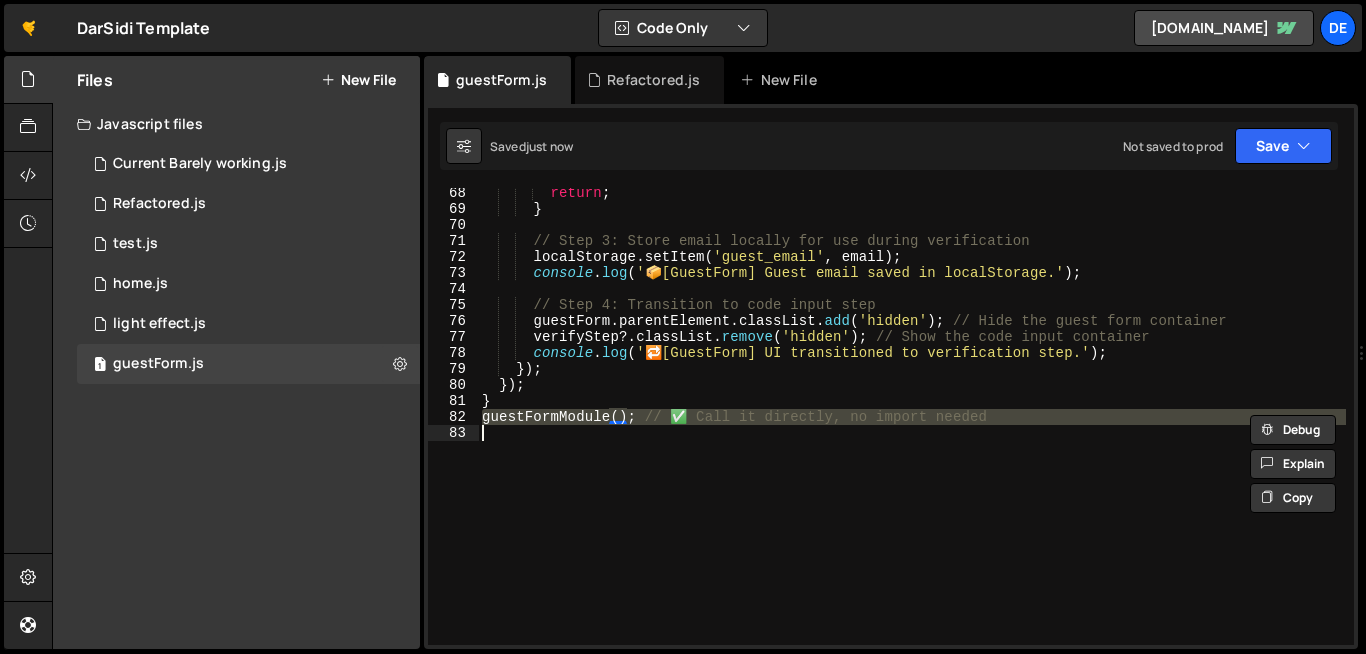 click on "return ;          }          // Step 3: Store email locally for use during verification          localStorage . setItem ( 'guest_email' ,   email ) ;          console . log ( ' 📦  [GuestForm] Guest email saved in localStorage.' ) ;          // Step 4: Transition to code input step          guestForm . parentElement . classList . add ( 'hidden' ) ;   // Hide the guest form container          verifyStep ?. classList . remove ( 'hidden' ) ;   // Show the code input container          console . log ( ' 🔁  [GuestForm] UI transitioned to verification step.' ) ;       }) ;    }) ; } guestFormModule ( ) ;   // ✅ Call it directly, no import needed" at bounding box center [912, 429] 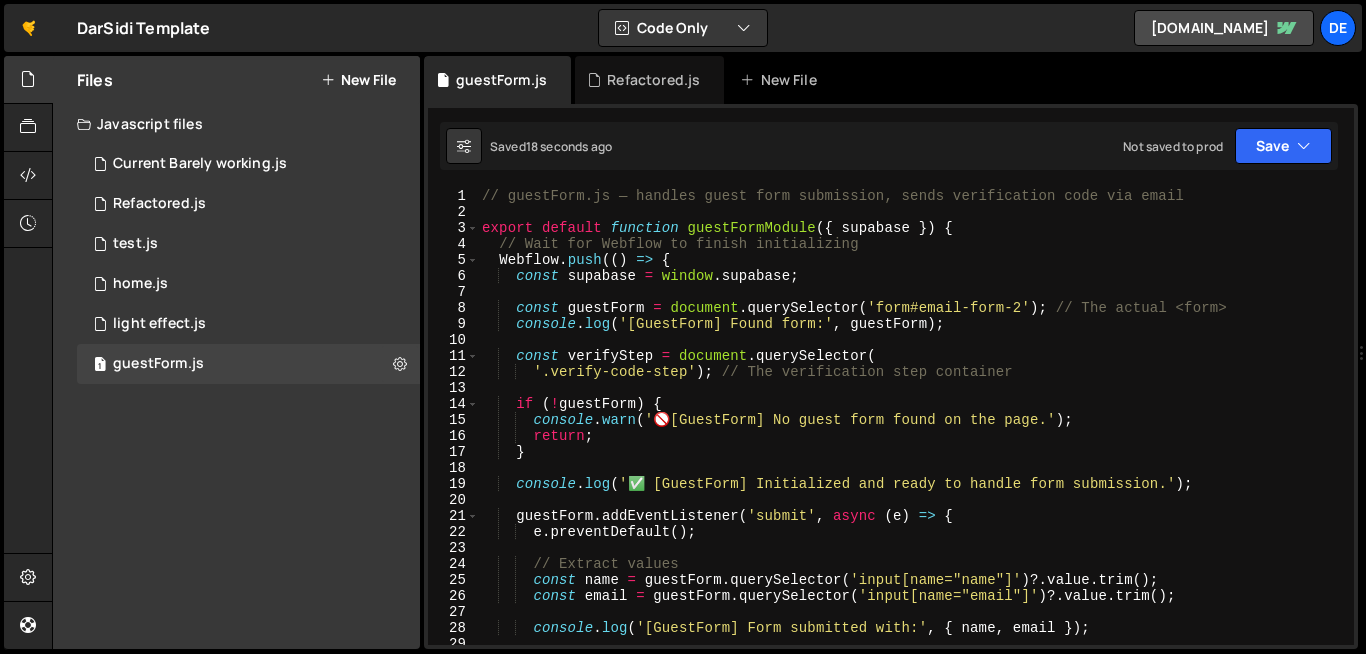 scroll, scrollTop: 0, scrollLeft: 0, axis: both 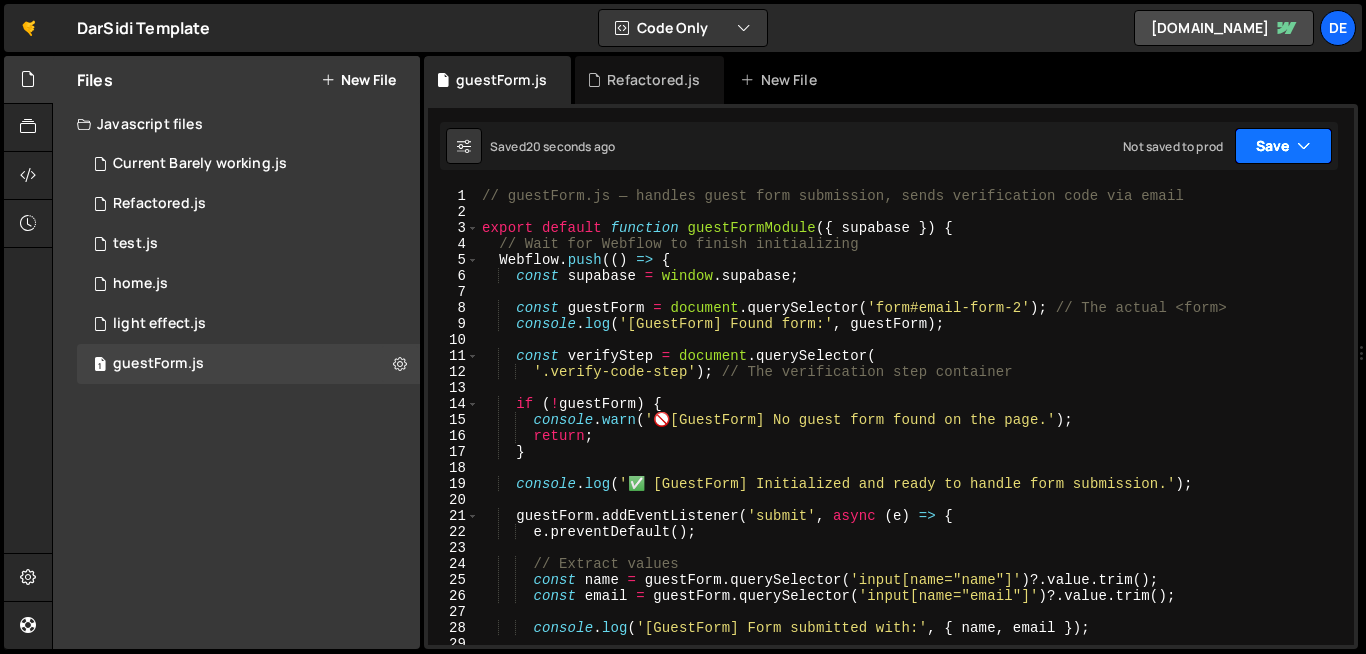 click on "Save" at bounding box center (1283, 146) 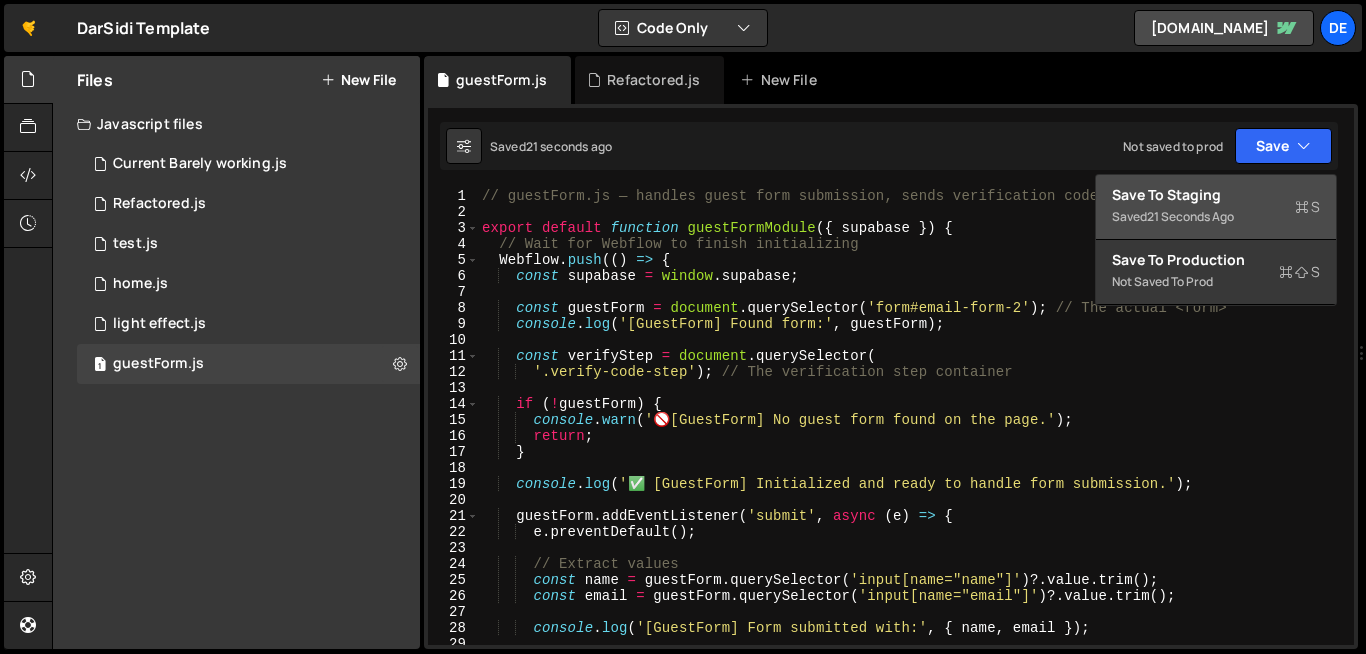 click on "Saved  21 seconds ago" at bounding box center [1216, 217] 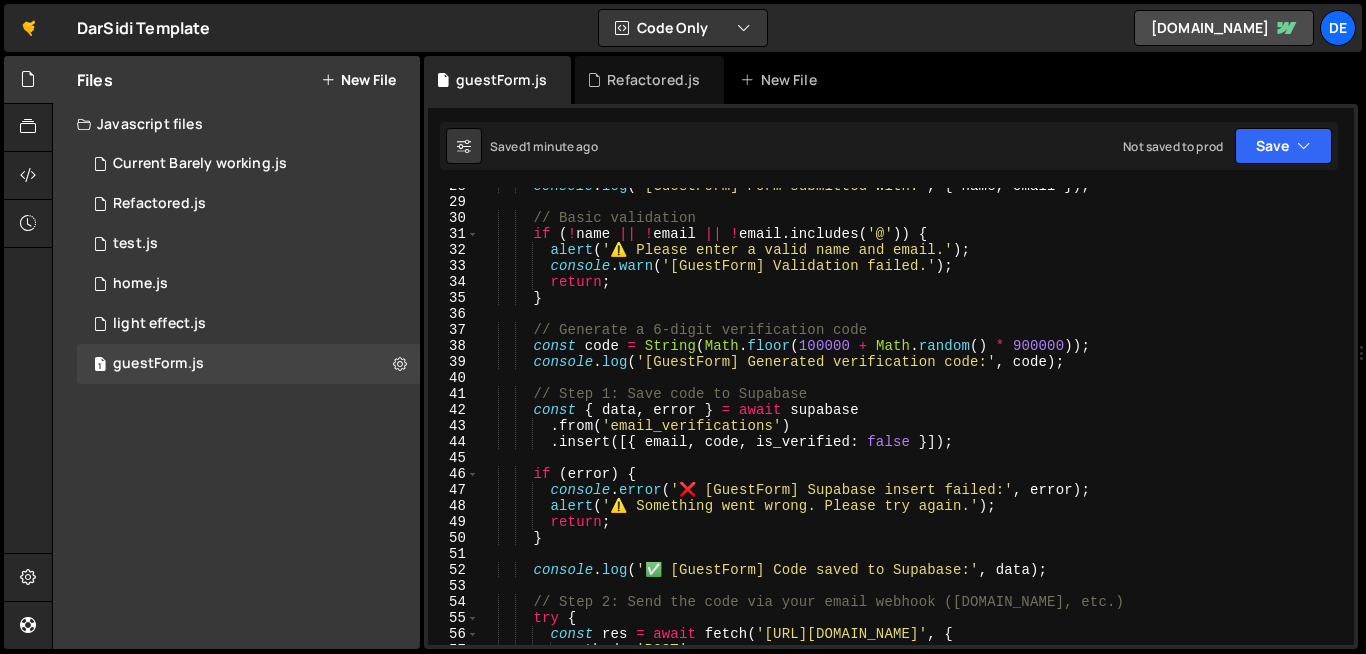 scroll, scrollTop: 0, scrollLeft: 0, axis: both 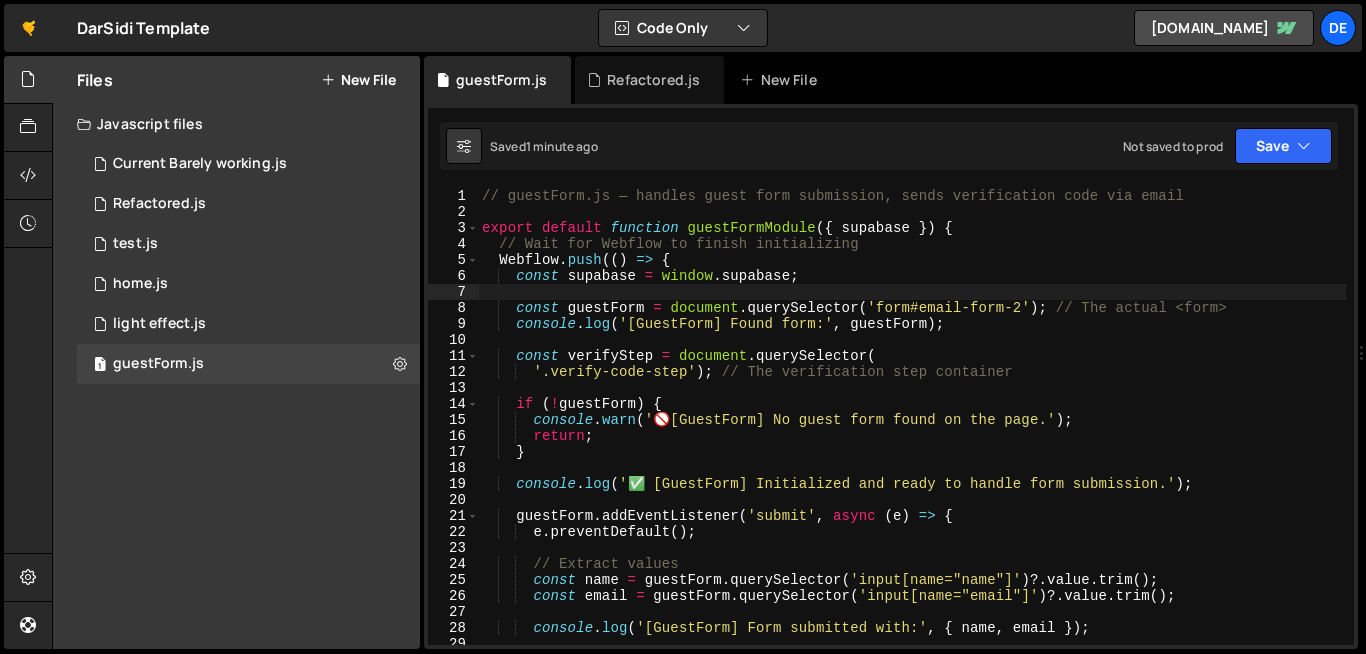 click on "// guestForm.js — handles guest form submission, sends verification code via email export   default   function   guestFormModule ( {   supabase   })   {    // Wait for Webflow to finish initializing    Webflow . push (( )   =>   {       const   supabase   =   window . supabase ;       const   guestForm   =   document . querySelector ( 'form#email-form-2' ) ;   // The actual <form>       console . log ( '[GuestForm] Found form:' ,   guestForm ) ;       const   verifyStep   =   document . querySelector (          '.verify-code-step' ) ;   // The verification step container       if   ( ! guestForm )   {          console . warn ( ' 🚫  [GuestForm] No guest form found on the page.' ) ;          return ;       }       console . log ( '✅ [GuestForm] Initialized and ready to handle form submission.' ) ;       guestForm . addEventListener ( 'submit' ,   async   ( e )   =>   {          e . preventDefault ( ) ;          // Extract values          const   name   =   guestForm . querySelector ( 'input[name="name"]'" at bounding box center (912, 432) 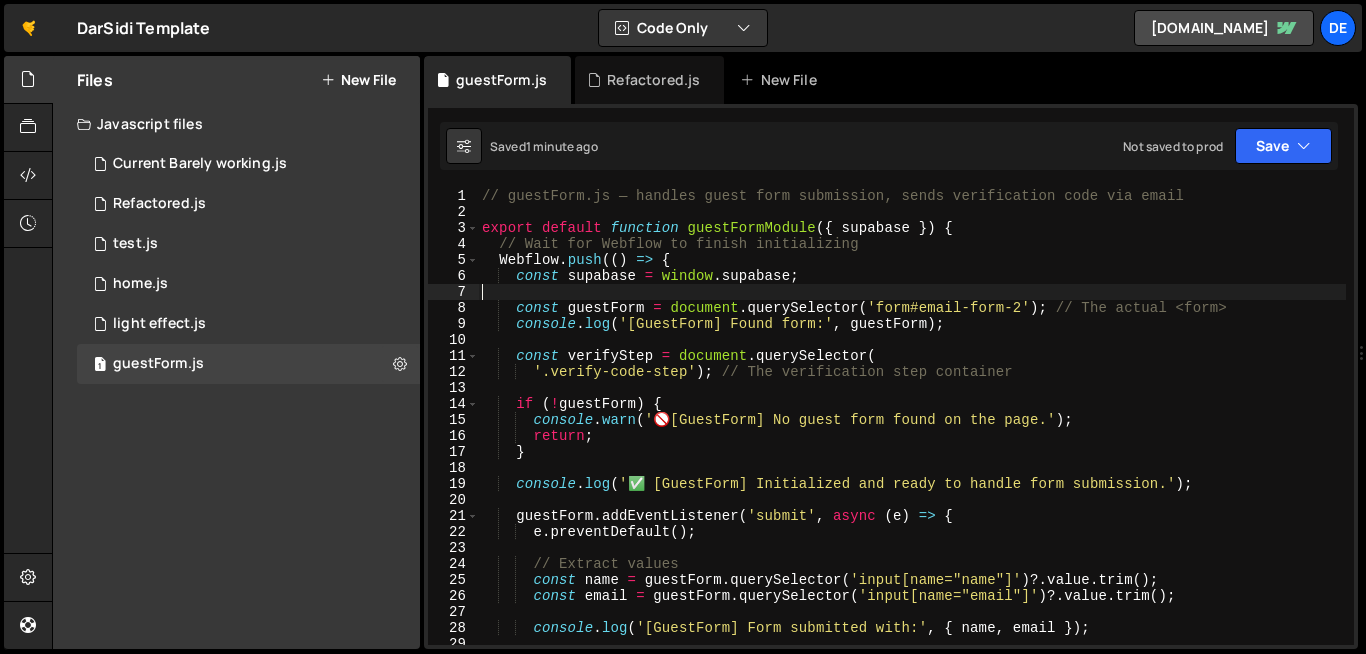 type on "guestFormModule(); // ✅ Call it directly, no import needed" 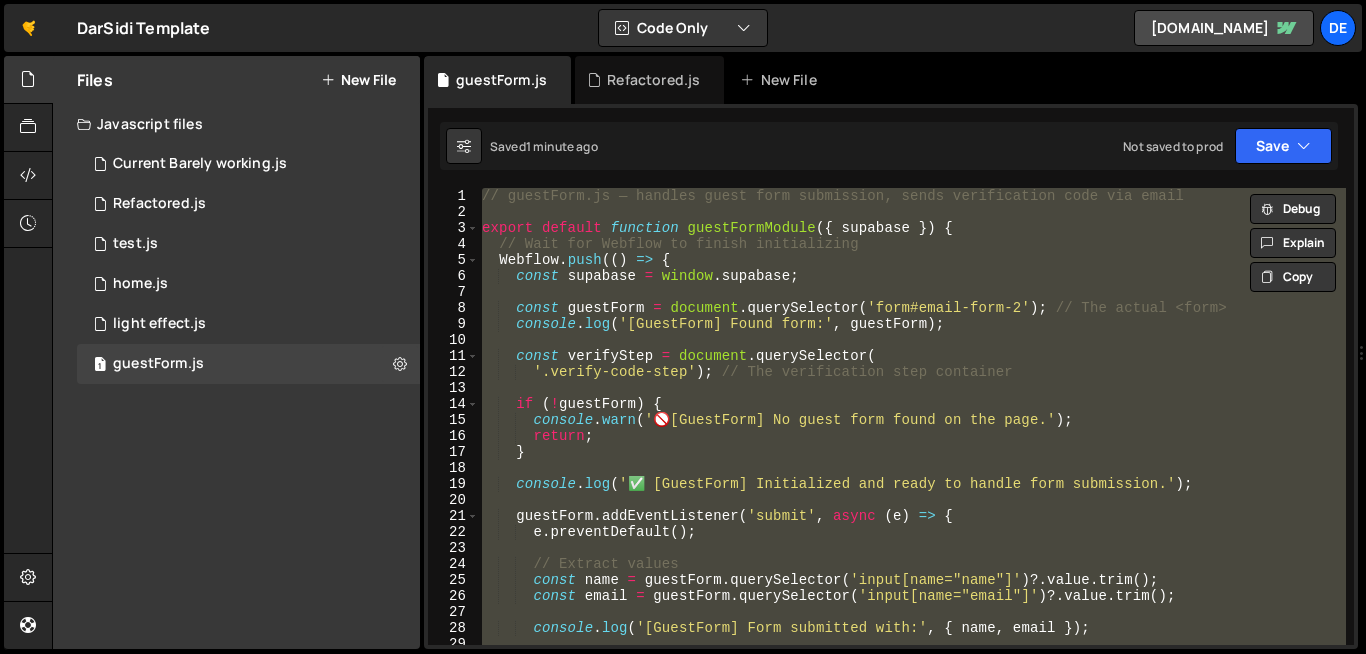paste 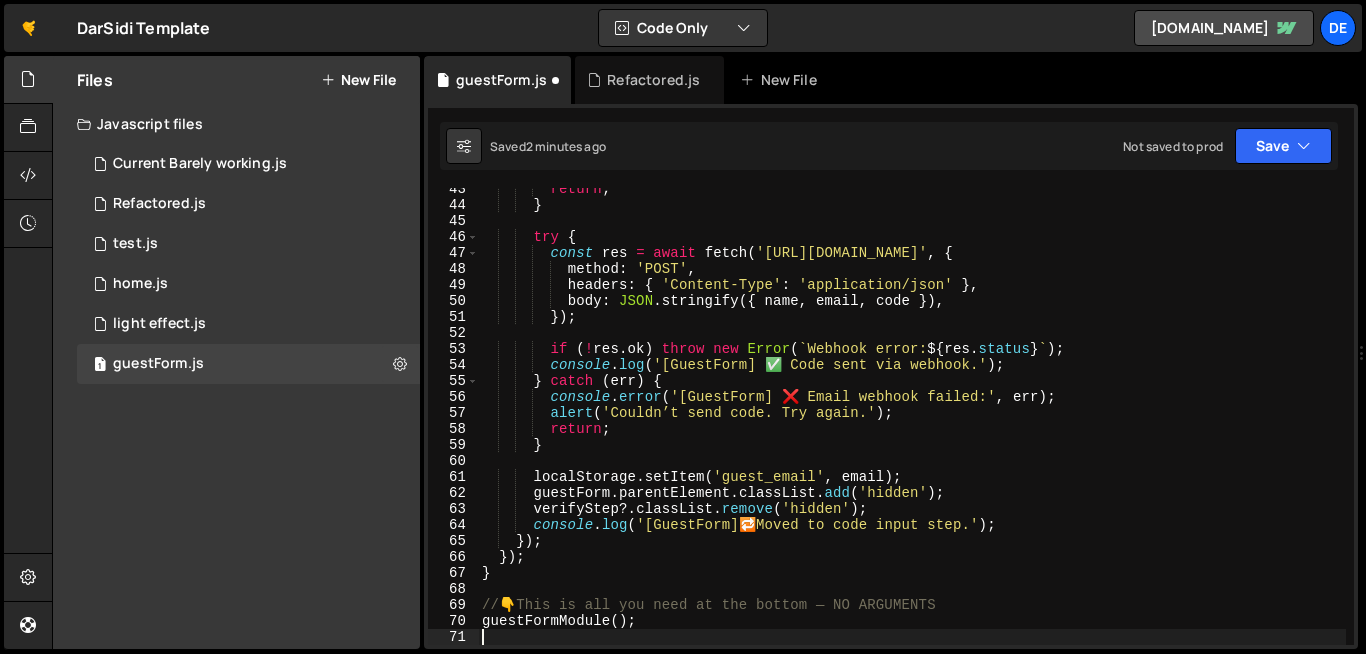 scroll, scrollTop: 679, scrollLeft: 0, axis: vertical 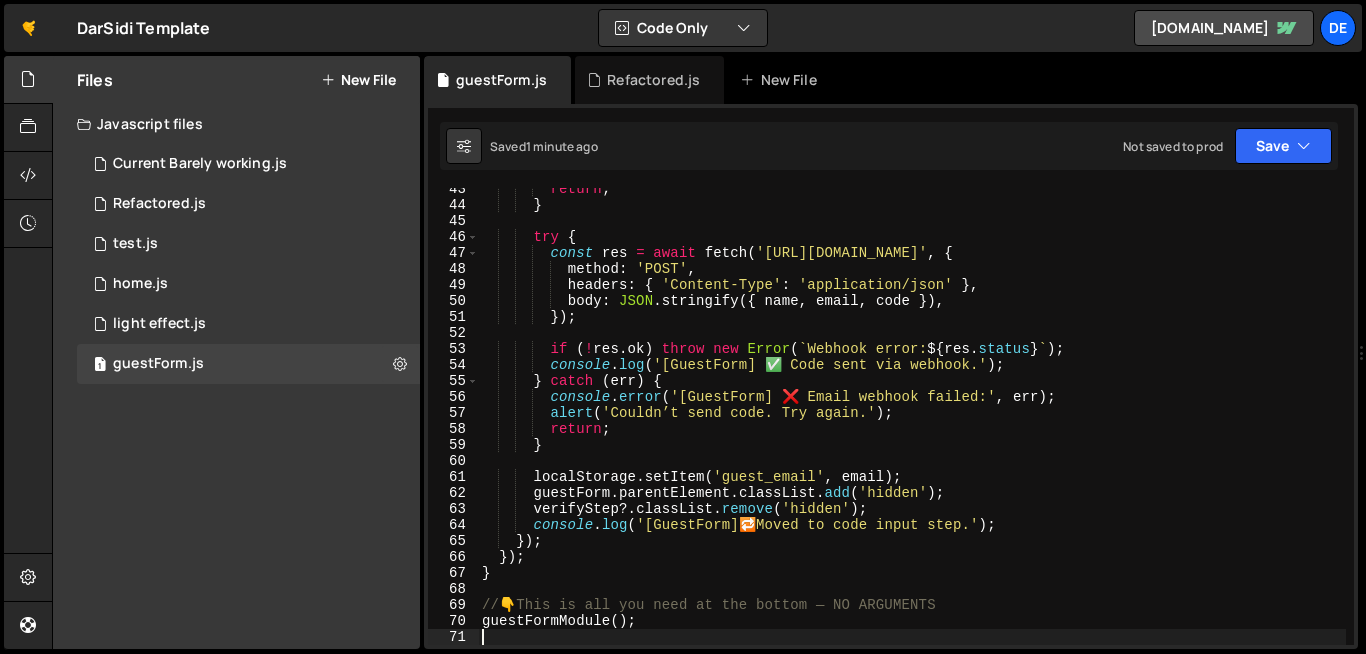 click on "return ;          }          try   {             const   res   =   await   fetch ( 'https://your-make-webhook-url.com' ,   {                method :   'POST' ,                headers :   {   'Content-Type' :   'application/json'   } ,                body :   JSON . stringify ({   name ,   email ,   code   }) ,             }) ;             if   ( ! res . ok )   throw   new   Error ( ` Webhook error:  ${ res . status } ` ) ;             console . log ( '[GuestForm] ✅ Code sent via webhook.' ) ;          }   catch   ( err )   {             console . error ( '[GuestForm] ❌ Email webhook failed:' ,   err ) ;             alert ( 'Couldn’t send code. Try again.' ) ;             return ;          }          localStorage . setItem ( 'guest_email' ,   email ) ;          guestForm . parentElement . classList . add ( 'hidden' ) ;          verifyStep ?. classList . remove ( 'hidden' ) ;          console . log ( '[GuestForm]  🔁  Moved to code input step.' ) ;       }) ;    }) ; } //  👇 ( ) ;" at bounding box center (912, 425) 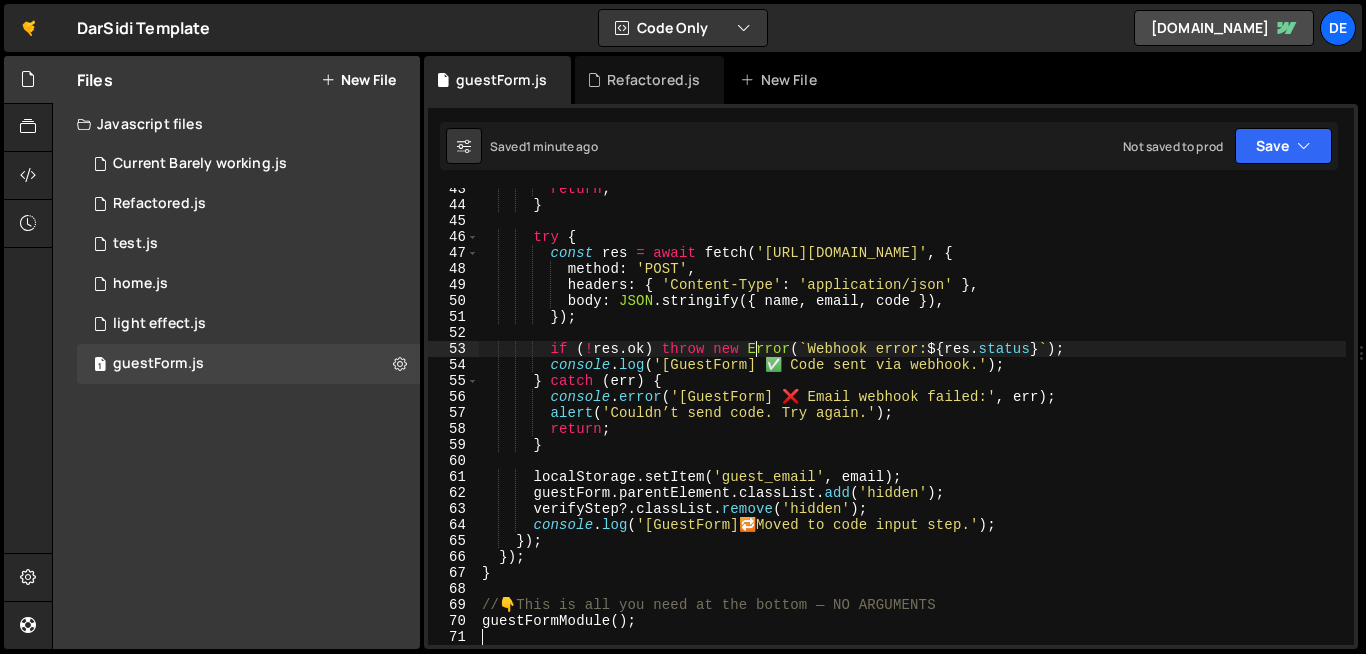 type on "guestFormModule();" 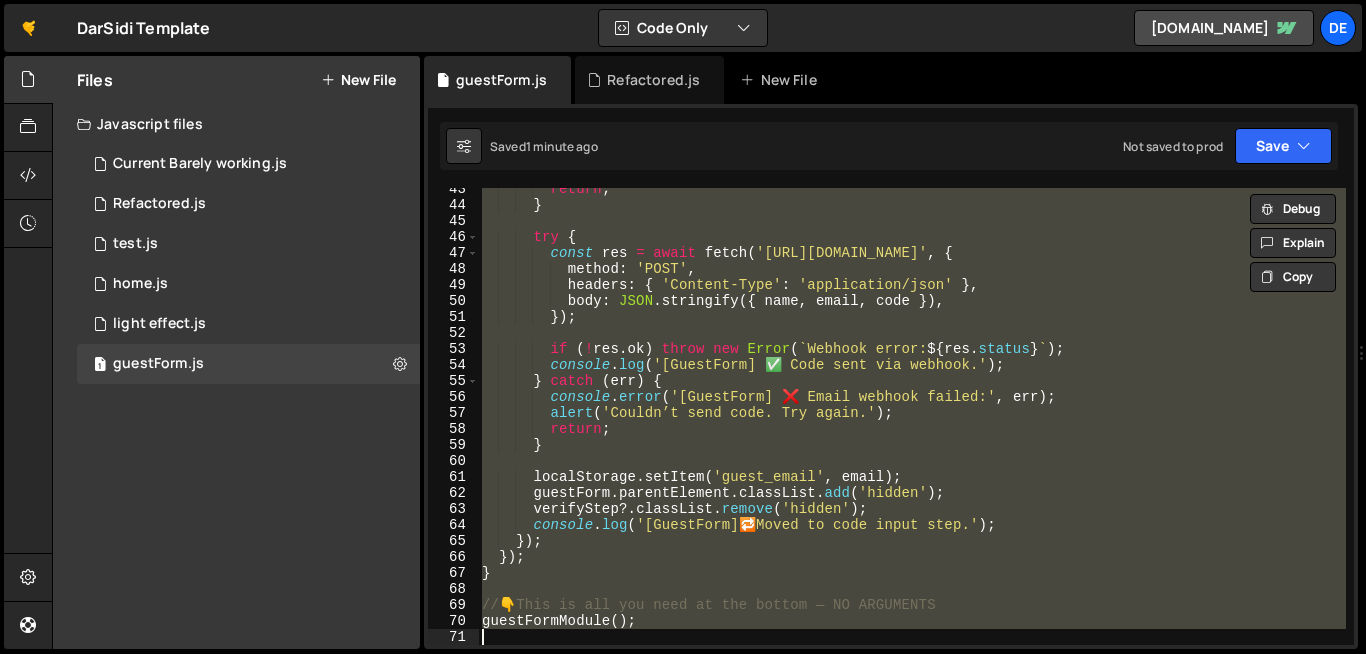 paste 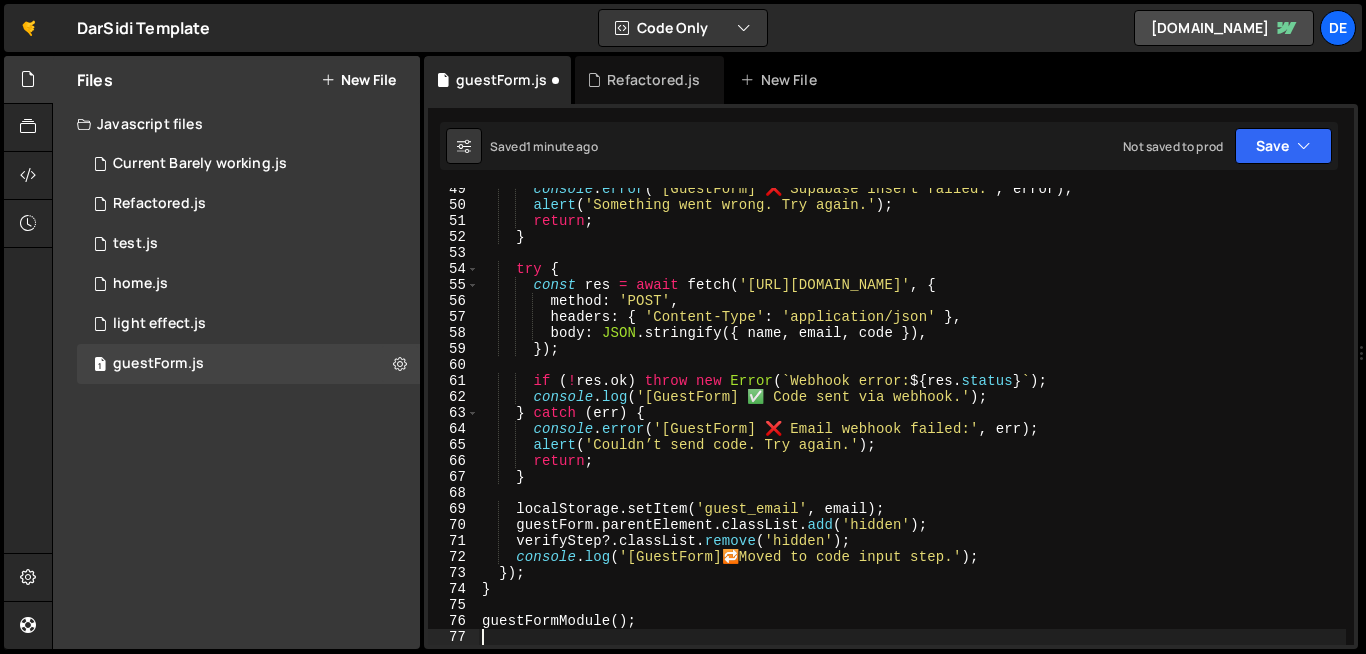 scroll, scrollTop: 775, scrollLeft: 0, axis: vertical 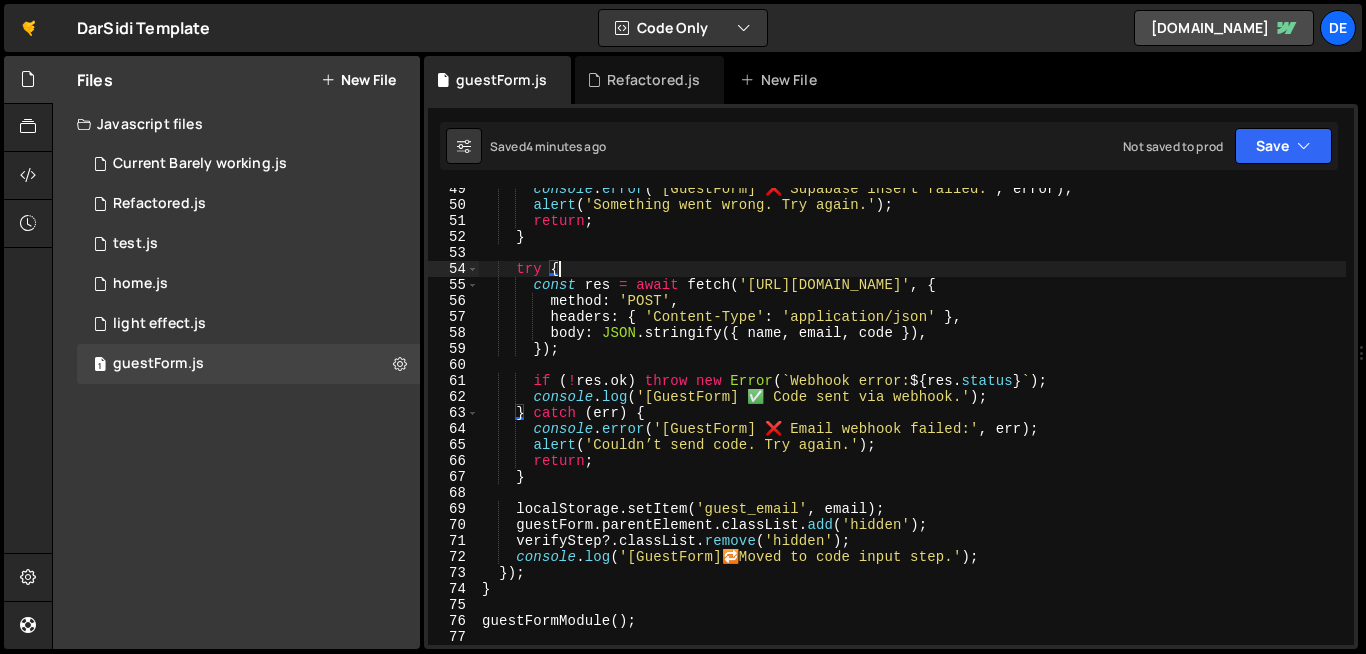 click on "console . error ( '[GuestForm] ❌ Supabase insert failed:' ,   error ) ;          alert ( 'Something went wrong. Try again.' ) ;          return ;       }       try   {          const   res   =   await   fetch ( '[URL][DOMAIN_NAME]' ,   {             method :   'POST' ,             headers :   {   'Content-Type' :   'application/json'   } ,             body :   JSON . stringify ({   name ,   email ,   code   }) ,          }) ;          if   ( ! res . ok )   throw   new   Error ( ` Webhook error:  ${ res . status } ` ) ;          console . log ( '[GuestForm] ✅ Code sent via webhook.' ) ;       }   catch   ( err )   {          console . error ( '[GuestForm] ❌ Email webhook failed:' ,   err ) ;          alert ( 'Couldn’t send code. Try again.' ) ;          return ;       }       localStorage . setItem ( 'guest_email' ,   email ) ;       guestForm . parentElement . classList . add ( 'hidden' ) ;       verifyStep ?. classList . remove ( 'hidden' ) ;       console . log ( 🔁 ) ;" at bounding box center (912, 425) 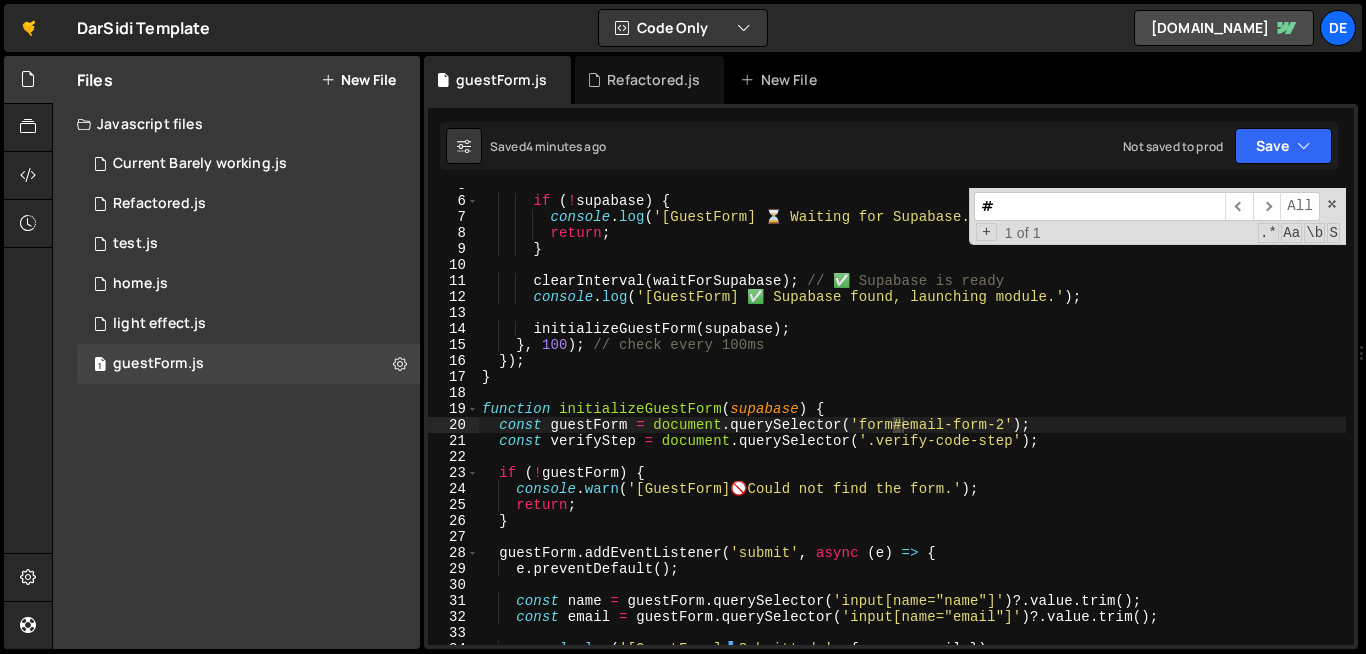 scroll, scrollTop: 0, scrollLeft: 0, axis: both 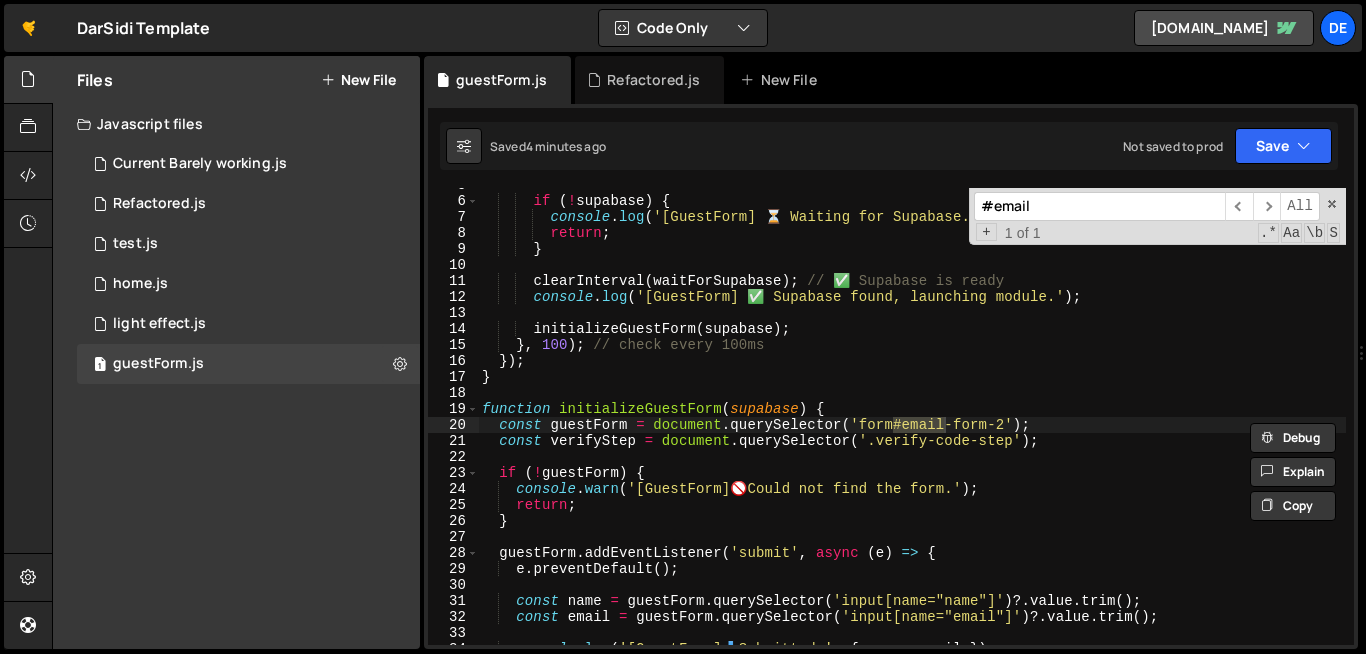 type on "#email" 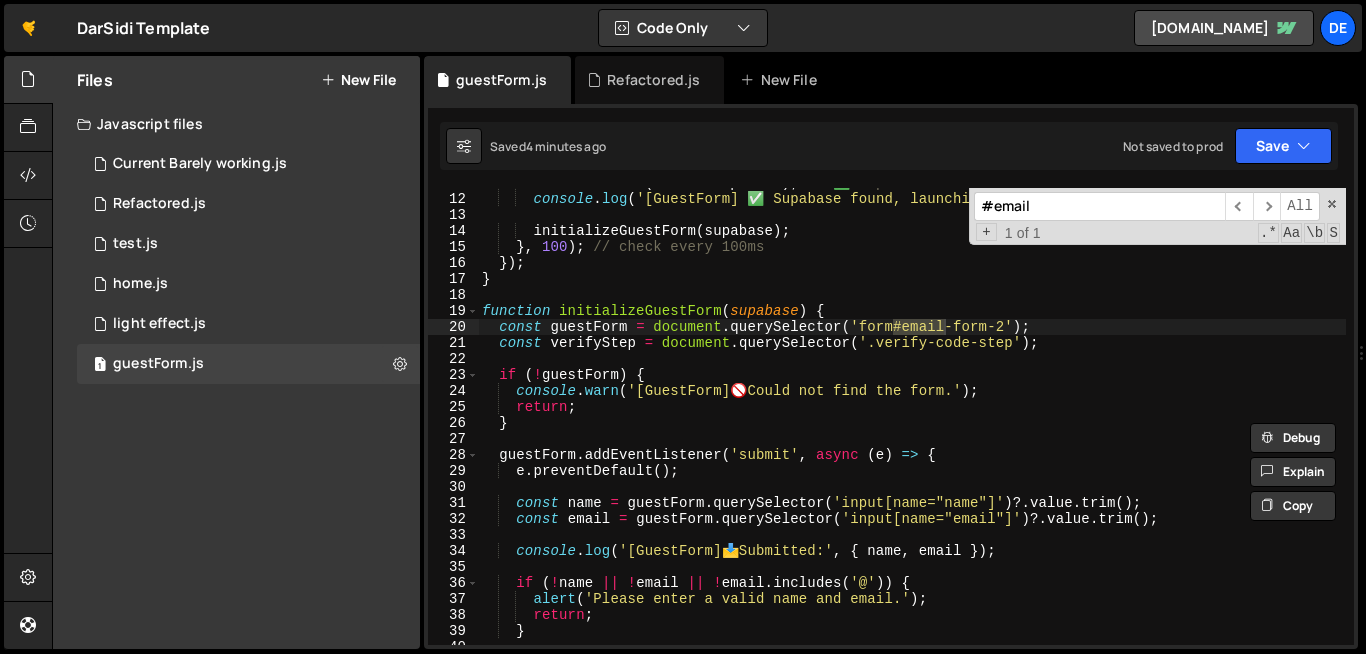 scroll, scrollTop: 180, scrollLeft: 0, axis: vertical 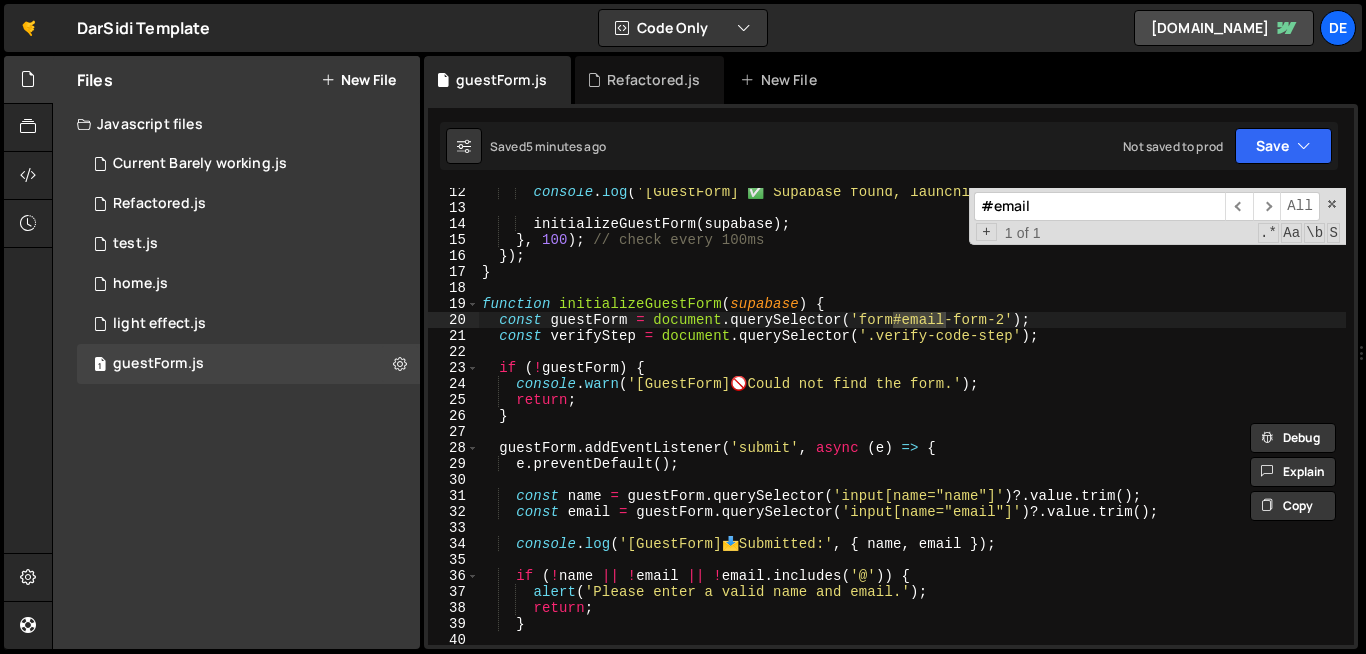 click on "#email" at bounding box center (1099, 206) 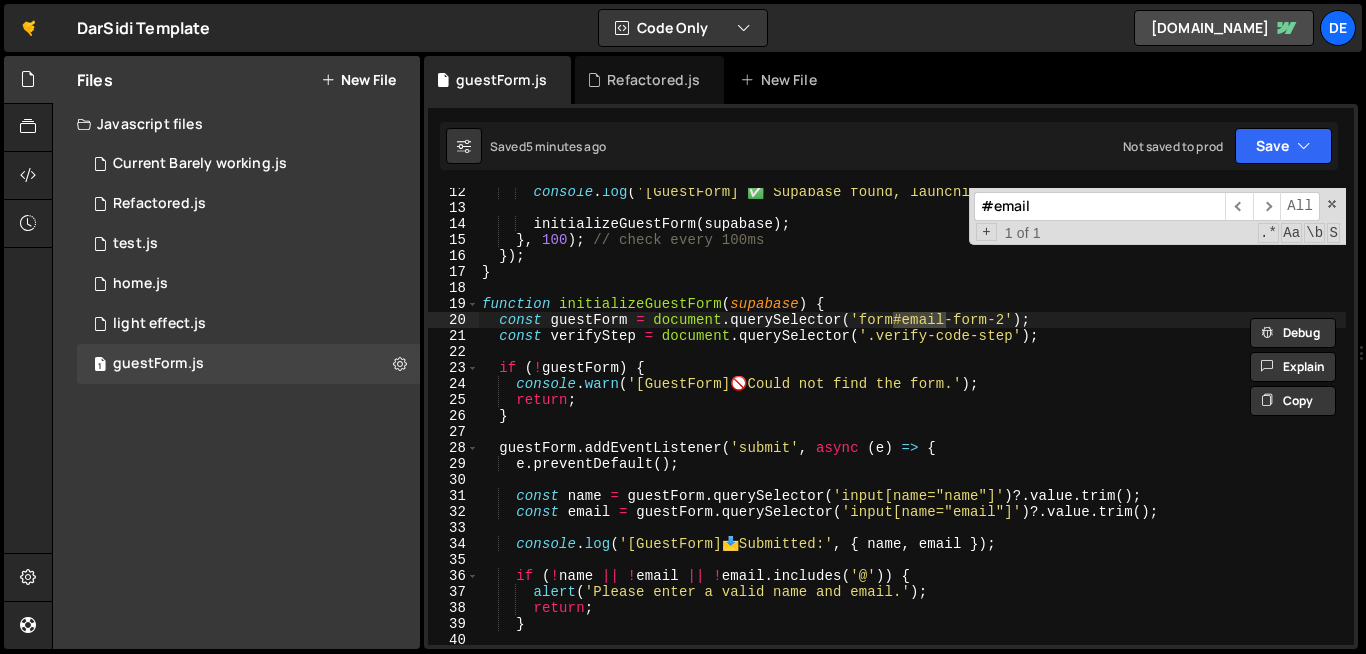 click on "#email" at bounding box center (1099, 206) 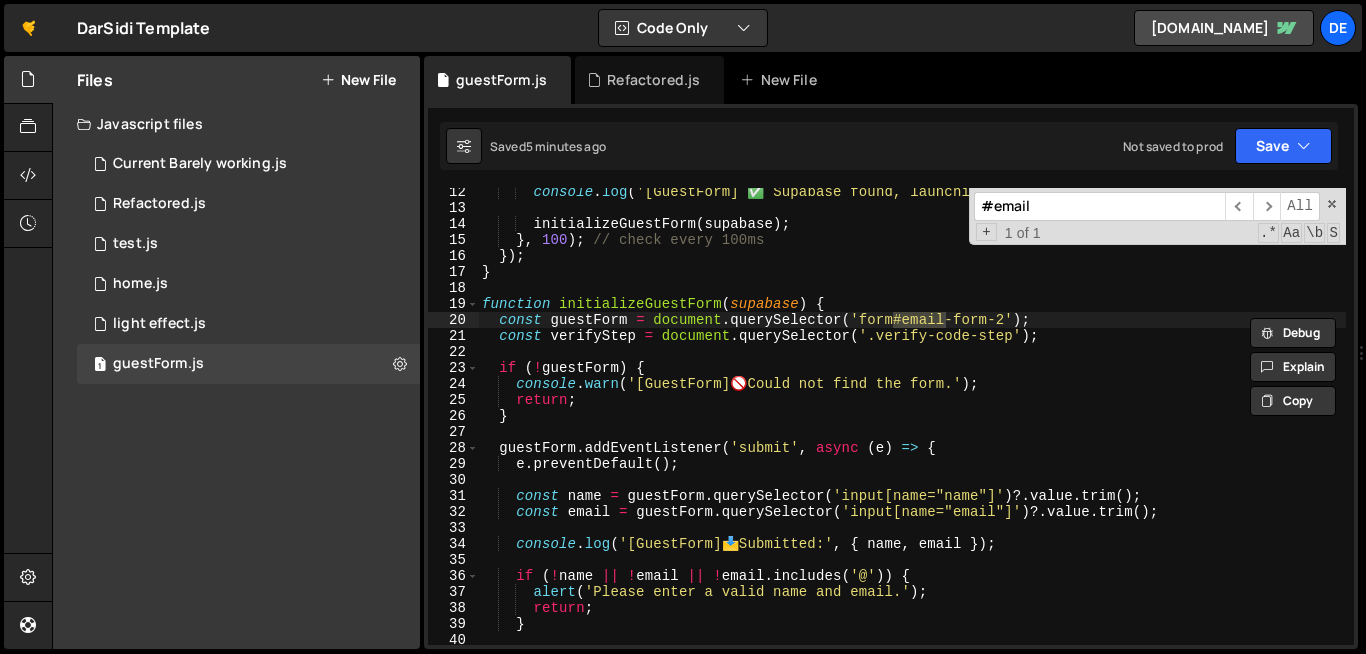 click on "console . log ( '[GuestForm] ✅ Supabase found, launching module.' ) ;          initializeGuestForm ( supabase ) ;       } ,   100 ) ;   // check every 100ms    }) ; } function   initializeGuestForm ( supabase )   {    const   guestForm   =   document . querySelector ( 'form#email-form-2' ) ;    const   verifyStep   =   document . querySelector ( '.verify-code-step' ) ;    if   ( ! guestForm )   {       console . warn ( '[GuestForm]  🚫  Could not find the form.' ) ;       return ;    }    guestForm . addEventListener ( 'submit' ,   async   ( e )   =>   {       e . preventDefault ( ) ;       const   name   =   guestForm . querySelector ( 'input[name="name"]' ) ?. value . trim ( ) ;       const   email   =   guestForm . querySelector ( 'input[name="email"]' ) ?. value . trim ( ) ;       console . log ( '[GuestForm]  📩  Submitted:' ,   {   name ,   email   }) ;       if   ( ! name   ||   ! email   ||   ! email . includes ( '@' ))   {          alert ( 'Please enter a valid name and email.' ) ;" at bounding box center [912, 428] 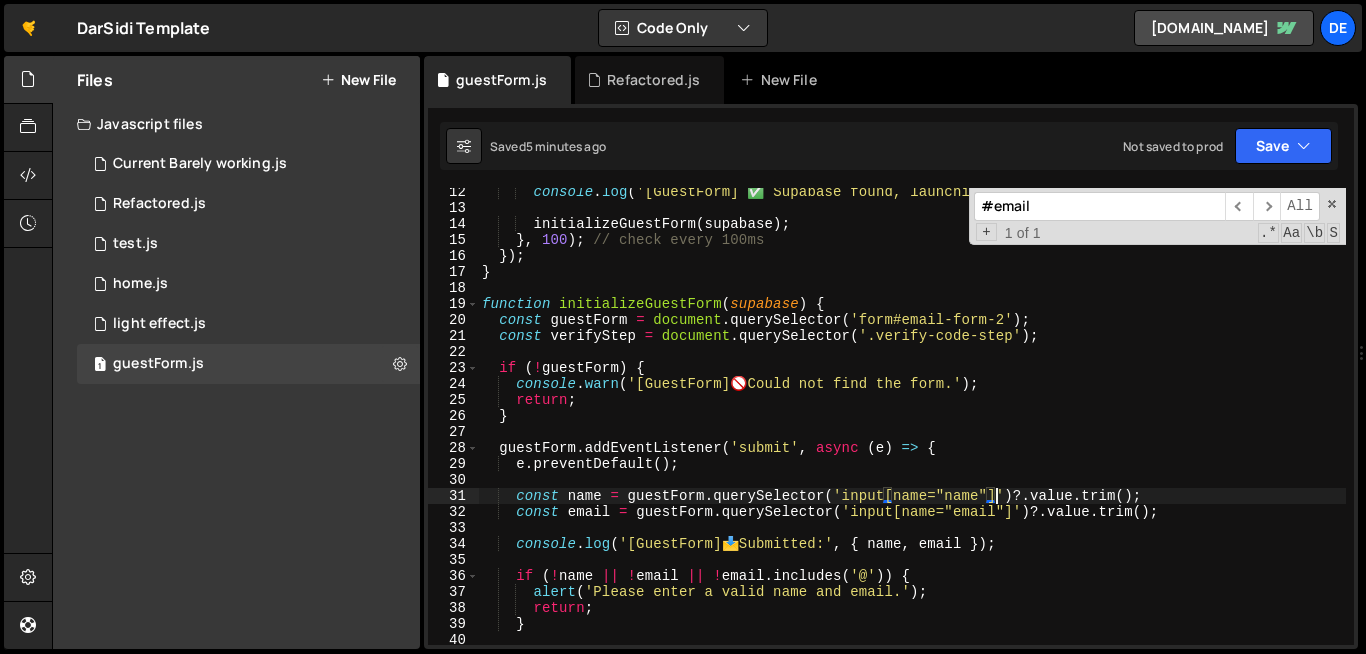 click on "console . log ( '[GuestForm] ✅ Supabase found, launching module.' ) ;          initializeGuestForm ( supabase ) ;       } ,   100 ) ;   // check every 100ms    }) ; } function   initializeGuestForm ( supabase )   {    const   guestForm   =   document . querySelector ( 'form#email-form-2' ) ;    const   verifyStep   =   document . querySelector ( '.verify-code-step' ) ;    if   ( ! guestForm )   {       console . warn ( '[GuestForm]  🚫  Could not find the form.' ) ;       return ;    }    guestForm . addEventListener ( 'submit' ,   async   ( e )   =>   {       e . preventDefault ( ) ;       const   name   =   guestForm . querySelector ( 'input[name="name"]' ) ?. value . trim ( ) ;       const   email   =   guestForm . querySelector ( 'input[name="email"]' ) ?. value . trim ( ) ;       console . log ( '[GuestForm]  📩  Submitted:' ,   {   name ,   email   }) ;       if   ( ! name   ||   ! email   ||   ! email . includes ( '@' ))   {          alert ( 'Please enter a valid name and email.' ) ;" at bounding box center (912, 428) 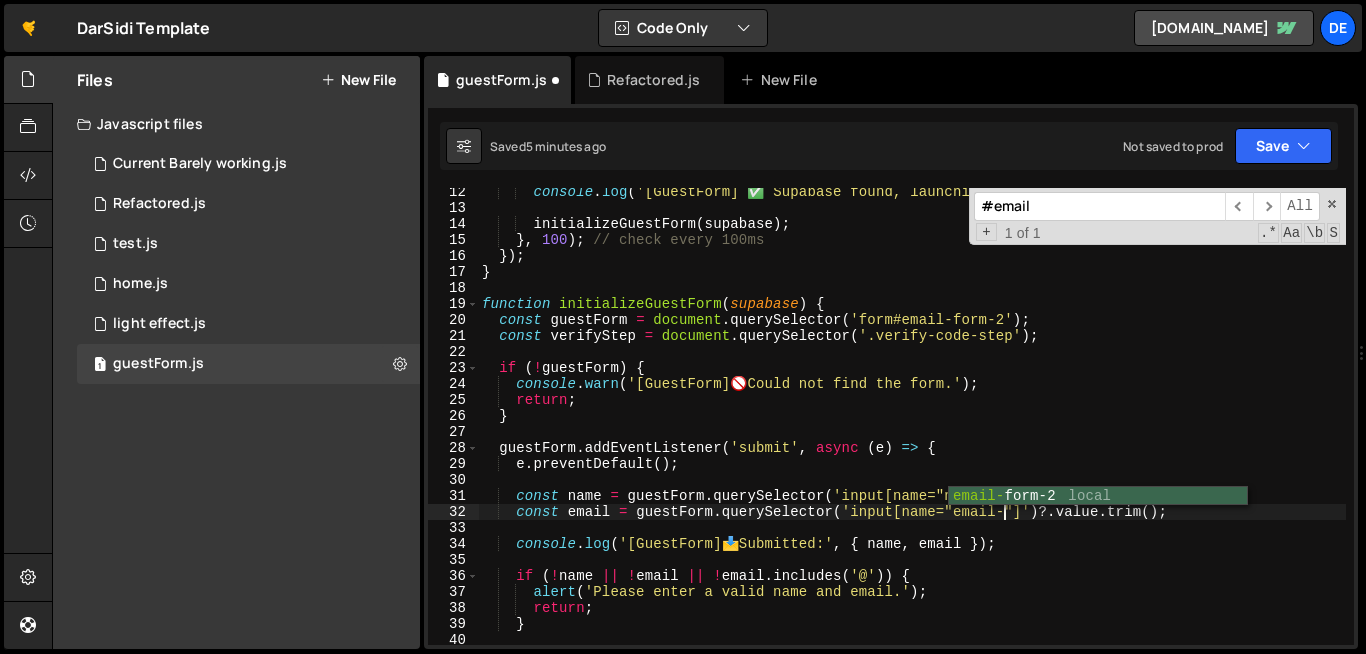scroll, scrollTop: 0, scrollLeft: 37, axis: horizontal 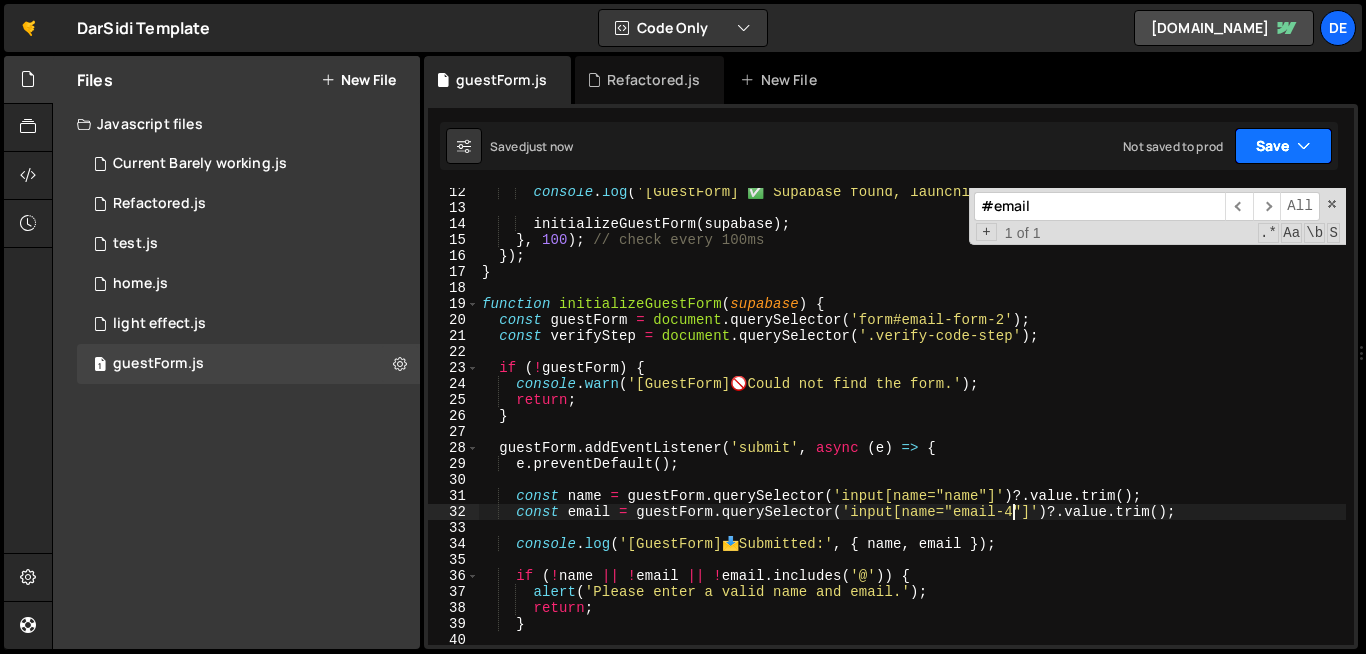 type on "const email = guestForm.querySelector('input[name="email-4"]')?.value.trim();" 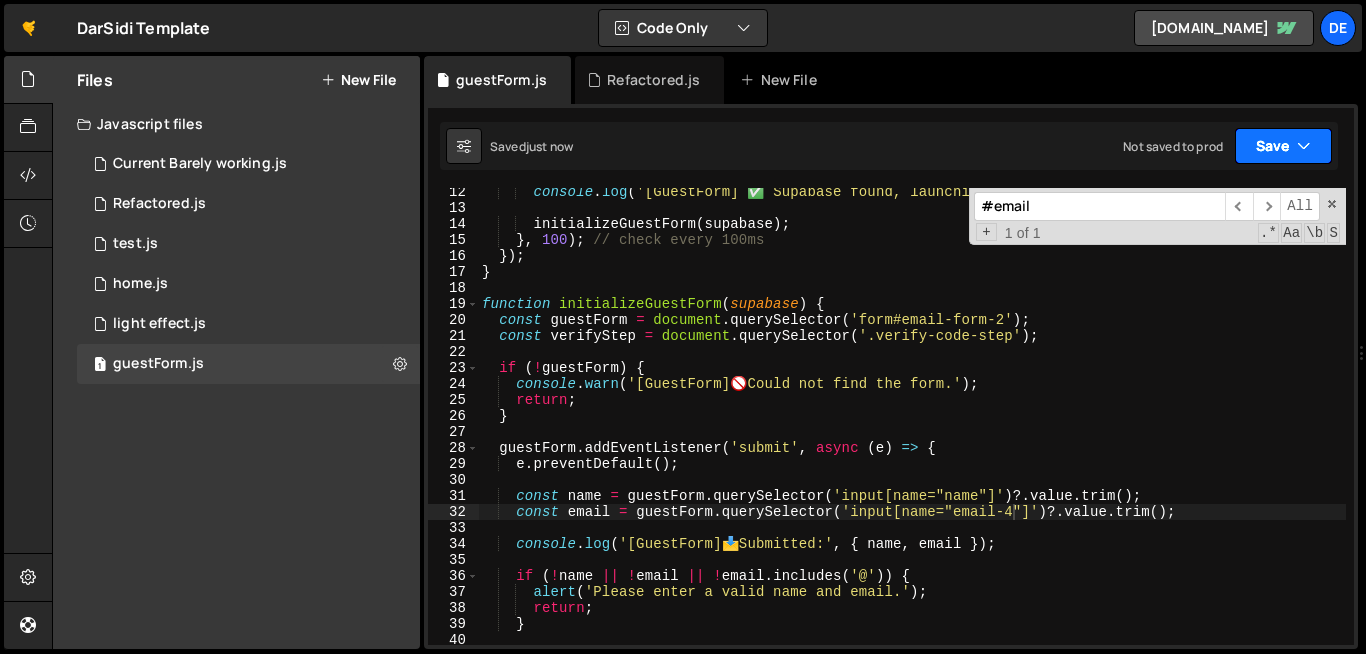 click on "Save" at bounding box center [1283, 146] 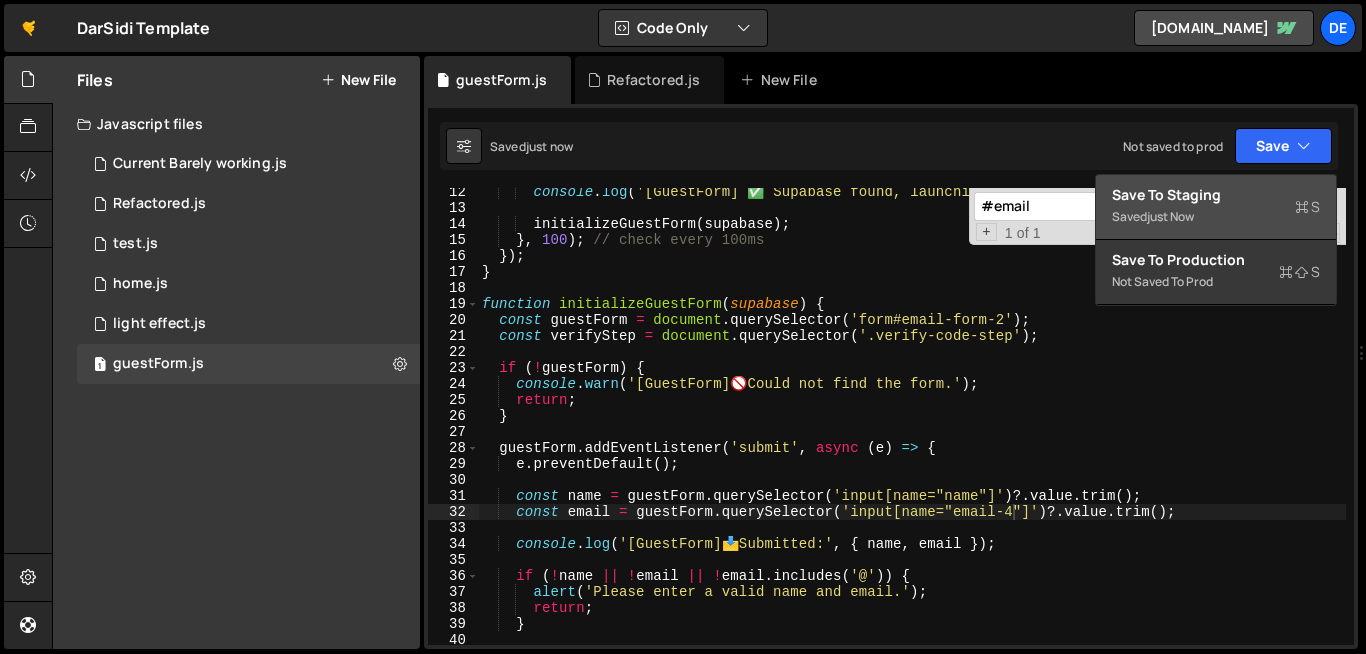 click on "Save to Staging
S" at bounding box center [1216, 195] 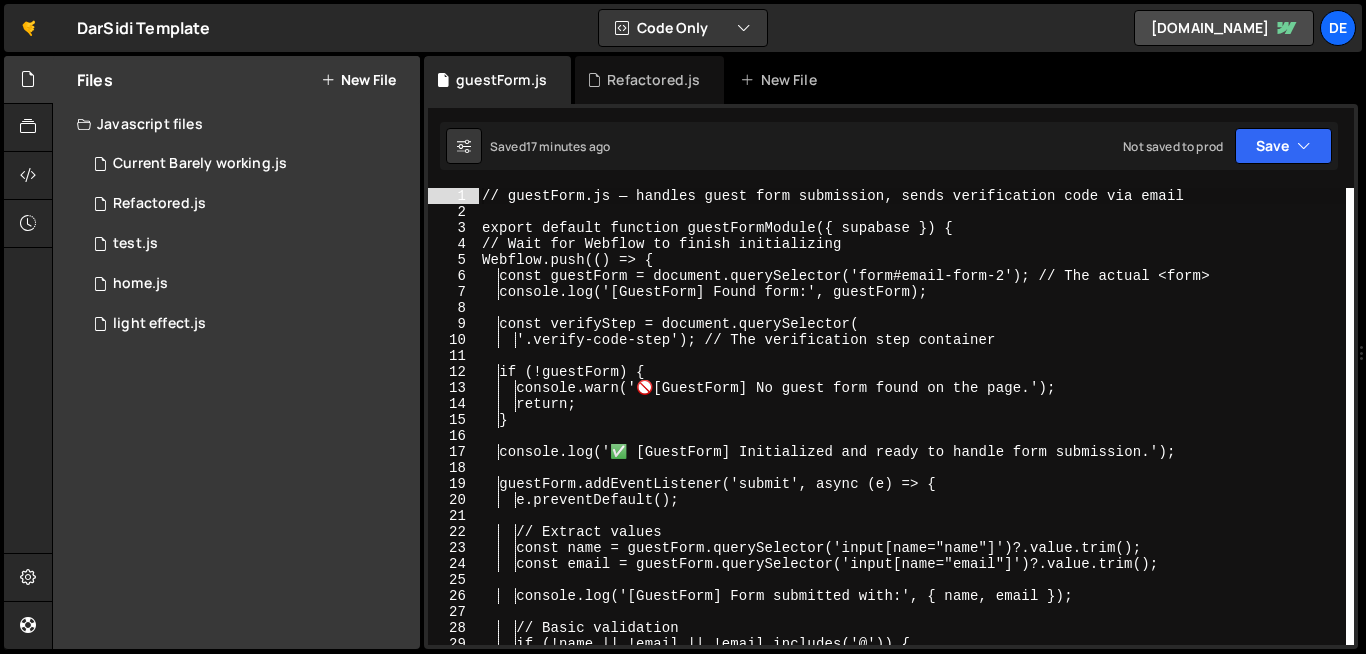 scroll, scrollTop: 0, scrollLeft: 0, axis: both 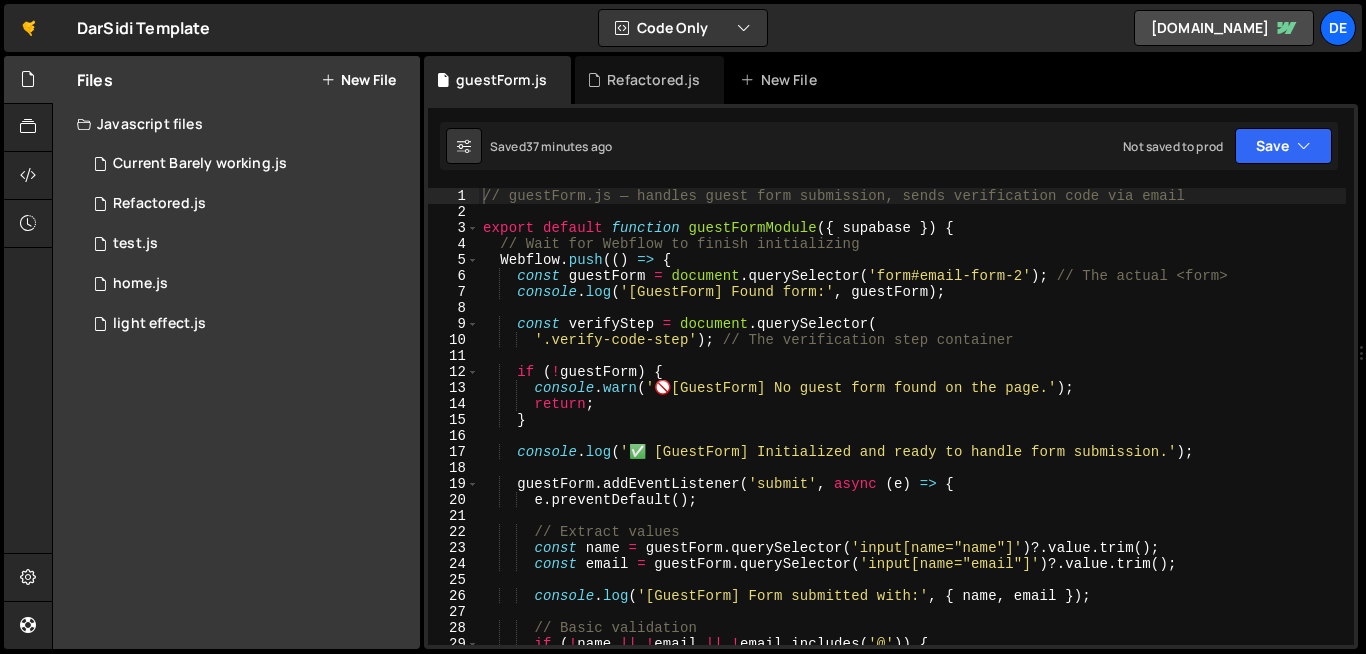 type 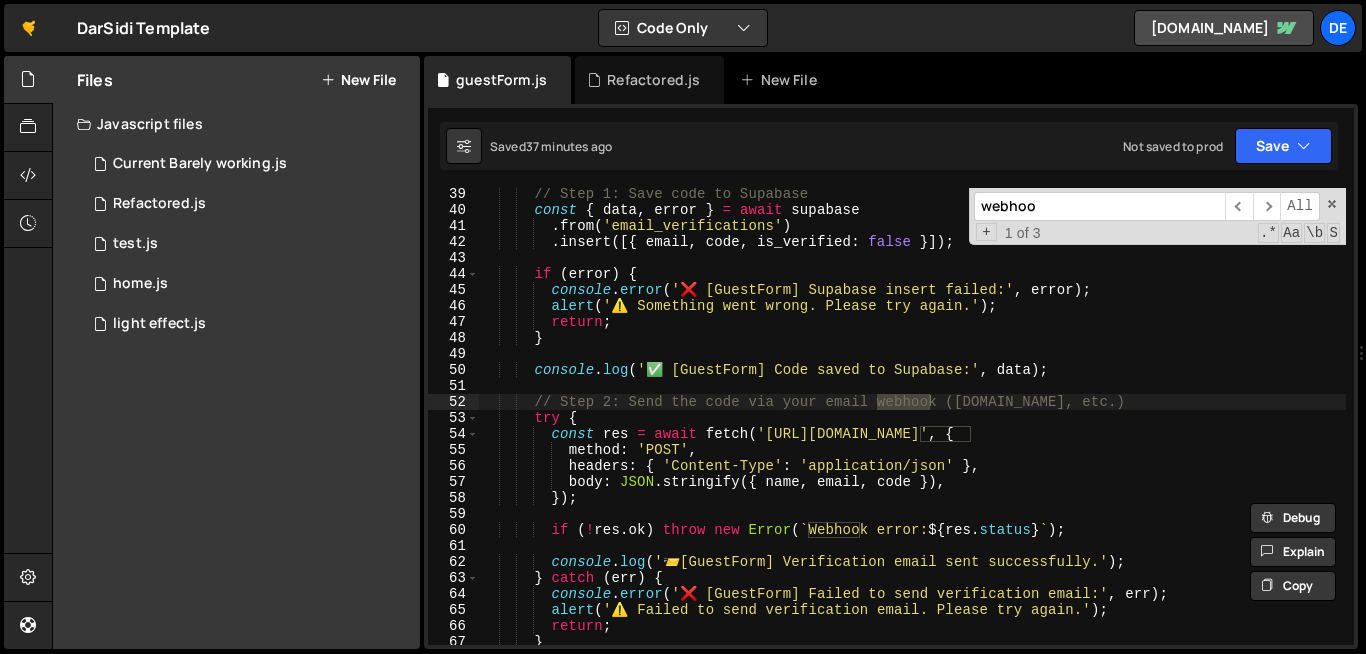 scroll, scrollTop: 613, scrollLeft: 0, axis: vertical 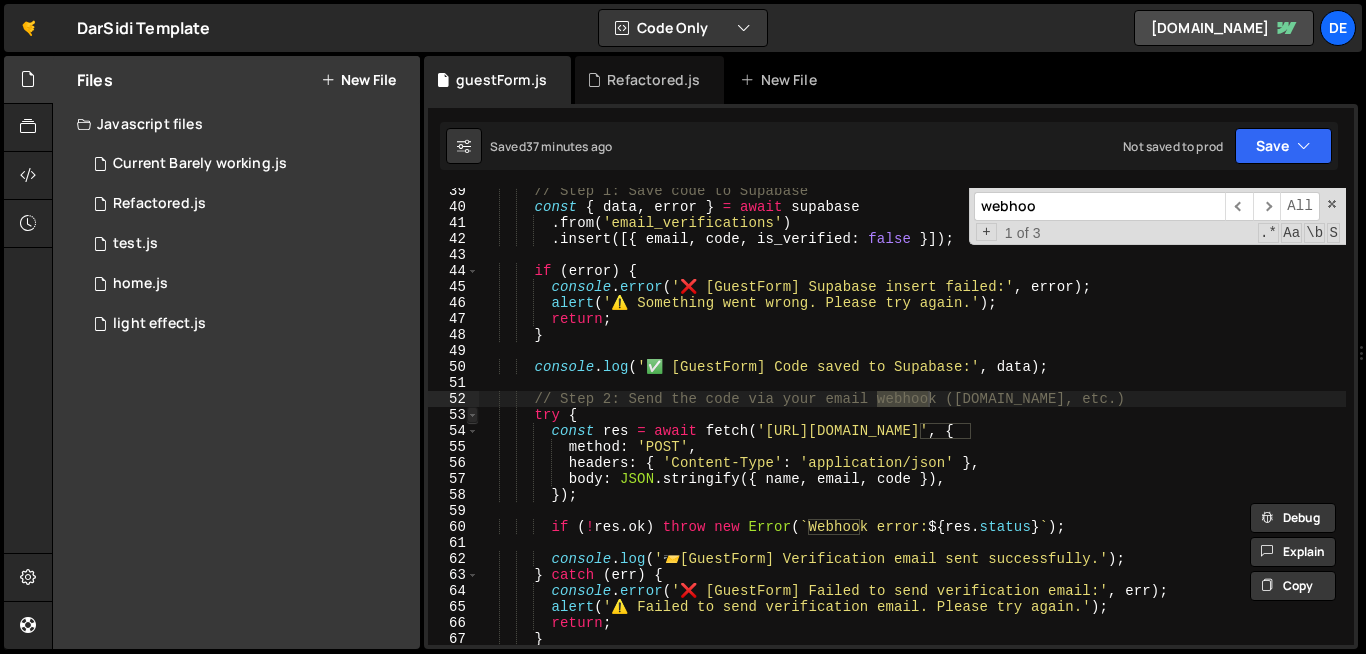 type on "webhoo" 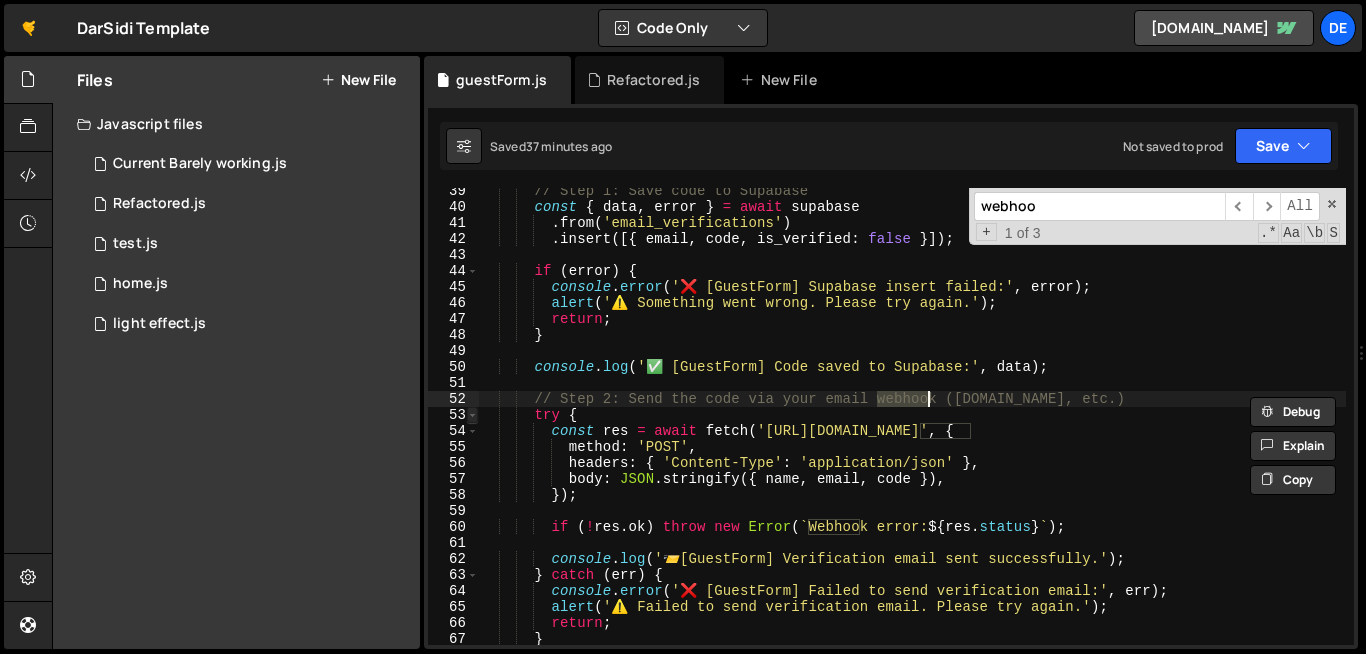 click at bounding box center (472, 415) 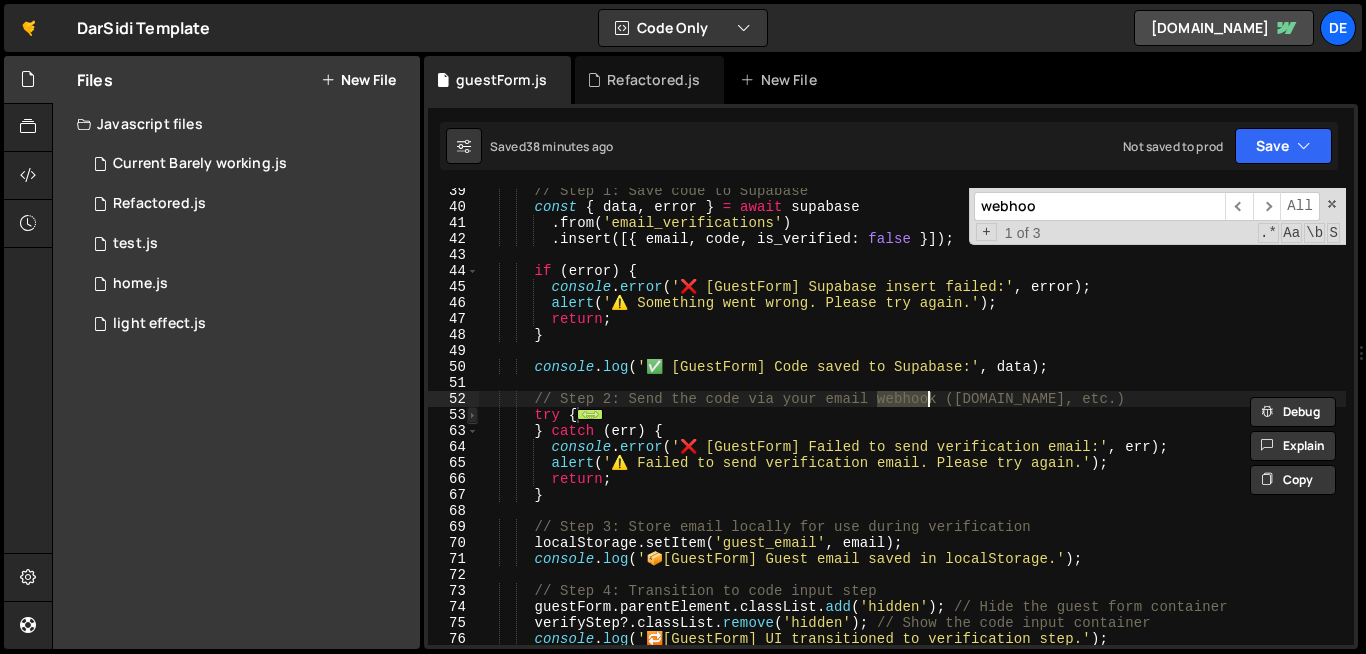 click at bounding box center [472, 415] 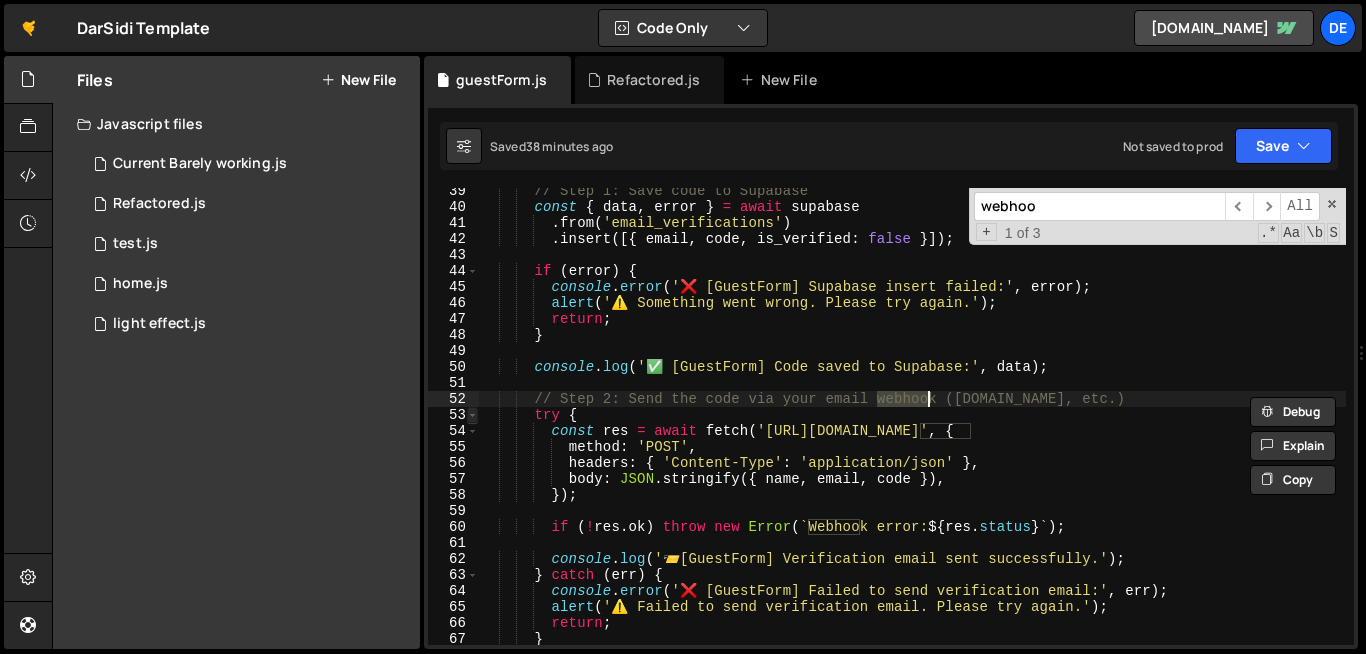 click at bounding box center [472, 415] 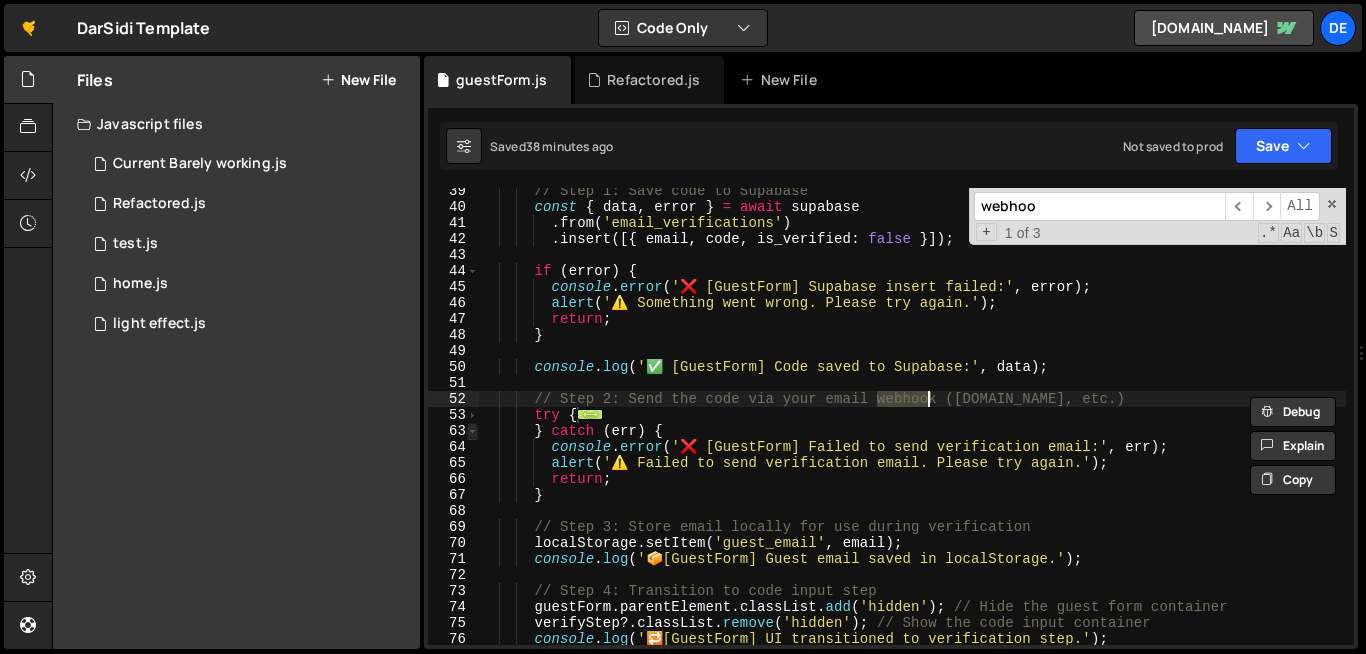 click at bounding box center [472, 431] 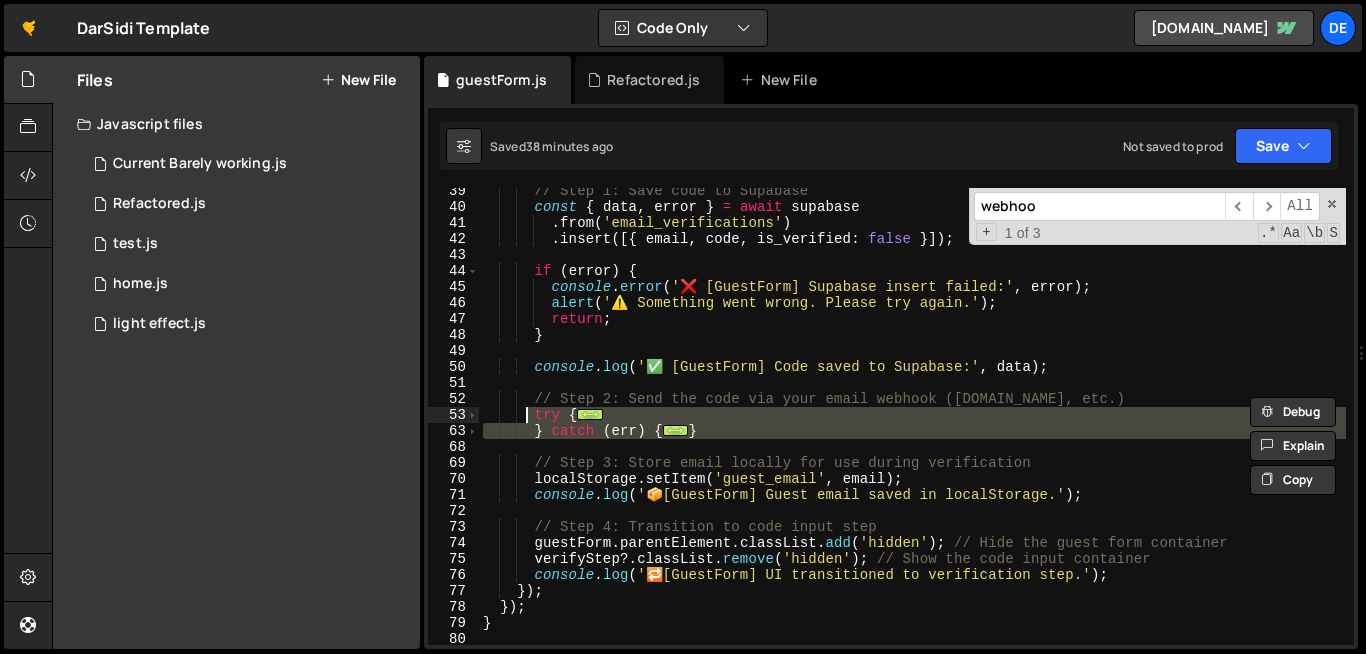 drag, startPoint x: 725, startPoint y: 439, endPoint x: 530, endPoint y: 417, distance: 196.2371 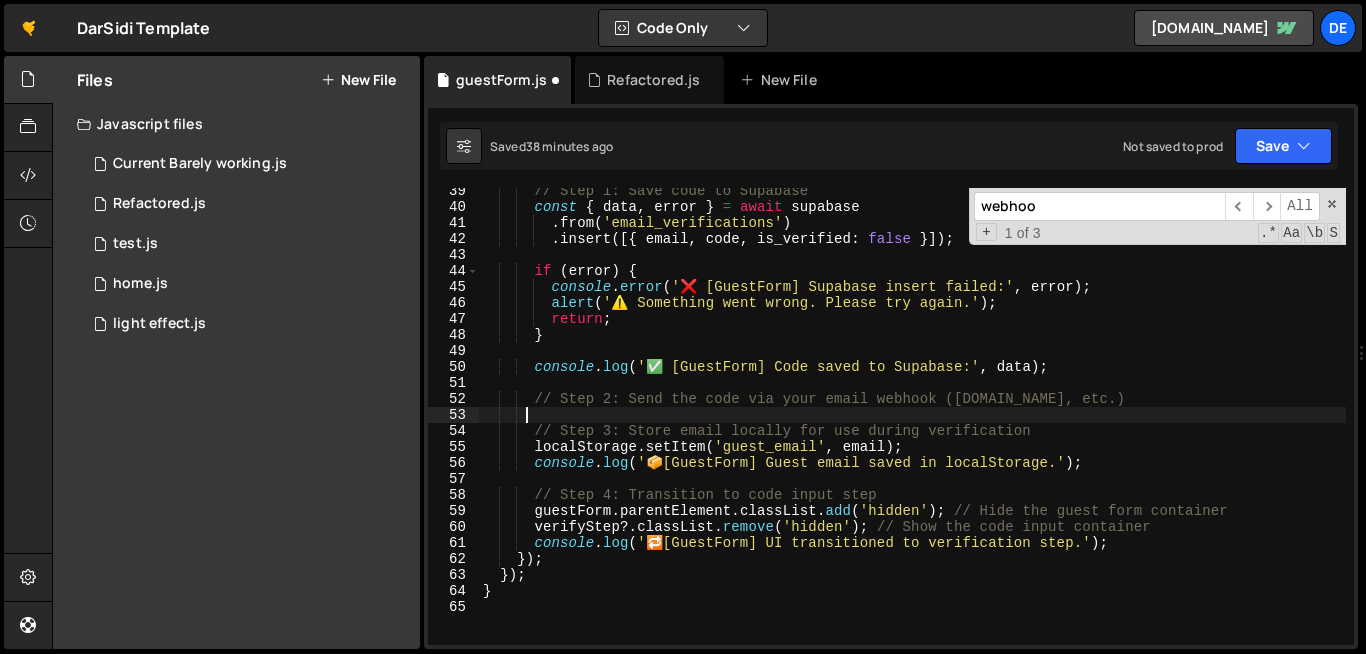 paste 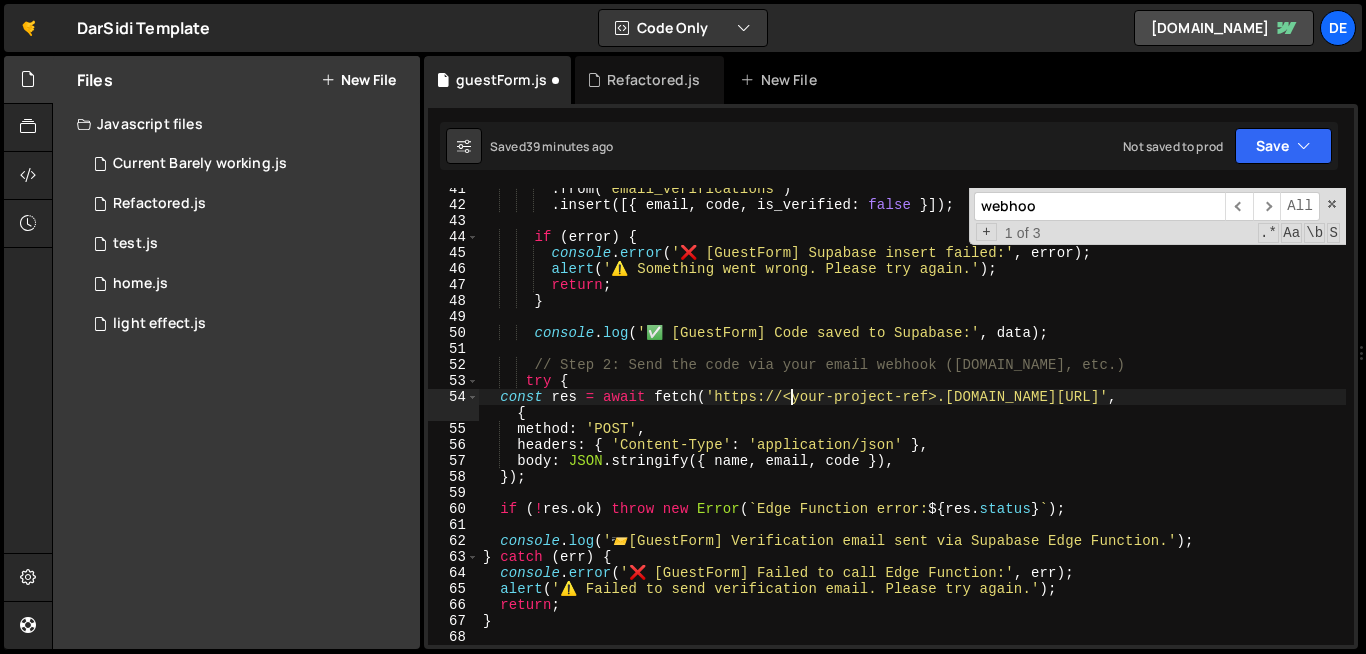 click on ". from ( 'email_verifications' )             . insert ([{   email ,   code ,   is_verified :   false   }]) ;          if   ( error )   {             console . error ( '❌ [GuestForm] Supabase insert failed:' ,   error ) ;             alert ( '⚠️ Something went wrong. Please try again.' ) ;             return ;          }          console . log ( '✅ [GuestForm] Code saved to Supabase:' ,   data ) ;          // Step 2: Send the code via your email webhook ([DOMAIN_NAME], etc.)         try   {    const   res   =   await   fetch ( 'https://<your-project-ref>.[DOMAIN_NAME][URL]' ,        {       method :   'POST' ,       headers :   {   'Content-Type' :   'application/json'   } ,       body :   JSON . stringify ({   name ,   email ,   code   }) ,    }) ;    if   ( ! res . ok )   throw   new   Error ( ` Edge Function error:  ${ res . status } ` ) ;    console . log ( ' 📨  [GuestForm] Verification email sent via Supabase Edge Function.' ) ; }   catch   ( err )   {    ." at bounding box center (912, 425) 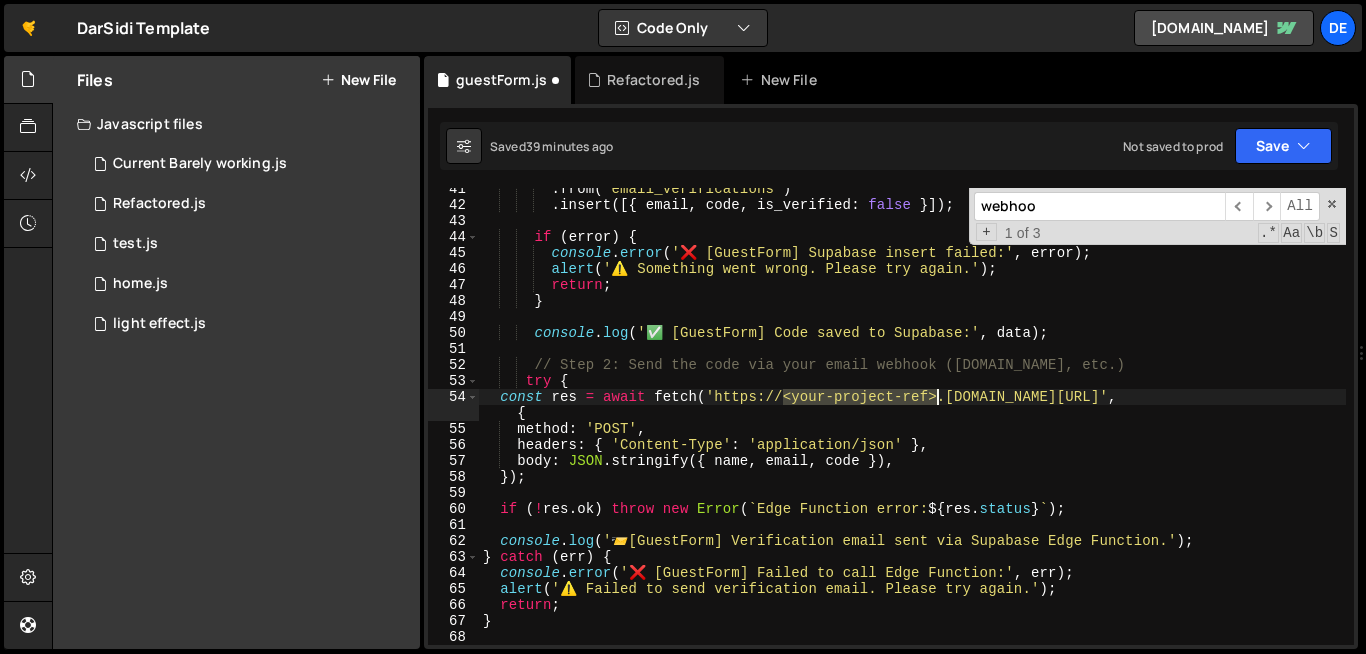 drag, startPoint x: 785, startPoint y: 397, endPoint x: 938, endPoint y: 398, distance: 153.00327 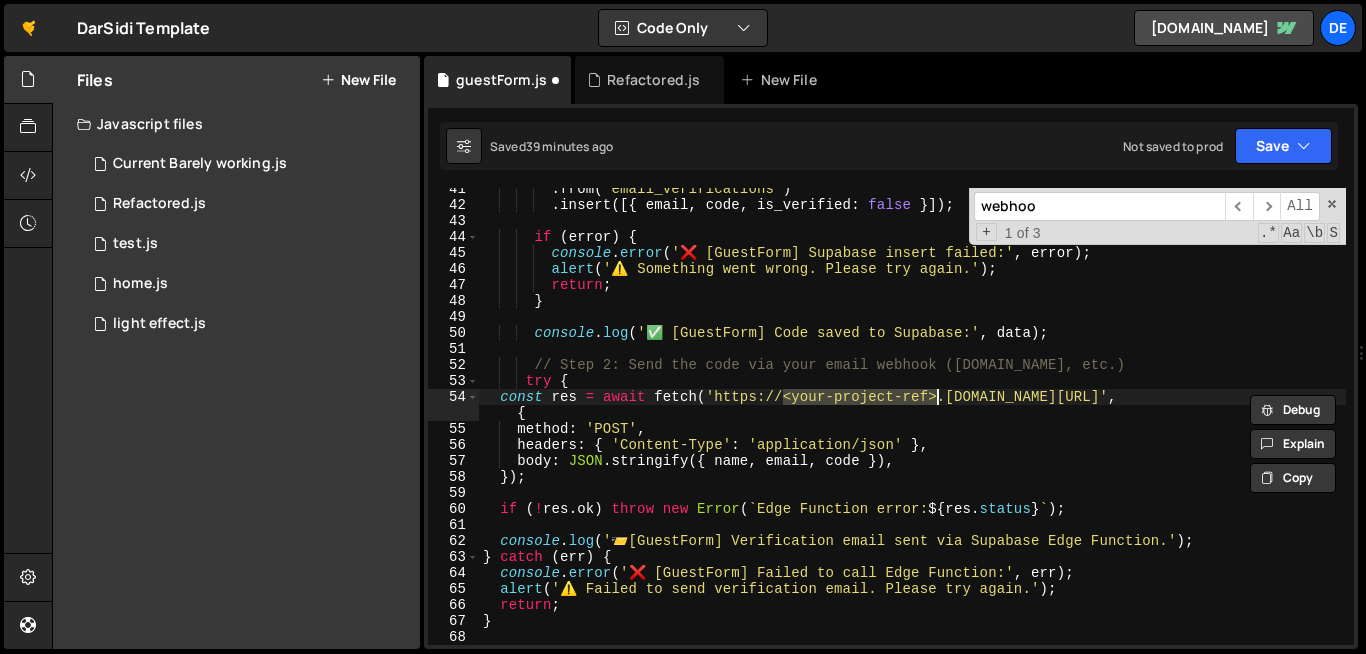 paste on "wjfcjroxwsczzzfryzg" 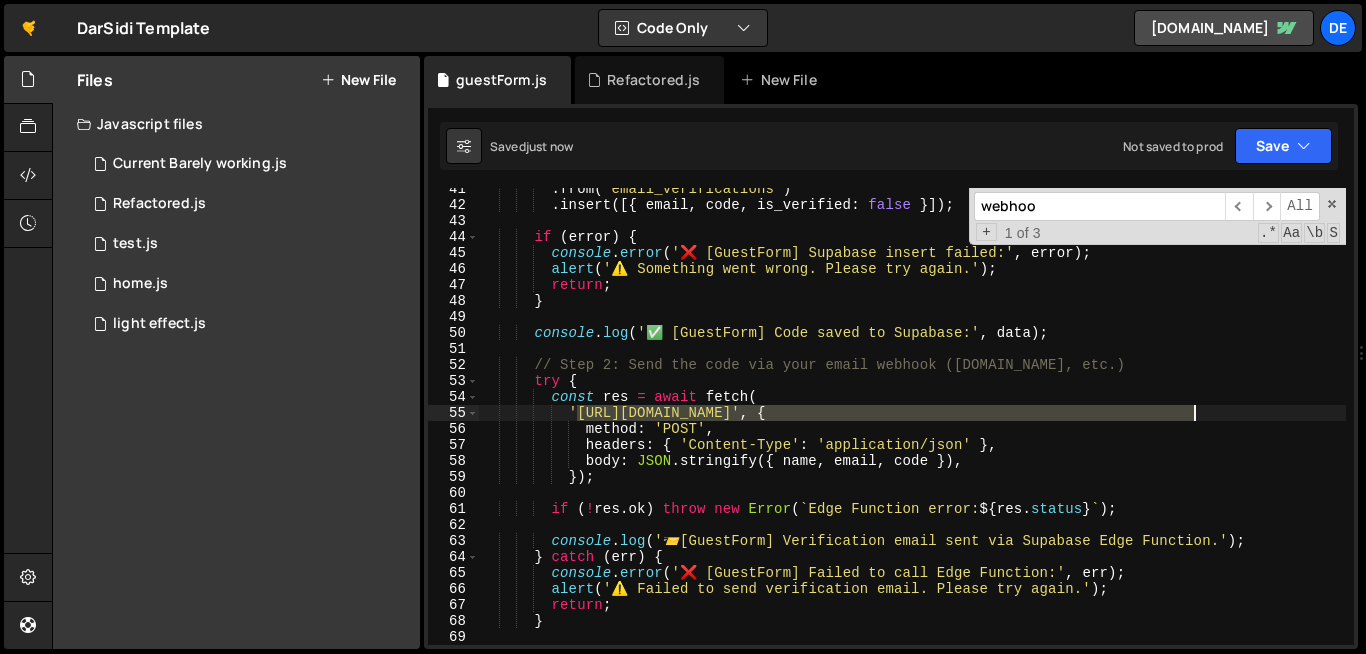 drag, startPoint x: 576, startPoint y: 413, endPoint x: 1195, endPoint y: 415, distance: 619.00323 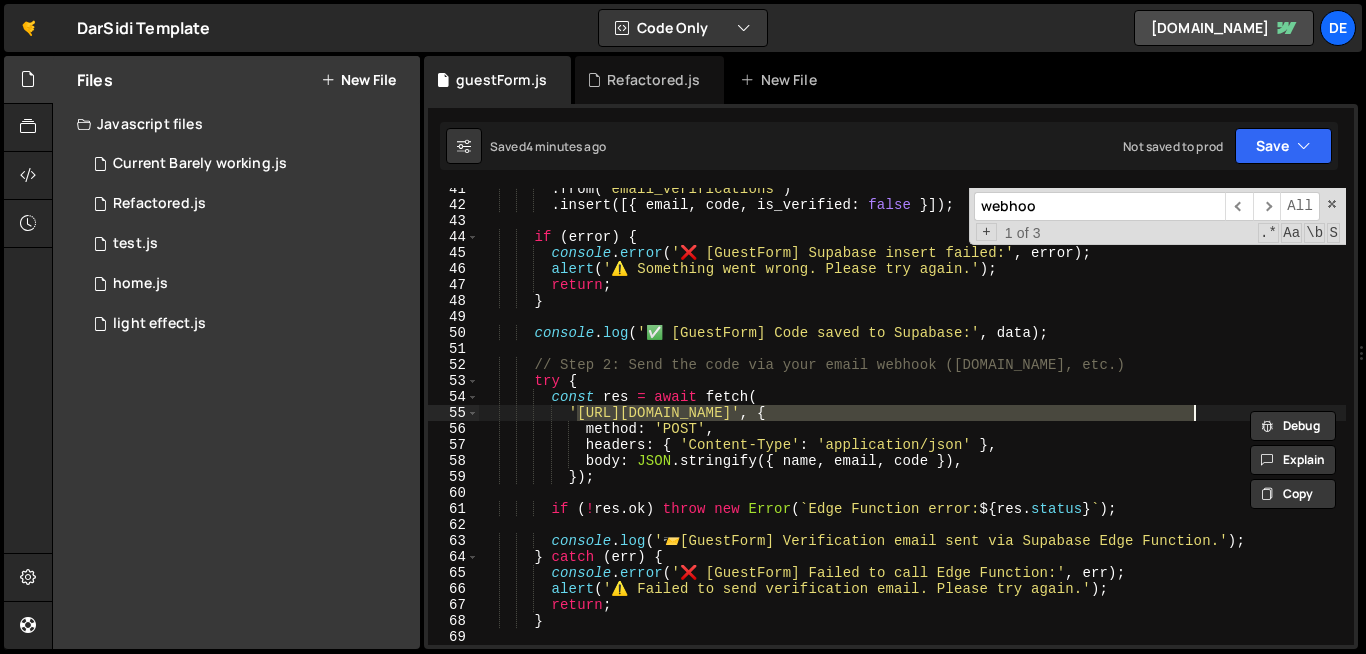 click on ". from ( 'email_verifications' )             . insert ([{   email ,   code ,   is_verified :   false   }]) ;          if   ( error )   {             console . error ( '❌ [GuestForm] Supabase insert failed:' ,   error ) ;             alert ( '⚠️ Something went wrong. Please try again.' ) ;             return ;          }          console . log ( '✅ [GuestForm] Code saved to Supabase:' ,   data ) ;          // Step 2: Send the code via your email webhook ([DOMAIN_NAME], etc.)          try   {             const   res   =   await   fetch (                '[URL][DOMAIN_NAME]' ,   {                   method :   'POST' ,                   headers :   {   'Content-Type' :   'application/json'   } ,                   body :   JSON . stringify ({   name ,   email ,   code   }) ,                }) ;             if   ( ! res . ok )   throw   new   Error ( ` Edge Function error:  ${ res . status } ` ) ;             console . log ( ' 📨 ) ;          }" at bounding box center (912, 425) 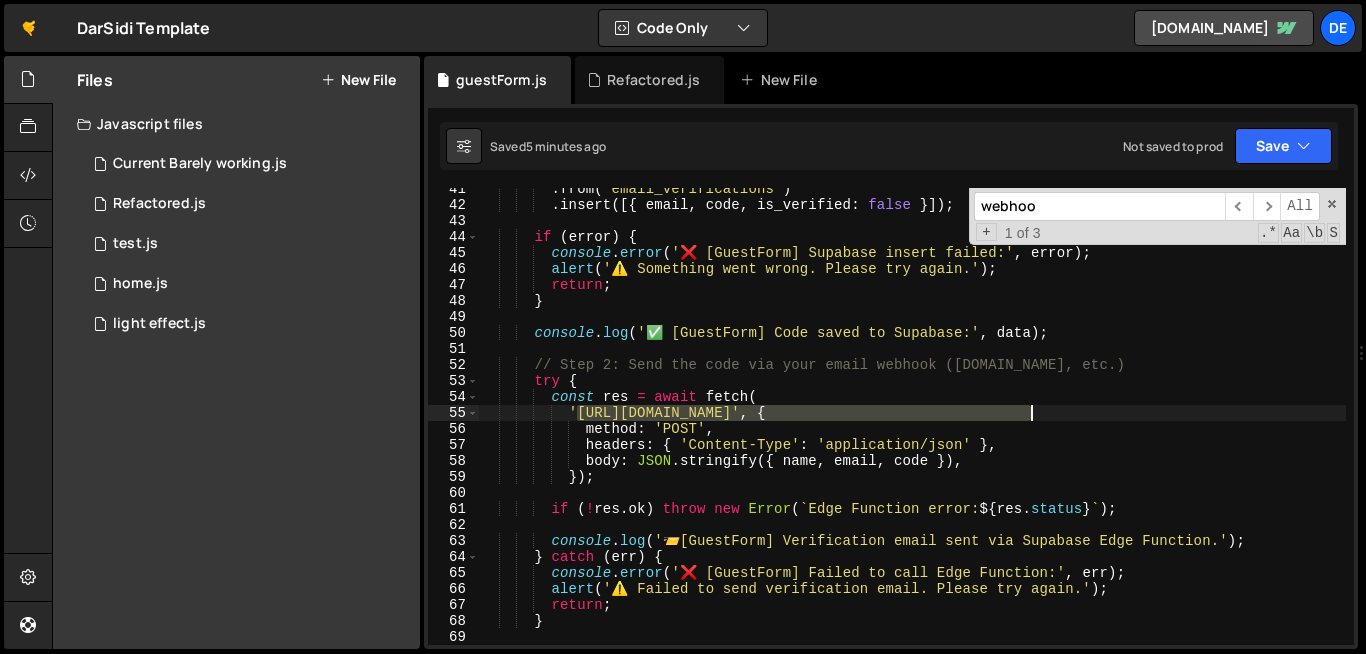 drag, startPoint x: 576, startPoint y: 409, endPoint x: 1033, endPoint y: 406, distance: 457.00986 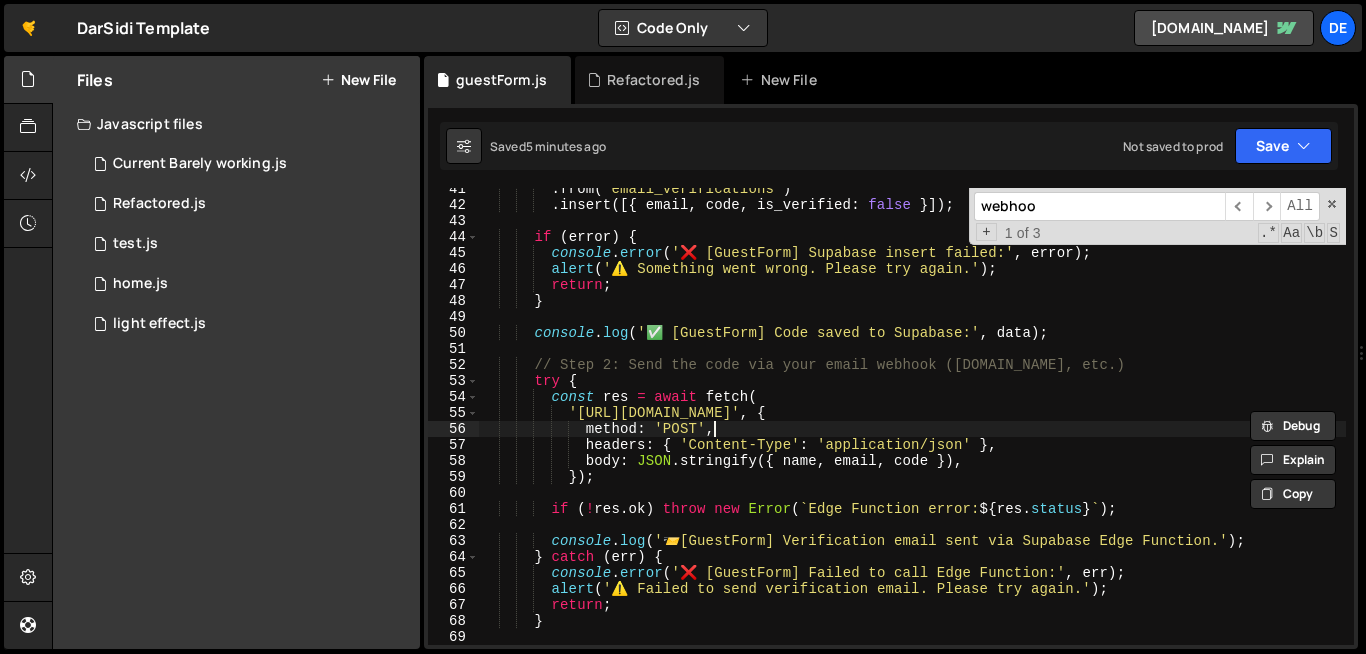 click on ". from ( 'email_verifications' )             . insert ([{   email ,   code ,   is_verified :   false   }]) ;          if   ( error )   {             console . error ( '❌ [GuestForm] Supabase insert failed:' ,   error ) ;             alert ( '⚠️ Something went wrong. Please try again.' ) ;             return ;          }          console . log ( '✅ [GuestForm] Code saved to Supabase:' ,   data ) ;          // Step 2: Send the code via your email webhook ([DOMAIN_NAME], etc.)          try   {             const   res   =   await   fetch (                '[URL][DOMAIN_NAME]' ,   {                   method :   'POST' ,                   headers :   {   'Content-Type' :   'application/json'   } ,                   body :   JSON . stringify ({   name ,   email ,   code   }) ,                }) ;             if   ( ! res . ok )   throw   new   Error ( ` Edge Function error:  ${ res . status } ` ) ;             console . log ( ' 📨 ) ;          }" at bounding box center [912, 425] 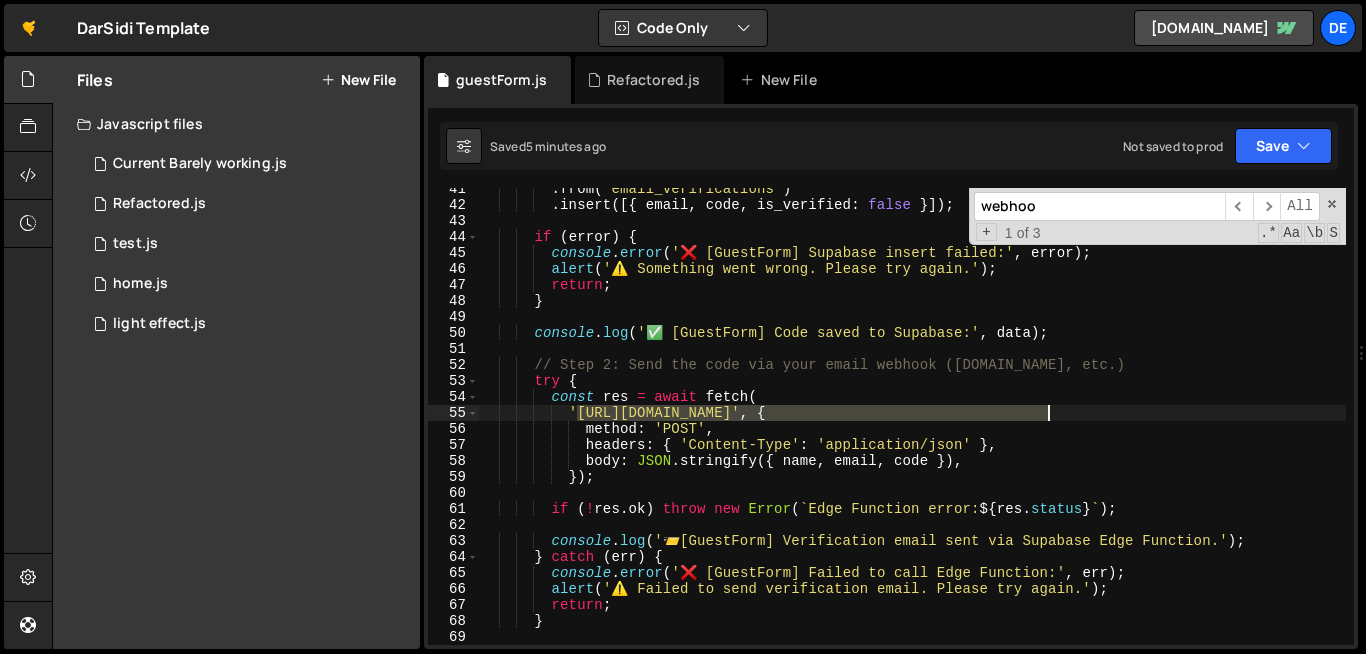 drag, startPoint x: 580, startPoint y: 415, endPoint x: 1050, endPoint y: 418, distance: 470.00958 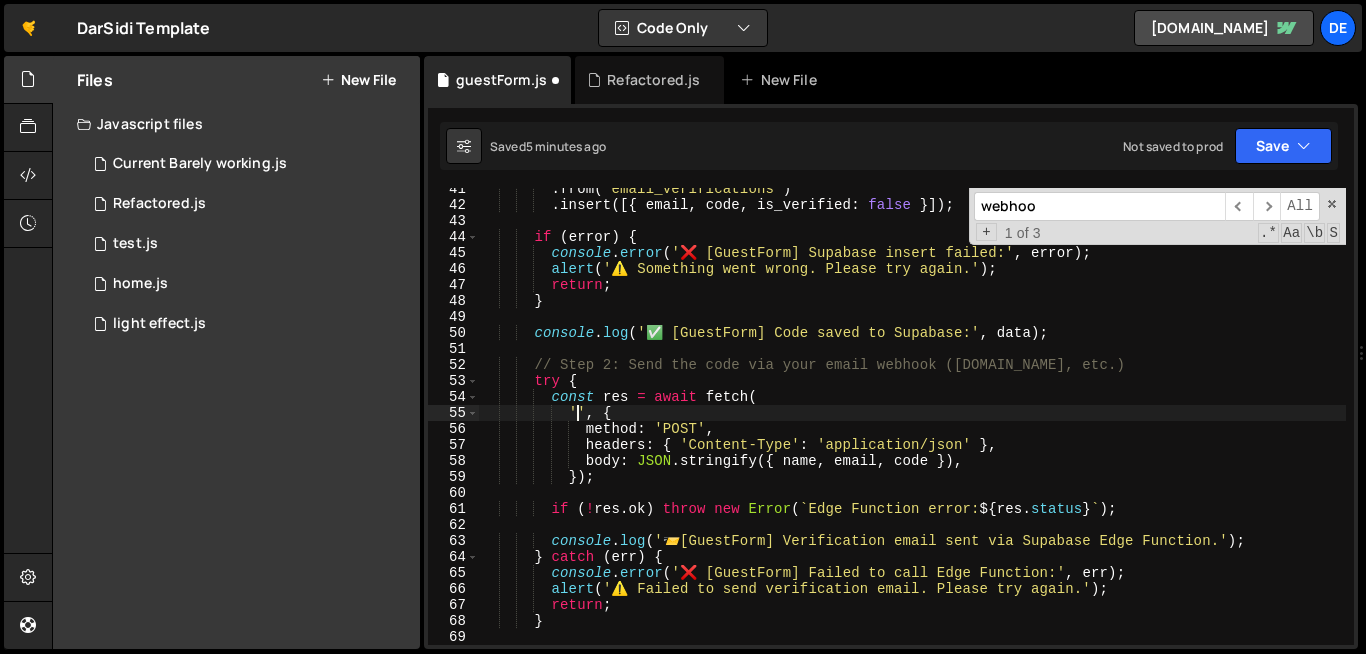 paste on "[URL][DOMAIN_NAME]" 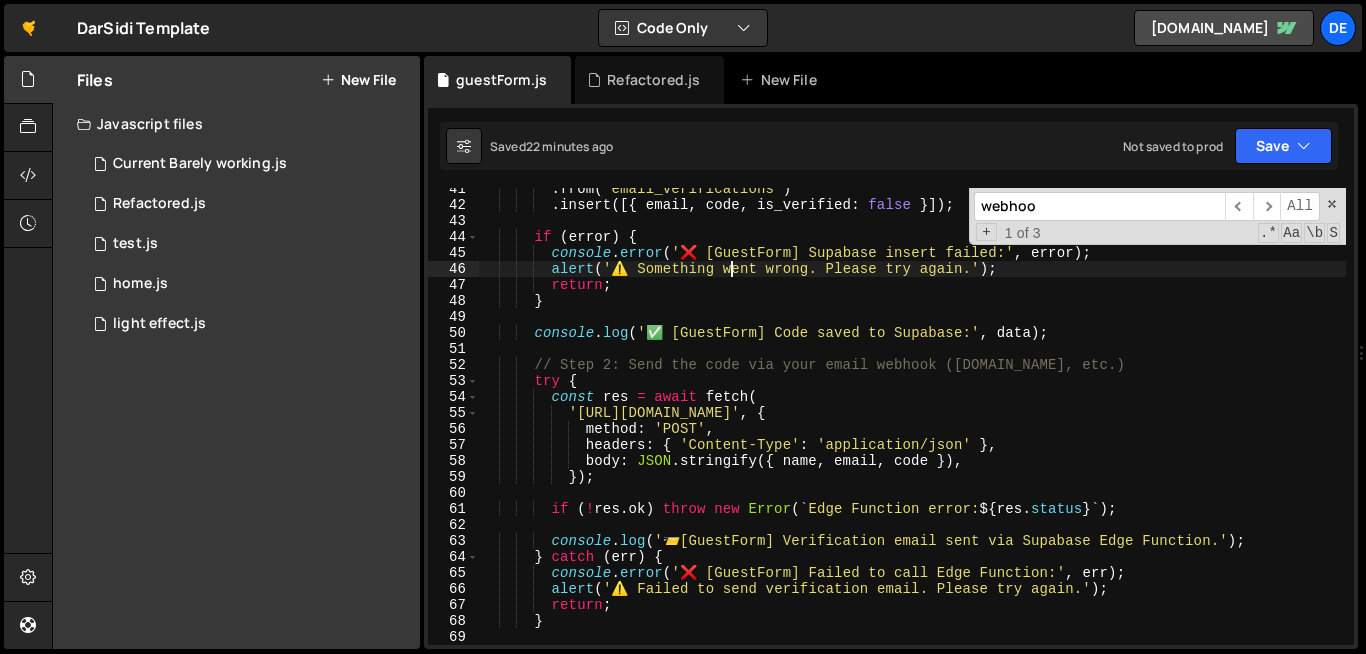 click on ". from ( 'email_verifications' )             . insert ([{   email ,   code ,   is_verified :   false   }]) ;          if   ( error )   {             console . error ( '❌ [GuestForm] Supabase insert failed:' ,   error ) ;             alert ( '⚠️ Something went wrong. Please try again.' ) ;             return ;          }          console . log ( '✅ [GuestForm] Code saved to Supabase:' ,   data ) ;          // Step 2: Send the code via your email webhook ([DOMAIN_NAME], etc.)          try   {             const   res   =   await   fetch (                '[URL][DOMAIN_NAME]' ,   {                   method :   'POST' ,                   headers :   {   'Content-Type' :   'application/json'   } ,                   body :   JSON . stringify ({   name ,   email ,   code   }) ,                }) ;             if   ( ! res . ok )   throw   new   Error ( ` Edge Function error:  ${ res . status } ` ) ;             console . log ( ' 📨 ) ;" at bounding box center [912, 425] 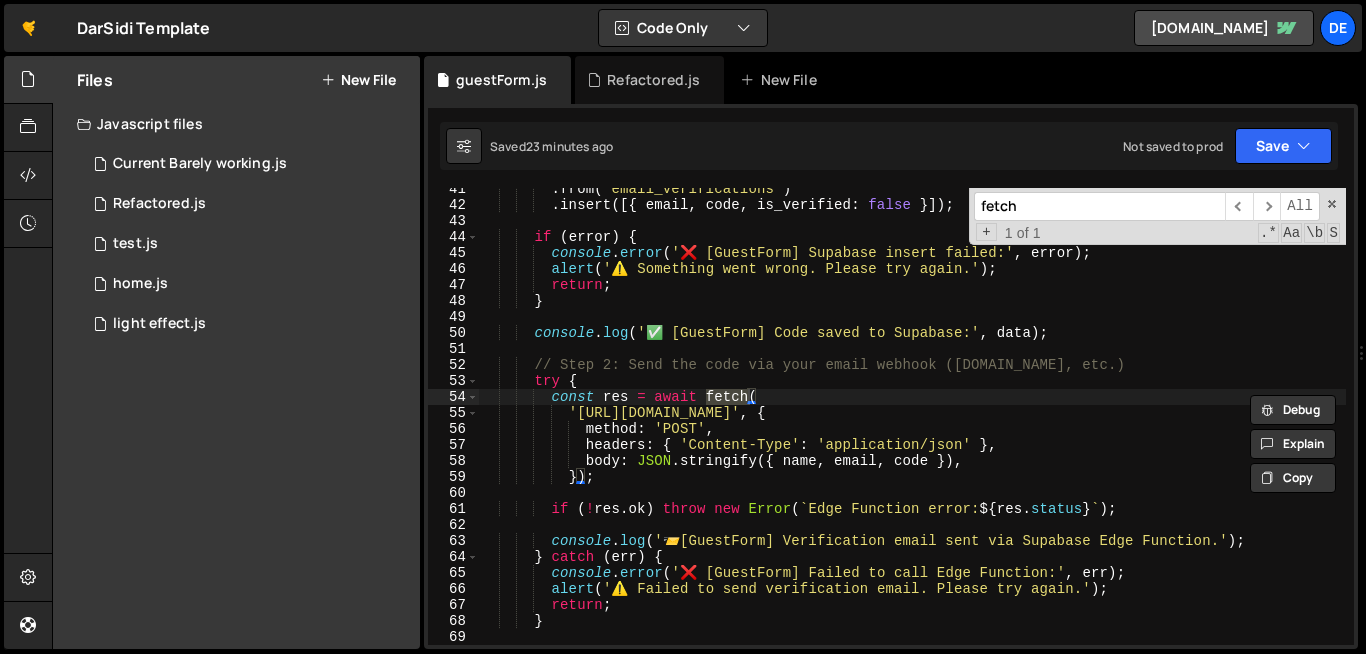 type on "fetch" 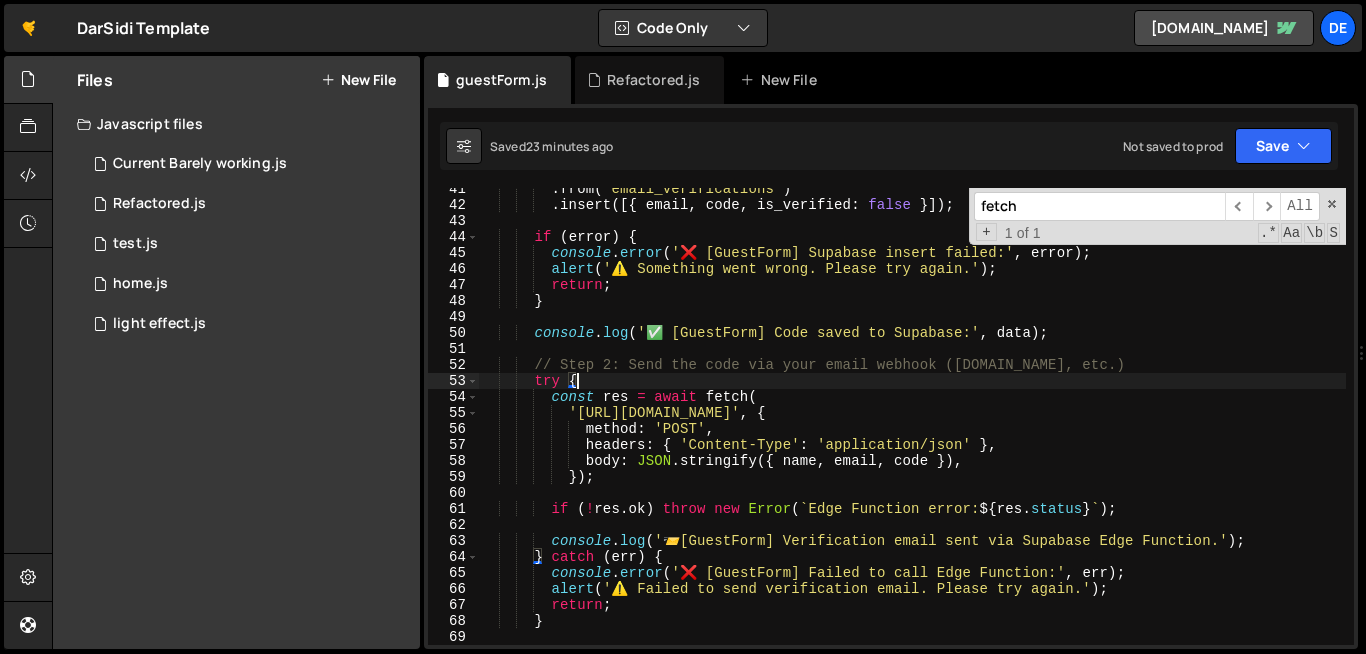 scroll, scrollTop: 0, scrollLeft: 3, axis: horizontal 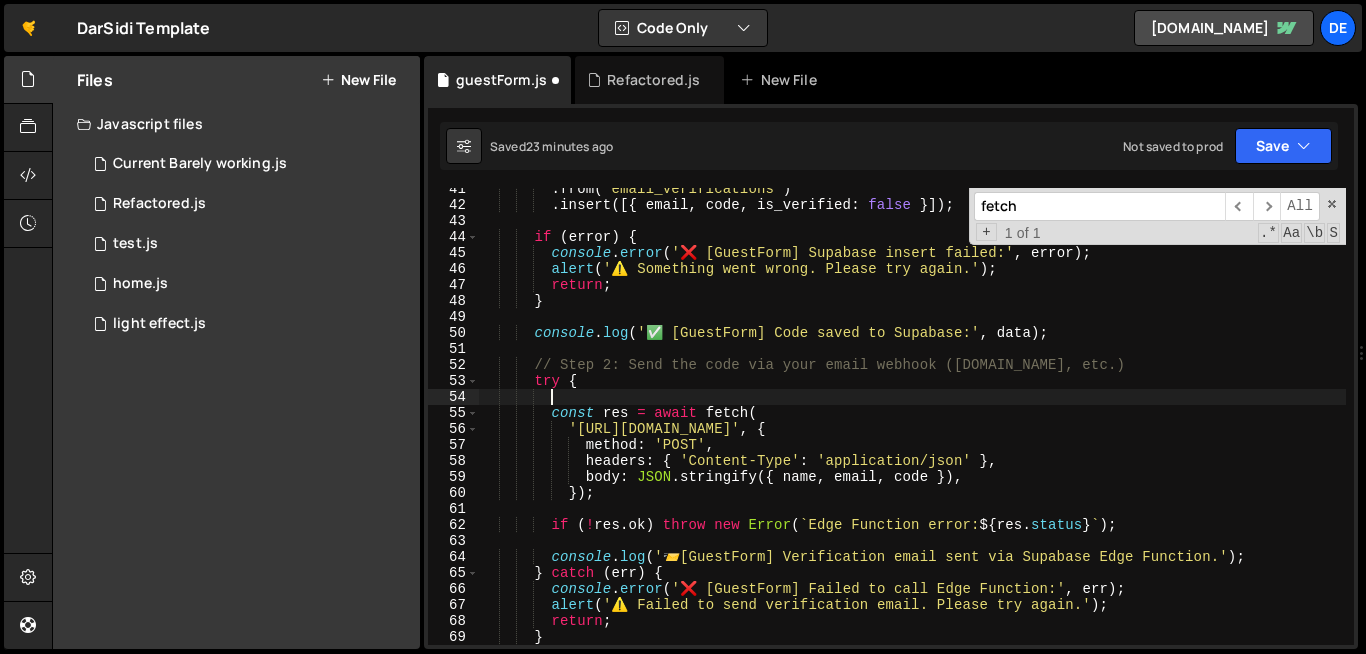 paste 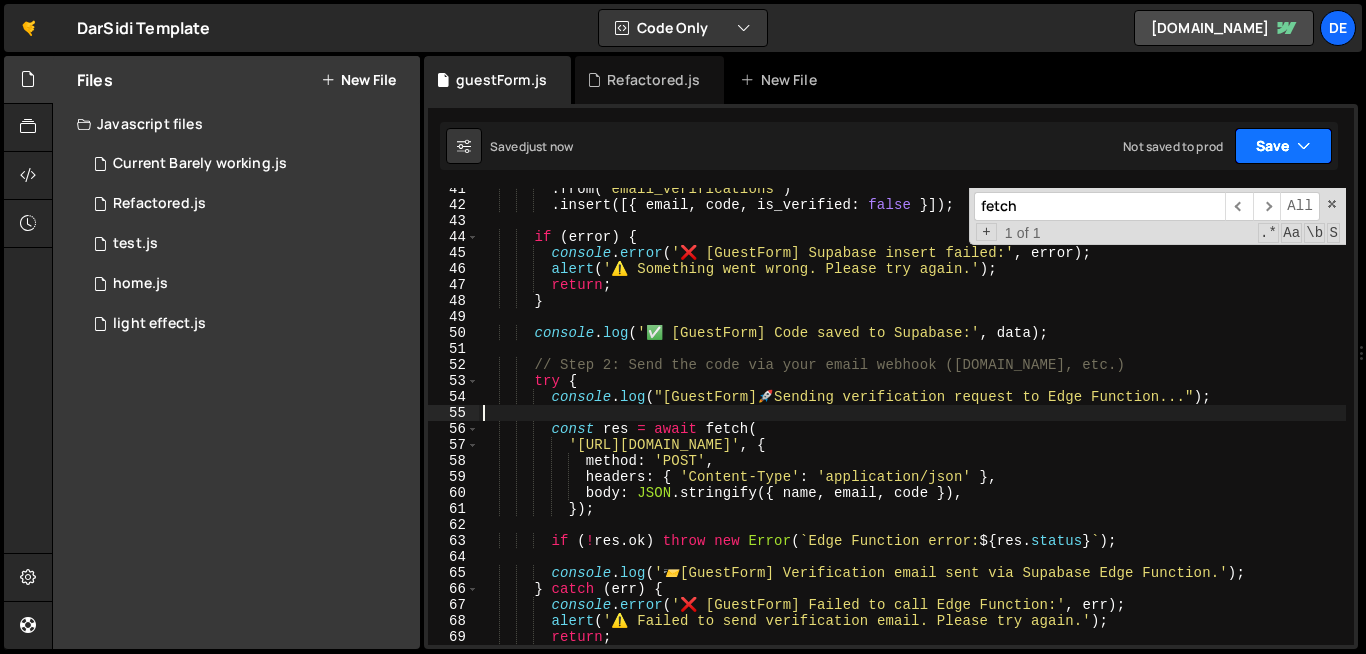 click on "Save" at bounding box center (1283, 146) 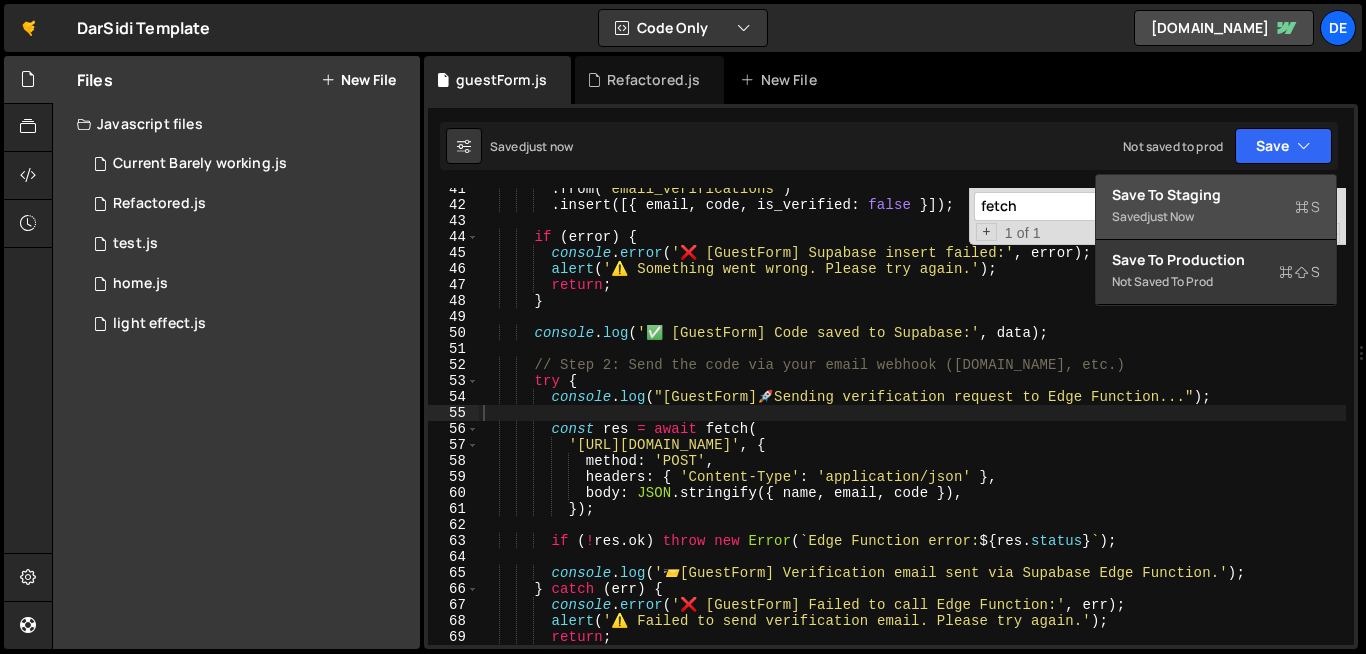 click on "Saved  just now" at bounding box center (1216, 217) 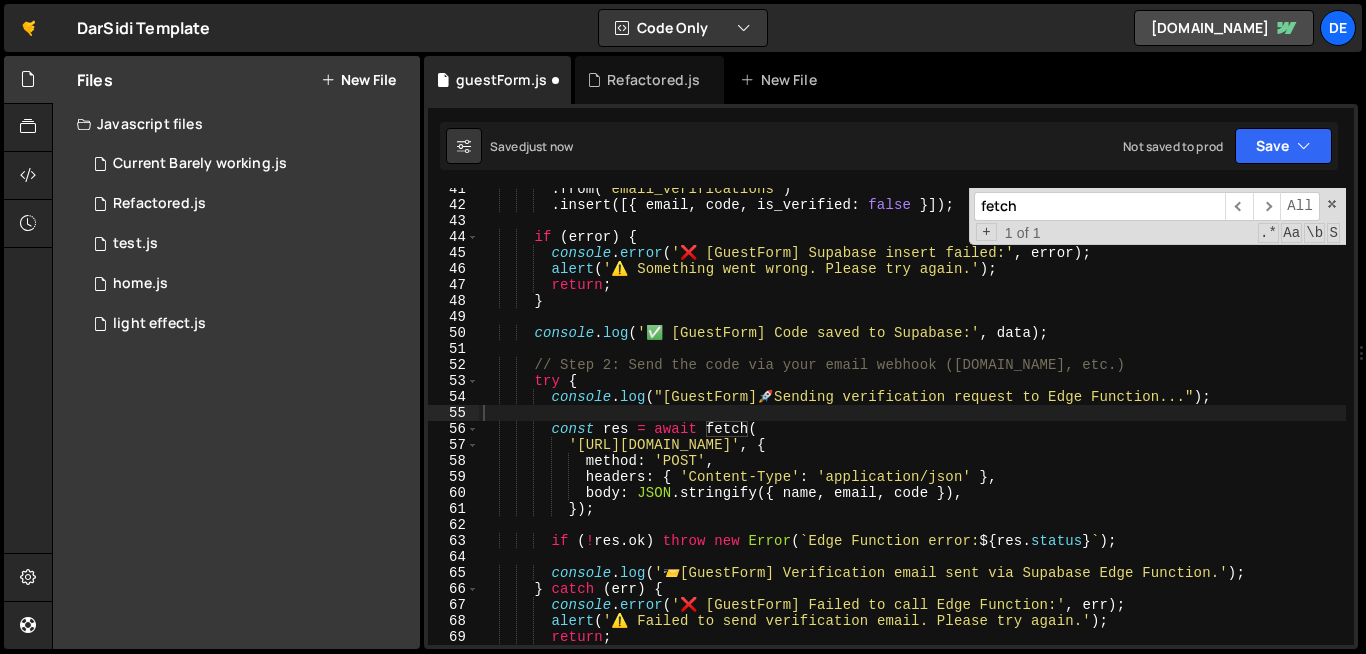 click on "fetch" at bounding box center [1099, 206] 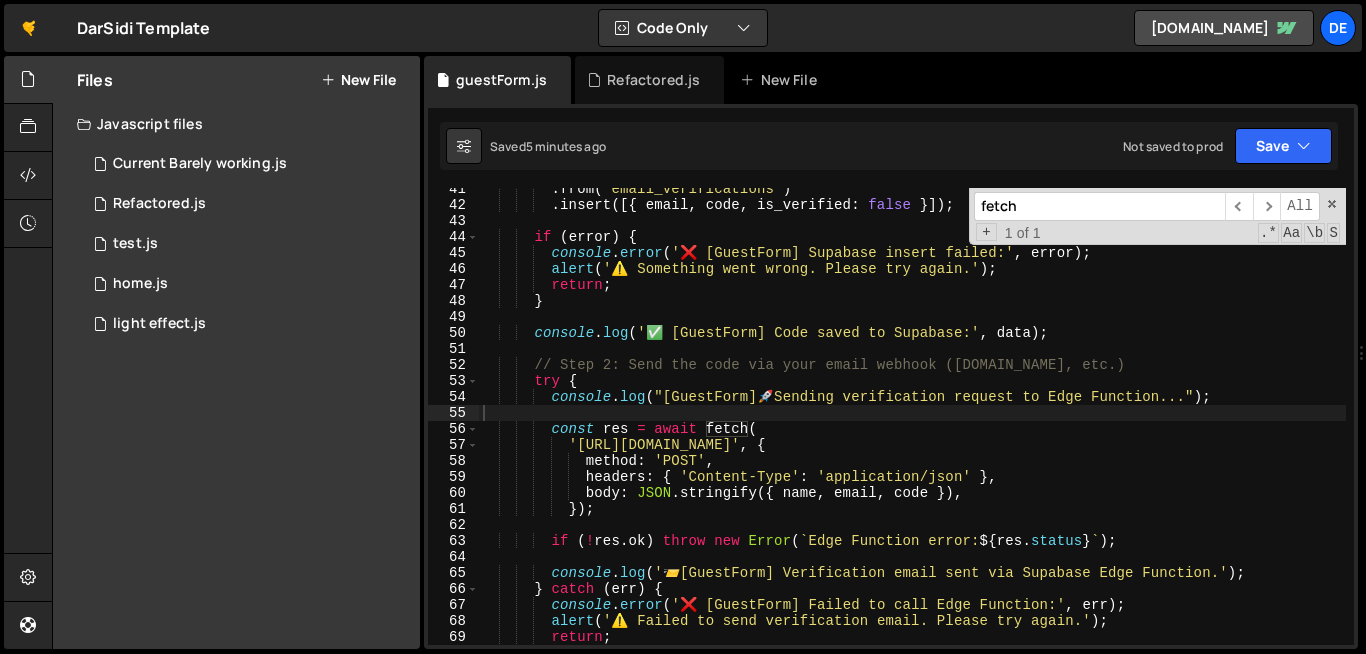 type on "headers: { 'Content-Type': 'application/json' }," 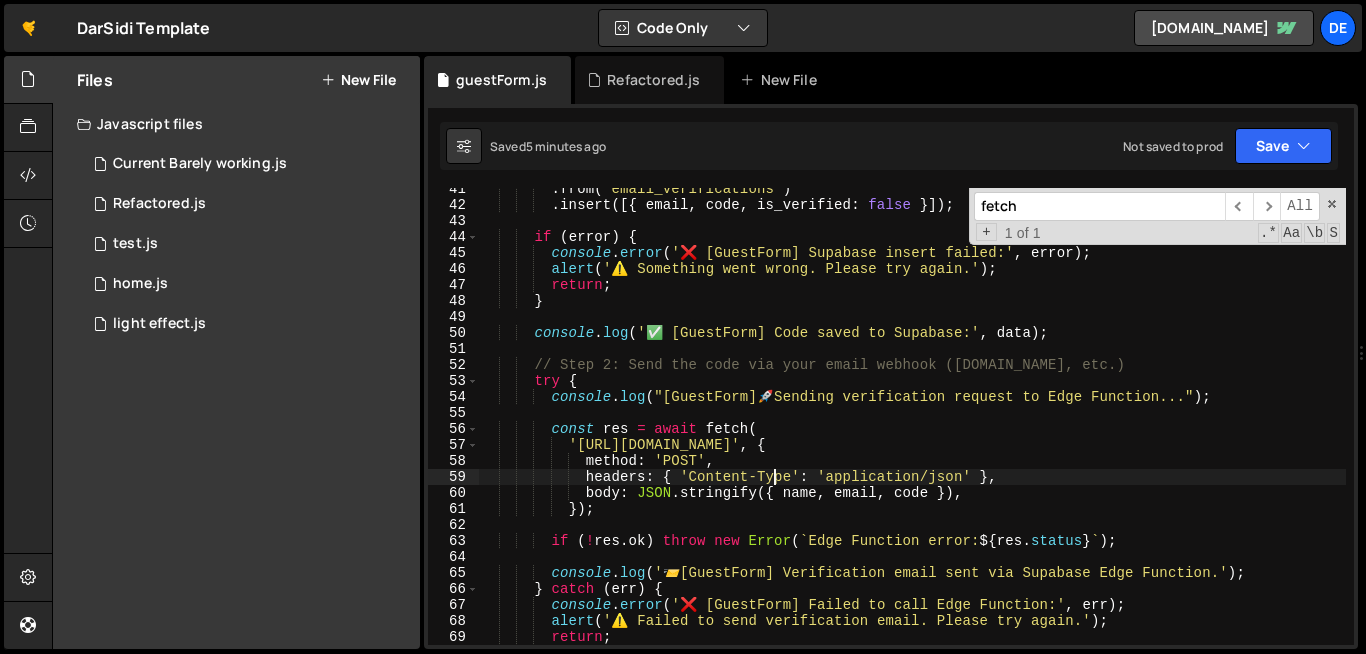 click on ". from ( 'email_verifications' )             . insert ([{   email ,   code ,   is_verified :   false   }]) ;          if   ( error )   {             console . error ( '❌ [GuestForm] Supabase insert failed:' ,   error ) ;             alert ( '⚠️ Something went wrong. Please try again.' ) ;             return ;          }          console . log ( '✅ [GuestForm] Code saved to Supabase:' ,   data ) ;          // Step 2: Send the code via your email webhook ([DOMAIN_NAME], etc.)          try   {             console . log ( "[GuestForm]  🚀  Sending verification request to Edge Function..." ) ;             const   res   =   await   fetch (                '[URL][DOMAIN_NAME]' ,   {                   method :   'POST' ,                   headers :   {   'Content-Type' :   'application/json'   } ,                   body :   JSON . stringify ({   name ,   email ,   code   }) ,                }) ;             if   ( ! res . ok )   throw   new   (" at bounding box center [912, 425] 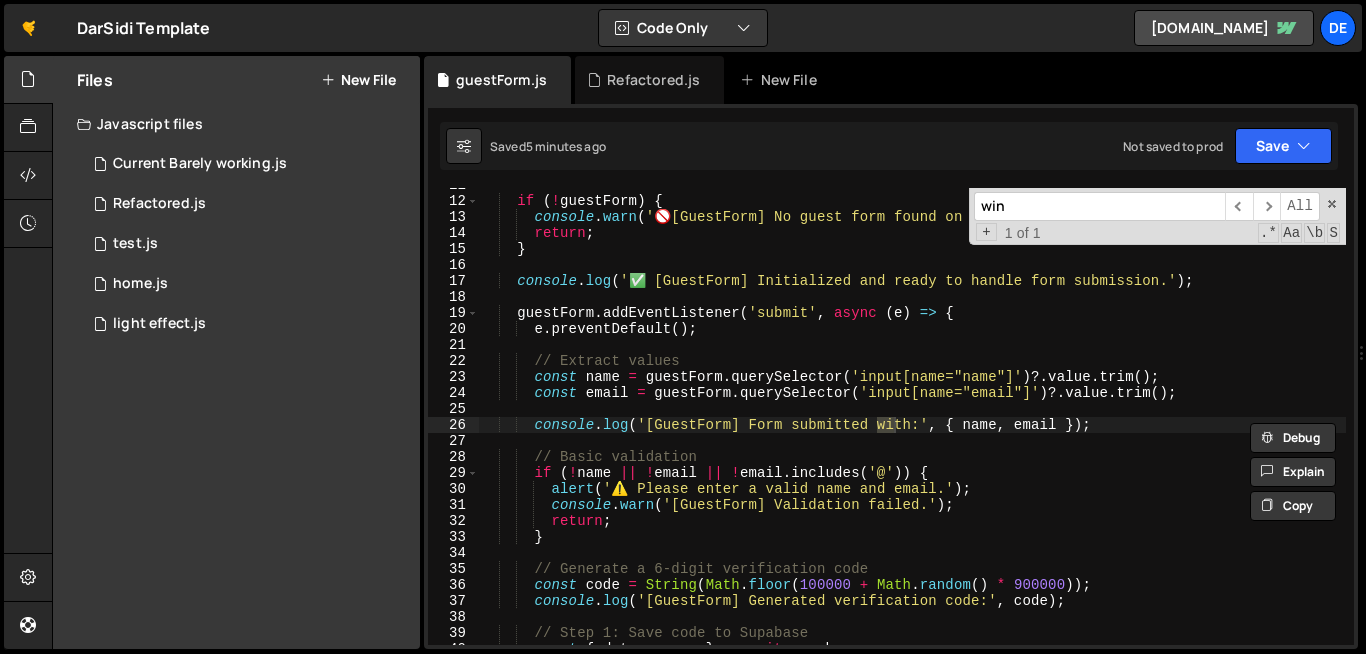 scroll, scrollTop: 172, scrollLeft: 0, axis: vertical 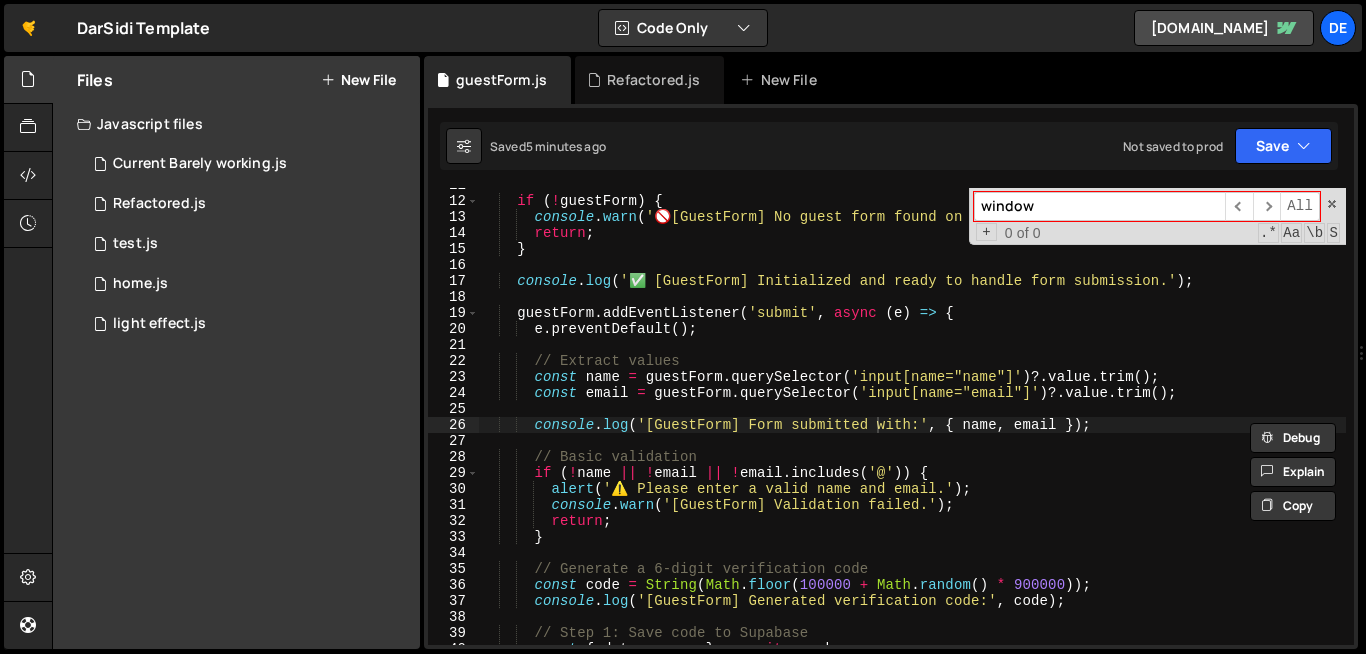 type on "window" 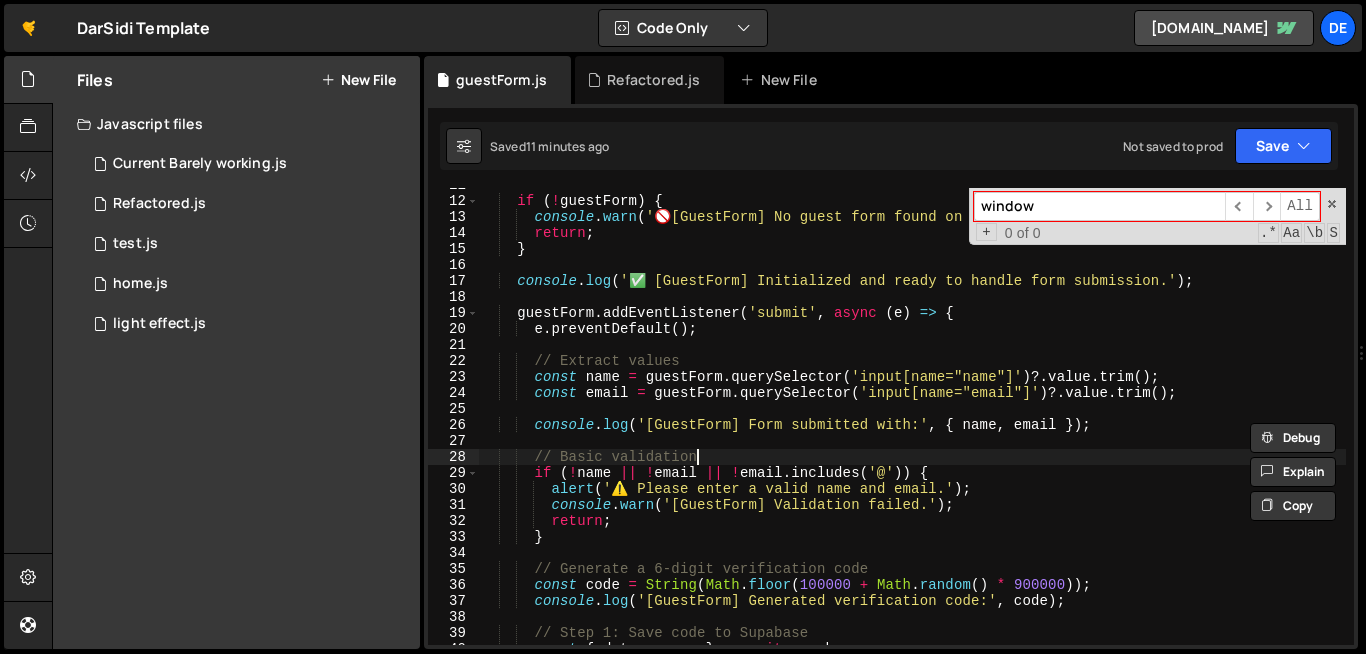 click on "if   ( ! guestForm )   {          console . warn ( ' 🚫  [GuestForm] No guest form found on the page.' ) ;          return ;       }       console . log ( '✅ [GuestForm] Initialized and ready to handle form submission.' ) ;       guestForm . addEventListener ( 'submit' ,   async   ( e )   =>   {          e . preventDefault ( ) ;          // Extract values          const   name   =   guestForm . querySelector ( 'input[name="name"]' ) ?. value . trim ( ) ;          const   email   =   guestForm . querySelector ( 'input[name="email"]' ) ?. value . trim ( ) ;          console . log ( '[GuestForm] Form submitted with:' ,   {   name ,   email   }) ;          // Basic validation          if   ( ! name   ||   ! email   ||   ! email . includes ( '@' ))   {             alert ( '⚠️ Please enter a valid name and email.' ) ;             console . warn ( '[GuestForm] Validation failed.' ) ;             return ;          }          // Generate a 6-digit verification code          const   code   =   String ( ." at bounding box center [912, 421] 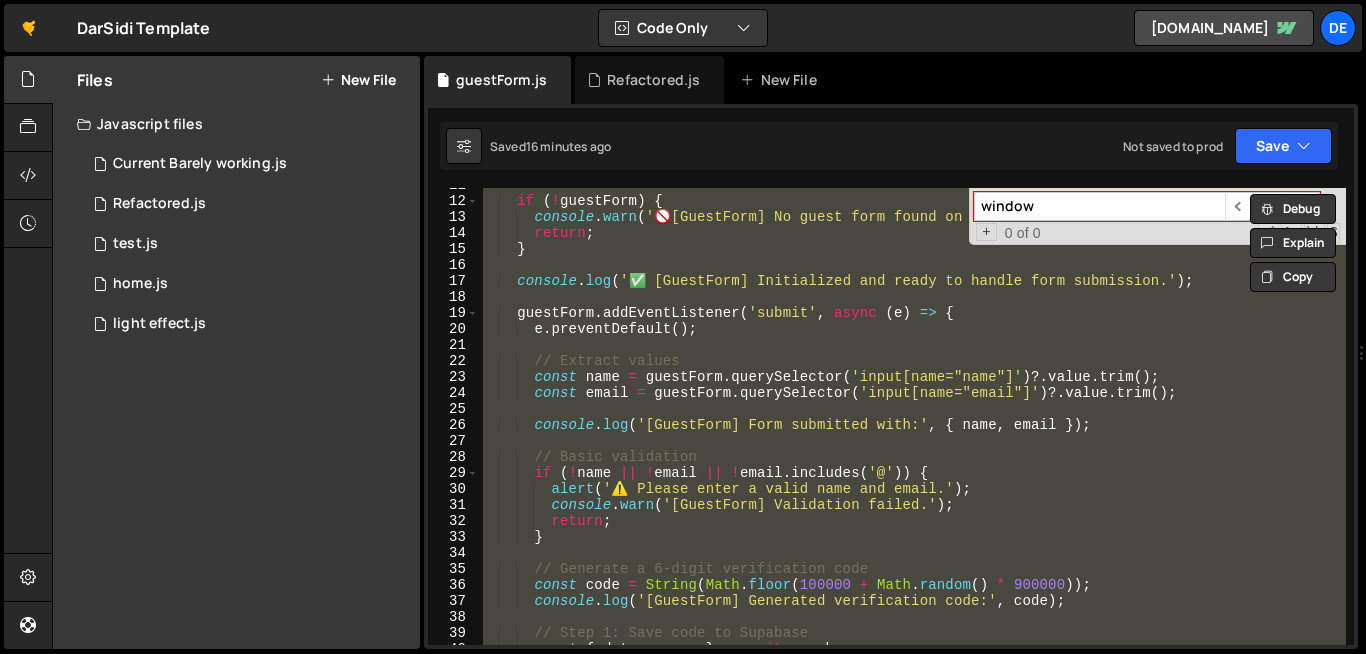 click on "if   ( ! guestForm )   {          console . warn ( ' 🚫  [GuestForm] No guest form found on the page.' ) ;          return ;       }       console . log ( '✅ [GuestForm] Initialized and ready to handle form submission.' ) ;       guestForm . addEventListener ( 'submit' ,   async   ( e )   =>   {          e . preventDefault ( ) ;          // Extract values          const   name   =   guestForm . querySelector ( 'input[name="name"]' ) ?. value . trim ( ) ;          const   email   =   guestForm . querySelector ( 'input[name="email"]' ) ?. value . trim ( ) ;          console . log ( '[GuestForm] Form submitted with:' ,   {   name ,   email   }) ;          // Basic validation          if   ( ! name   ||   ! email   ||   ! email . includes ( '@' ))   {             alert ( '⚠️ Please enter a valid name and email.' ) ;             console . warn ( '[GuestForm] Validation failed.' ) ;             return ;          }          // Generate a 6-digit verification code          const   code   =   String ( ." at bounding box center (912, 416) 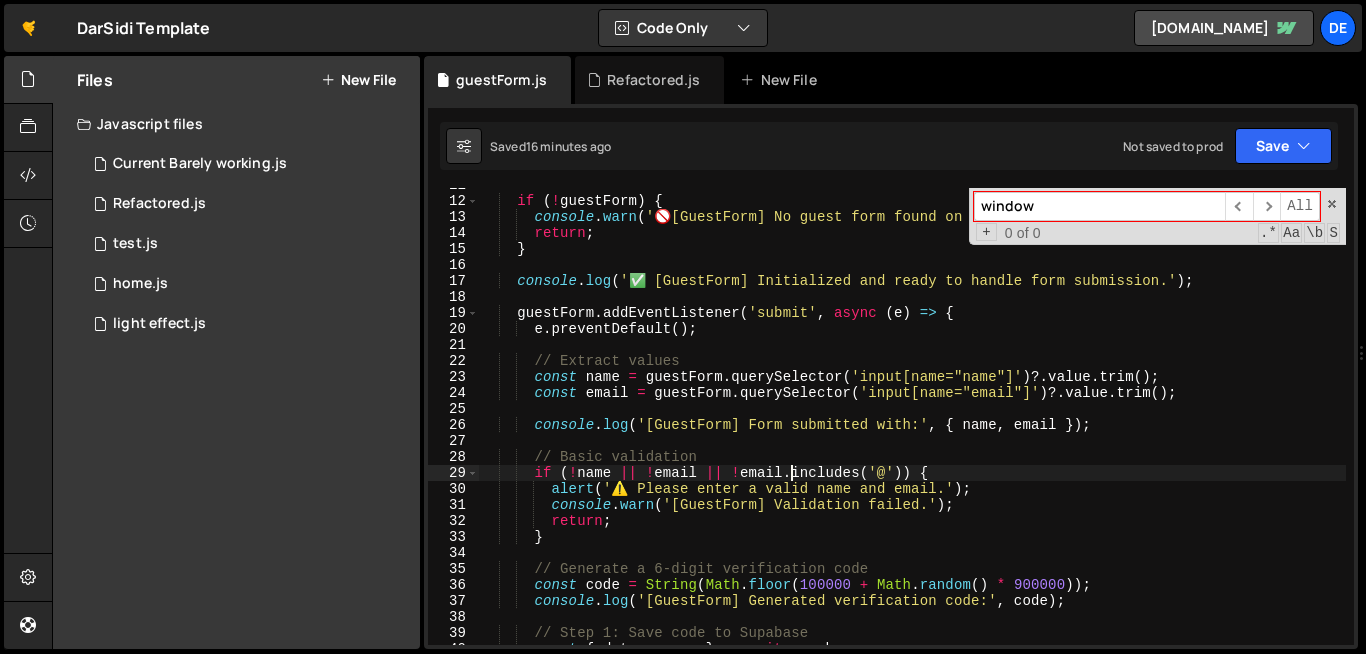 type on "}" 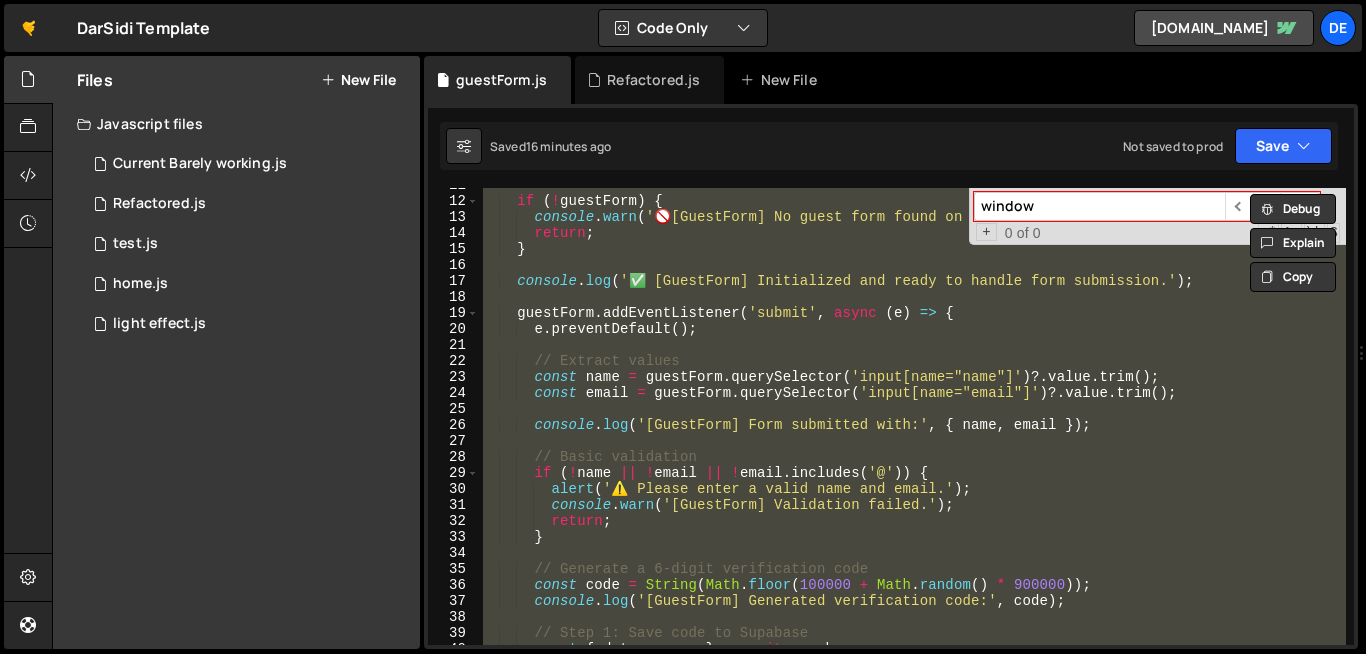 paste 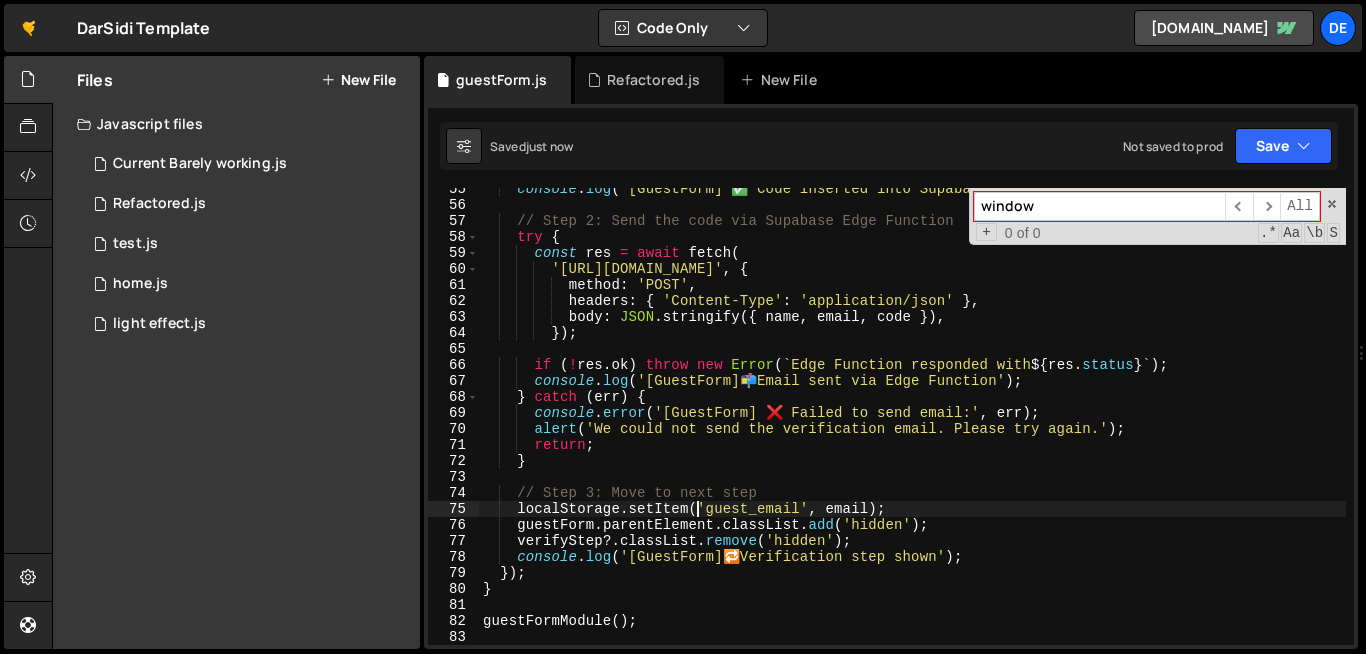 click on "console . log ( '[GuestForm] ✅ Code inserted into Supabase' ) ;       // Step 2: Send the code via Supabase Edge Function       try   {          const   res   =   await   fetch (             '[URL][DOMAIN_NAME]' ,   {                method :   'POST' ,                headers :   {   'Content-Type' :   'application/json'   } ,                body :   JSON . stringify ({   name ,   email ,   code   }) ,             }) ;          if   ( ! res . ok )   throw   new   Error ( ` Edge Function responded with  ${ res . status } ` ) ;          console . log ( '[GuestForm]  📬  Email sent via Edge Function' ) ;       }   catch   ( err )   {          console . error ( '[GuestForm] ❌ Failed to send email:' ,   err ) ;          alert ( 'We could not send the verification email. Please try again.' ) ;          return ;       }       // Step 3: Move to next step       localStorage . setItem ( 'guest_email' ,   email ) ;       guestForm . parentElement . ." at bounding box center [912, 425] 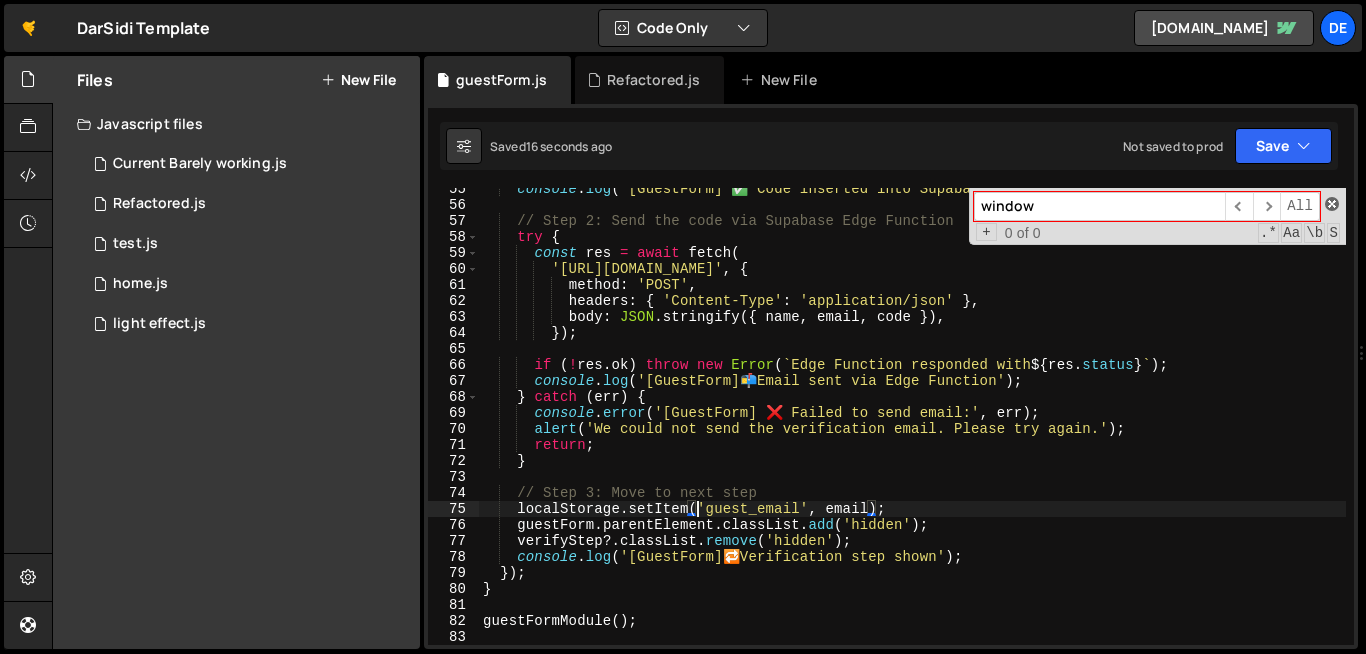 click at bounding box center [1332, 204] 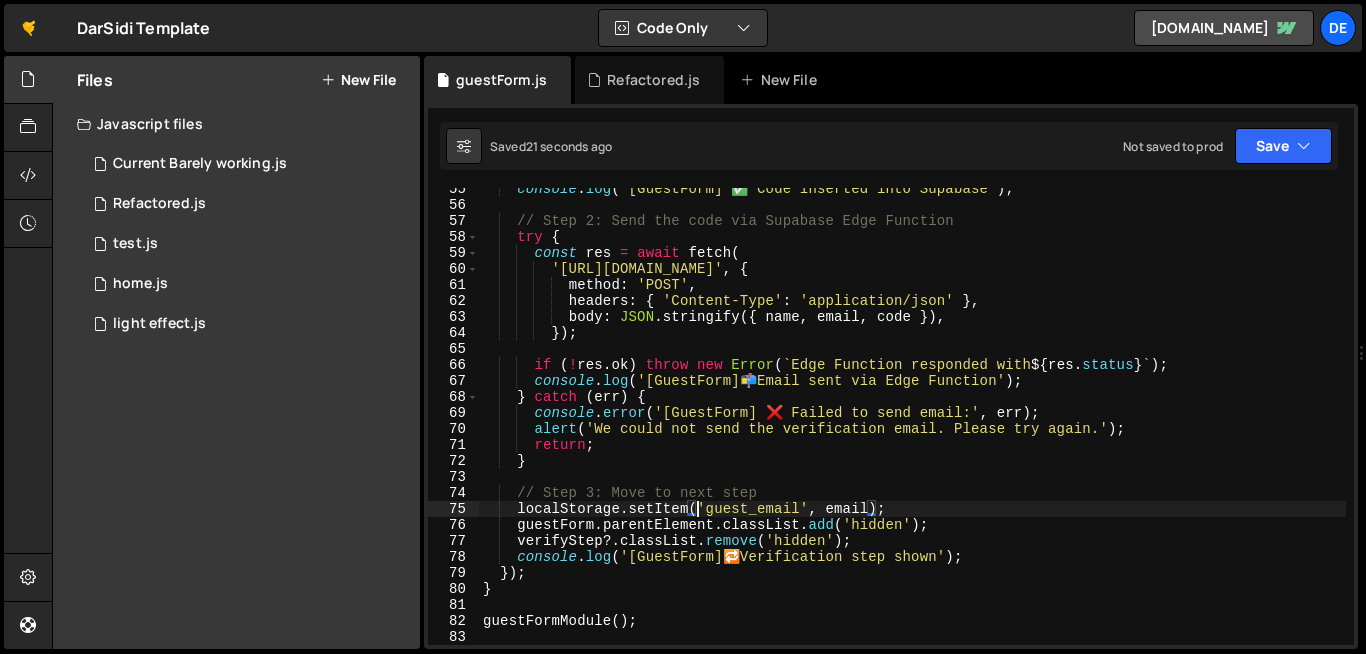 click on "console . log ( '[GuestForm] ✅ Code inserted into Supabase' ) ;       // Step 2: Send the code via Supabase Edge Function       try   {          const   res   =   await   fetch (             '[URL][DOMAIN_NAME]' ,   {                method :   'POST' ,                headers :   {   'Content-Type' :   'application/json'   } ,                body :   JSON . stringify ({   name ,   email ,   code   }) ,             }) ;          if   ( ! res . ok )   throw   new   Error ( ` Edge Function responded with  ${ res . status } ` ) ;          console . log ( '[GuestForm]  📬  Email sent via Edge Function' ) ;       }   catch   ( err )   {          console . error ( '[GuestForm] ❌ Failed to send email:' ,   err ) ;          alert ( 'We could not send the verification email. Please try again.' ) ;          return ;       }       // Step 3: Move to next step       localStorage . setItem ( 'guest_email' ,   email ) ;       guestForm . parentElement . ." at bounding box center [912, 425] 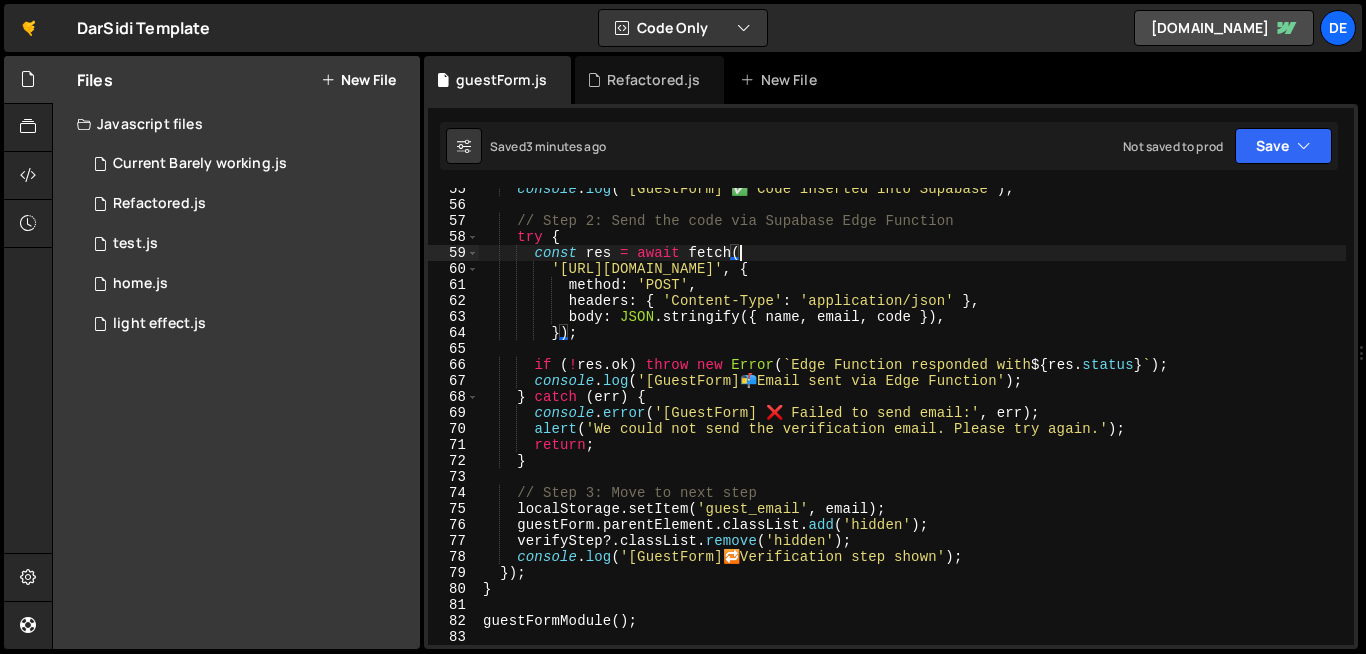 click on "console . log ( '[GuestForm] ✅ Code inserted into Supabase' ) ;       // Step 2: Send the code via Supabase Edge Function       try   {          const   res   =   await   fetch (             '[URL][DOMAIN_NAME]' ,   {                method :   'POST' ,                headers :   {   'Content-Type' :   'application/json'   } ,                body :   JSON . stringify ({   name ,   email ,   code   }) ,             }) ;          if   ( ! res . ok )   throw   new   Error ( ` Edge Function responded with  ${ res . status } ` ) ;          console . log ( '[GuestForm]  📬  Email sent via Edge Function' ) ;       }   catch   ( err )   {          console . error ( '[GuestForm] ❌ Failed to send email:' ,   err ) ;          alert ( 'We could not send the verification email. Please try again.' ) ;          return ;       }       // Step 3: Move to next step       localStorage . setItem ( 'guest_email' ,   email ) ;       guestForm . parentElement . ." at bounding box center (912, 425) 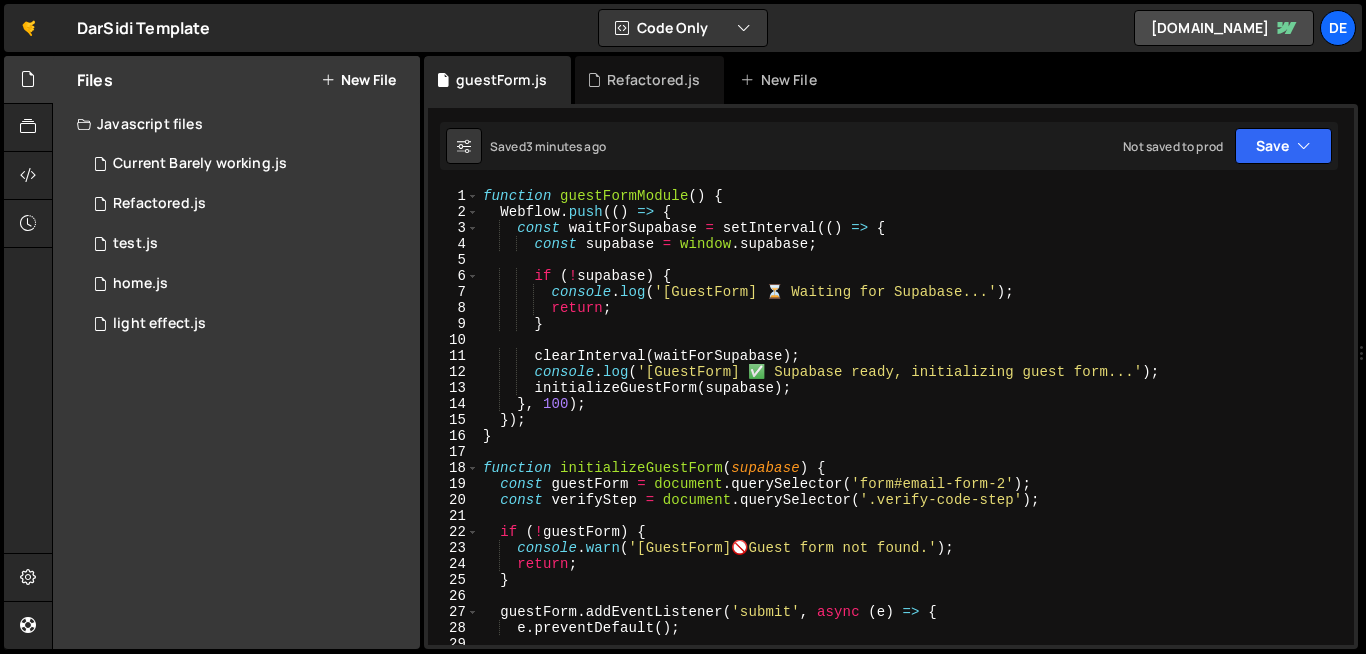 scroll, scrollTop: 0, scrollLeft: 0, axis: both 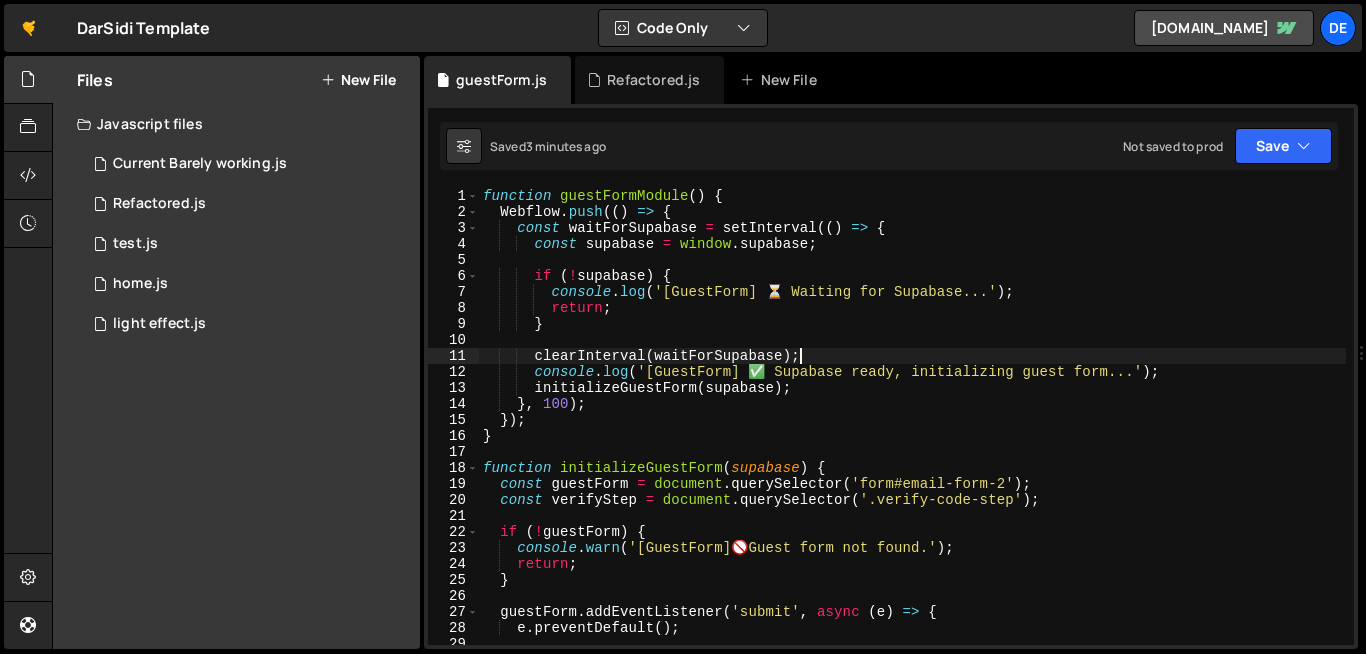 click on "function   guestFormModule ( )   {    Webflow . push (( )   =>   {       const   waitForSupabase   =   setInterval (( )   =>   {          const   supabase   =   window . supabase ;          if   ( ! supabase )   {             console . log ( '[GuestForm] ⏳ Waiting for Supabase...' ) ;             return ;          }          clearInterval ( waitForSupabase ) ;          console . log ( '[GuestForm] ✅ Supabase ready, initializing guest form...' ) ;          initializeGuestForm ( supabase ) ;       } ,   100 ) ;    }) ; } function   initializeGuestForm ( supabase )   {    const   guestForm   =   document . querySelector ( 'form#email-form-2' ) ;    const   verifyStep   =   document . querySelector ( '.verify-code-step' ) ;    if   ( ! guestForm )   {       console . warn ( '[GuestForm]  🚫  Guest form not found.' ) ;       return ;    }    guestForm . addEventListener ( 'submit' ,   async   ( e )   =>   {       e . preventDefault ( ) ;       const   name   =   guestForm . querySelector ( ) ?. value . trim" at bounding box center (912, 432) 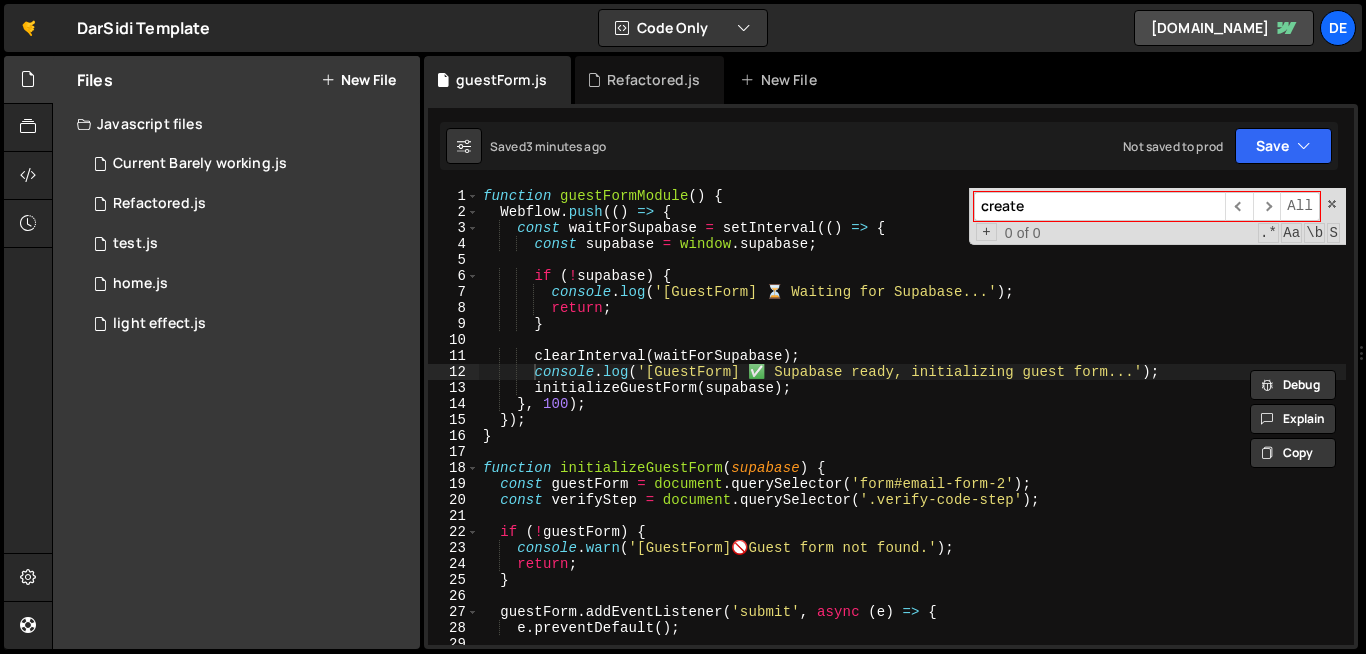 type on "create" 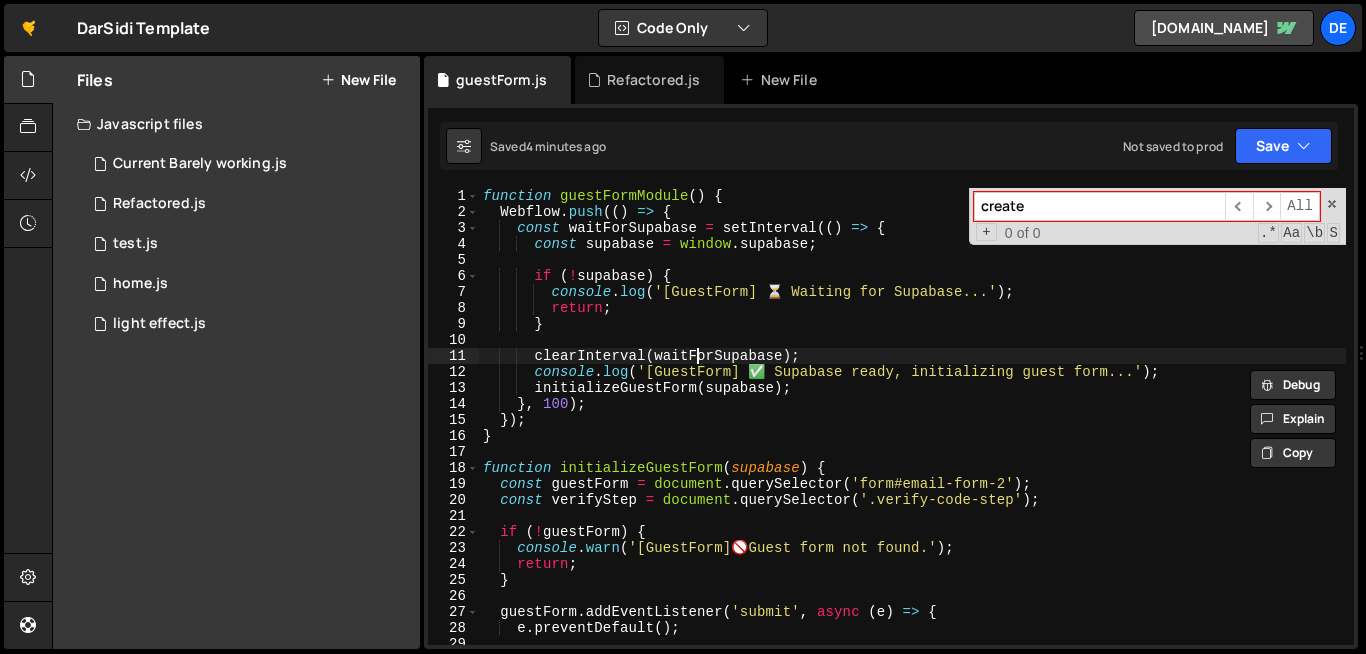 click on "function   guestFormModule ( )   {    Webflow . push (( )   =>   {       const   waitForSupabase   =   setInterval (( )   =>   {          const   supabase   =   window . supabase ;          if   ( ! supabase )   {             console . log ( '[GuestForm] ⏳ Waiting for Supabase...' ) ;             return ;          }          clearInterval ( waitForSupabase ) ;          console . log ( '[GuestForm] ✅ Supabase ready, initializing guest form...' ) ;          initializeGuestForm ( supabase ) ;       } ,   100 ) ;    }) ; } function   initializeGuestForm ( supabase )   {    const   guestForm   =   document . querySelector ( 'form#email-form-2' ) ;    const   verifyStep   =   document . querySelector ( '.verify-code-step' ) ;    if   ( ! guestForm )   {       console . warn ( '[GuestForm]  🚫  Guest form not found.' ) ;       return ;    }    guestForm . addEventListener ( 'submit' ,   async   ( e )   =>   {       e . preventDefault ( ) ;       const   name   =   guestForm . querySelector ( ) ?. value . trim" at bounding box center [912, 432] 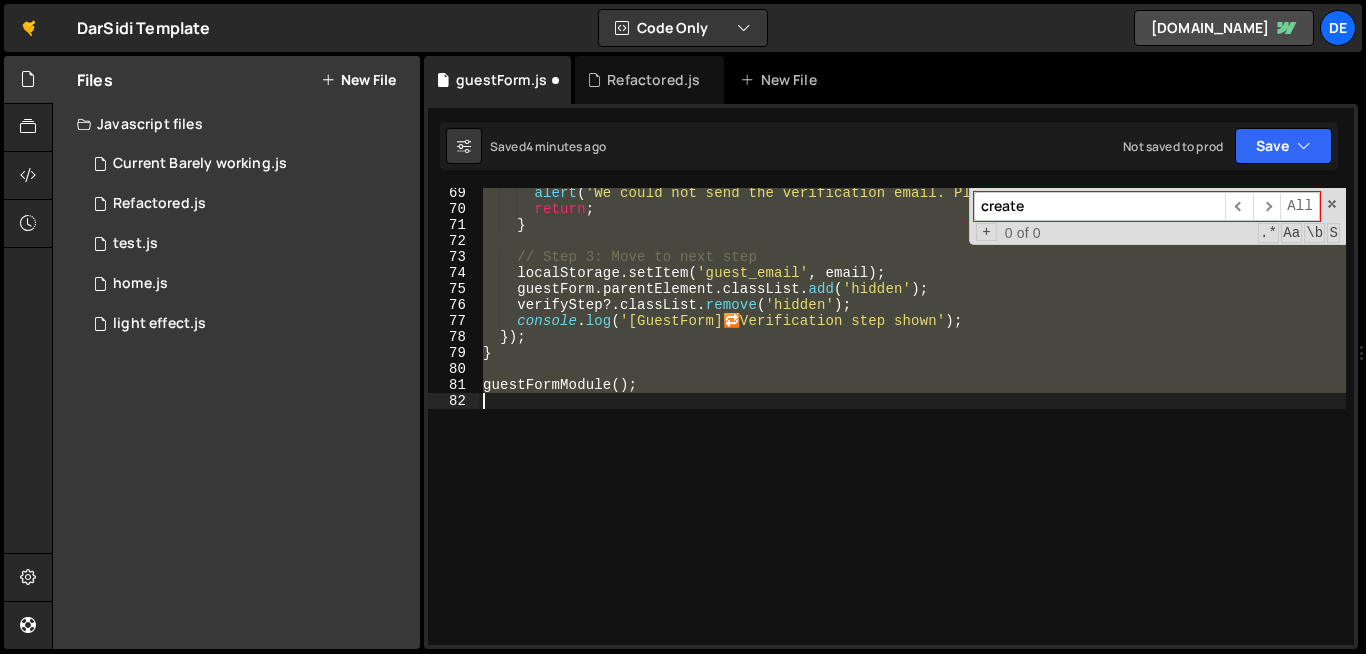 type on "}" 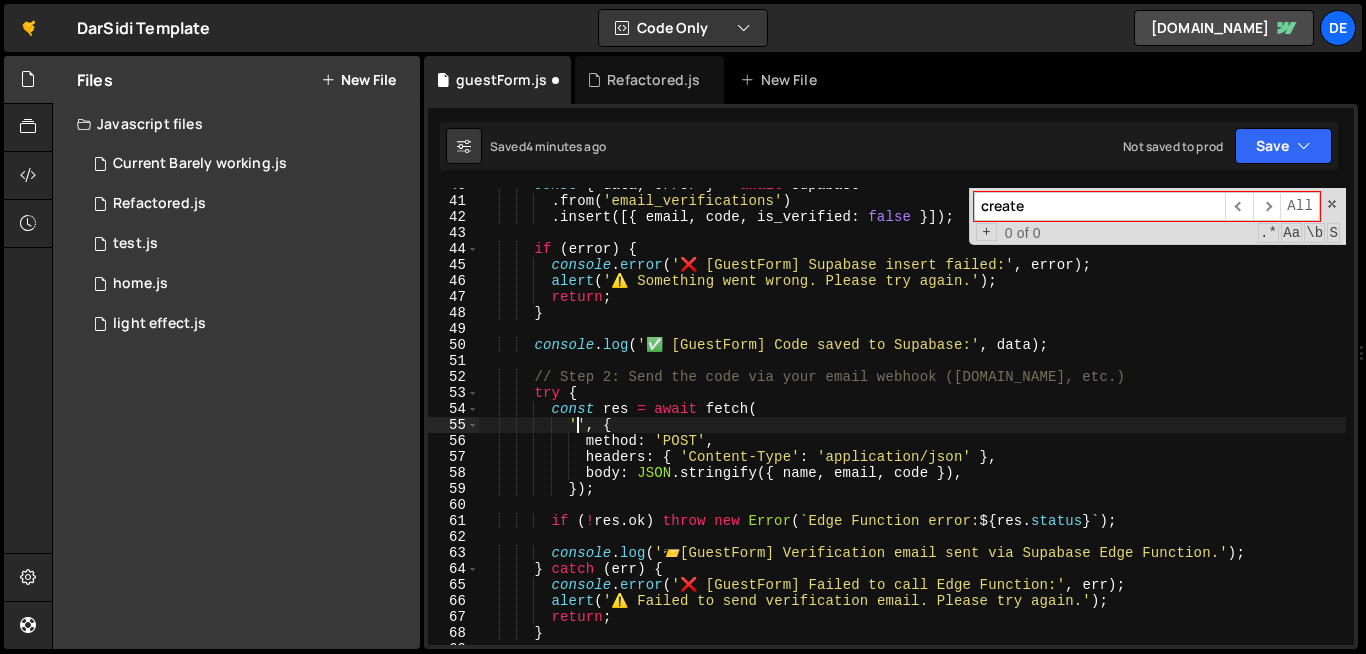 scroll, scrollTop: 636, scrollLeft: 0, axis: vertical 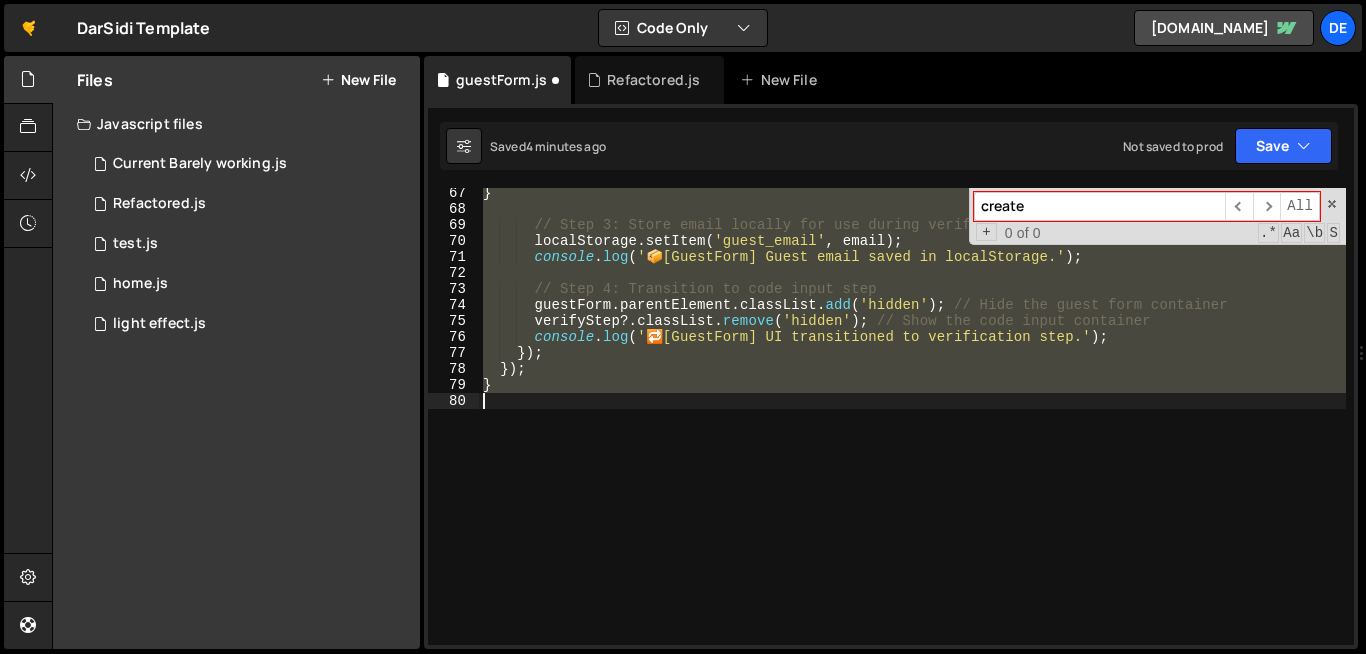 type on "const res = await fetch('https://<your-project-ref>.[DOMAIN_NAME][URL]', {" 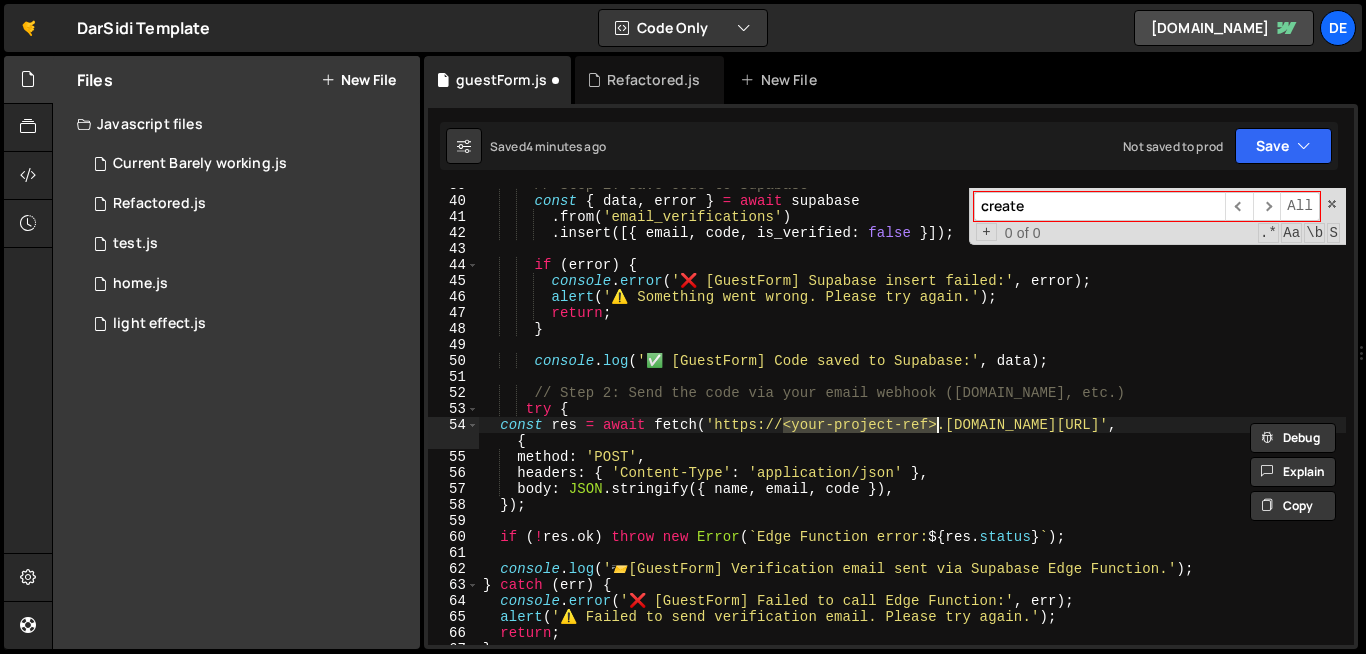 scroll, scrollTop: 620, scrollLeft: 0, axis: vertical 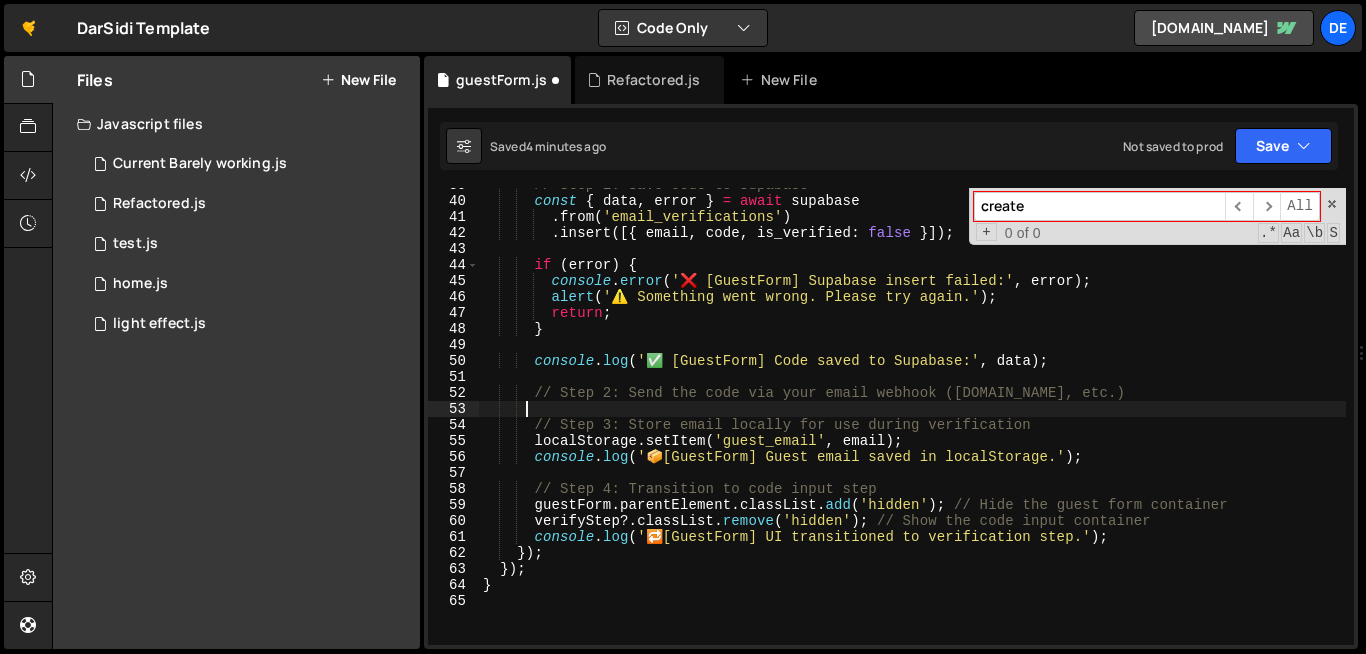 type on "}" 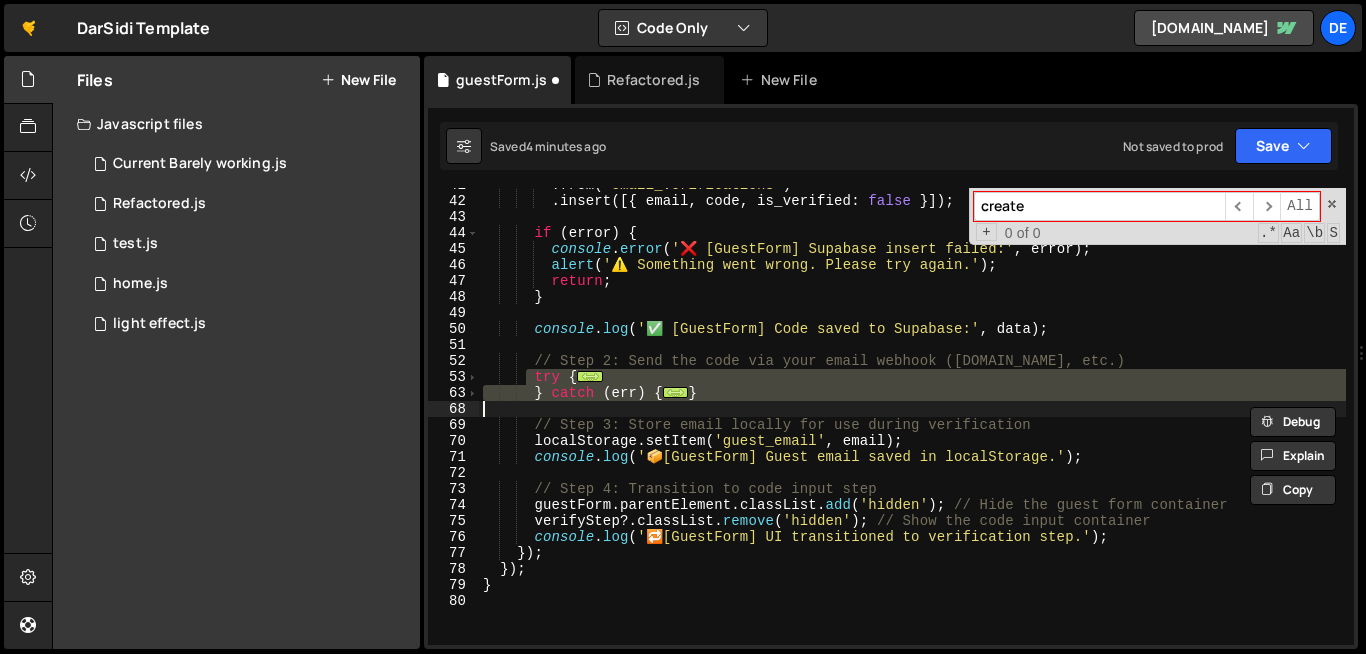 scroll, scrollTop: 0, scrollLeft: 0, axis: both 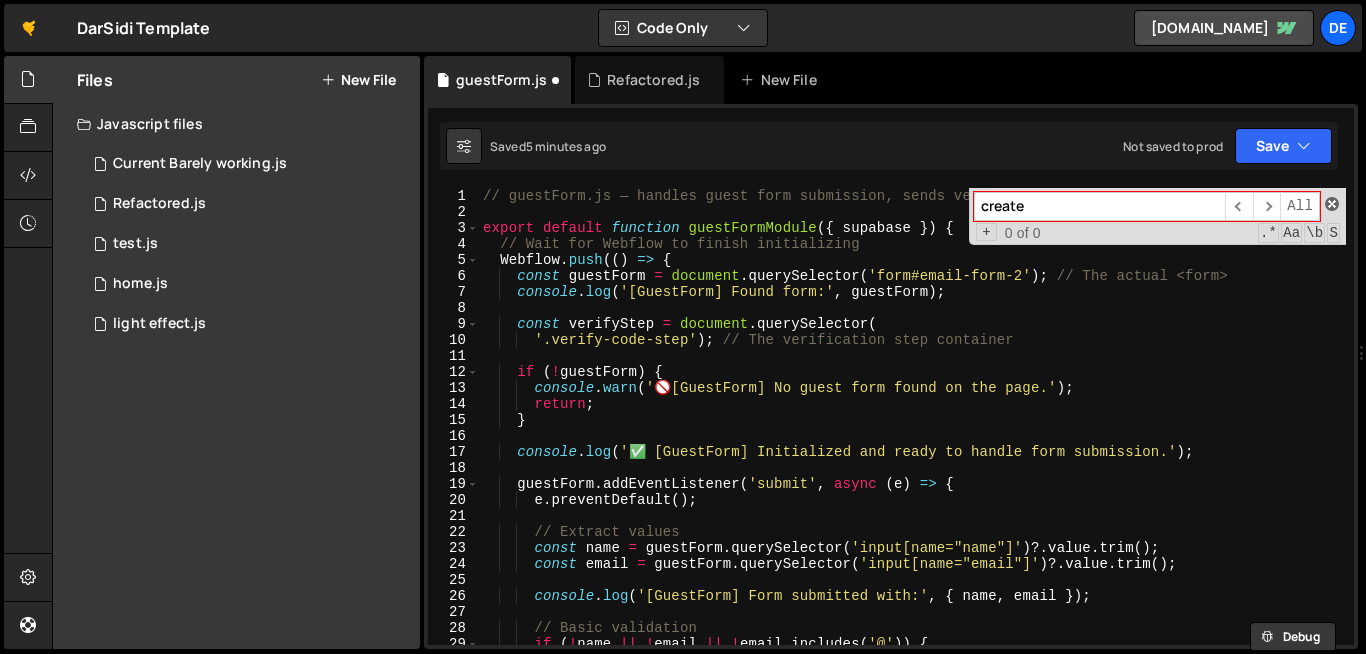 click at bounding box center (1332, 204) 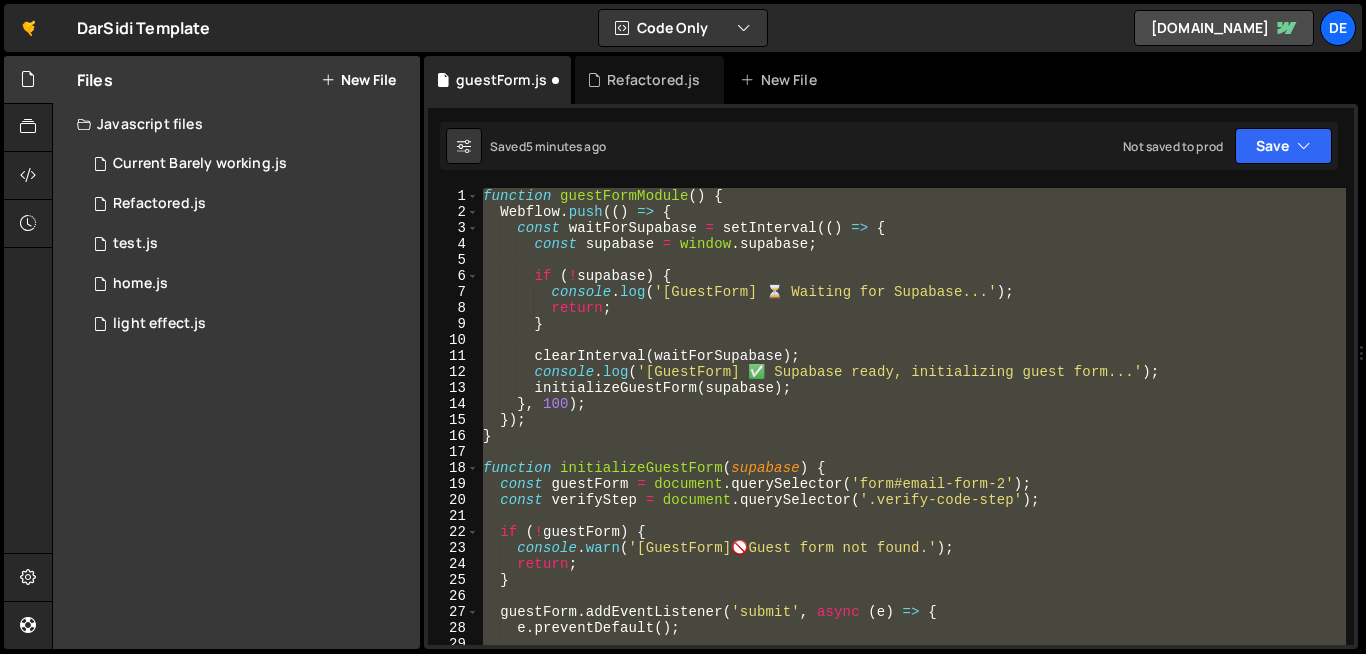 scroll, scrollTop: 0, scrollLeft: 0, axis: both 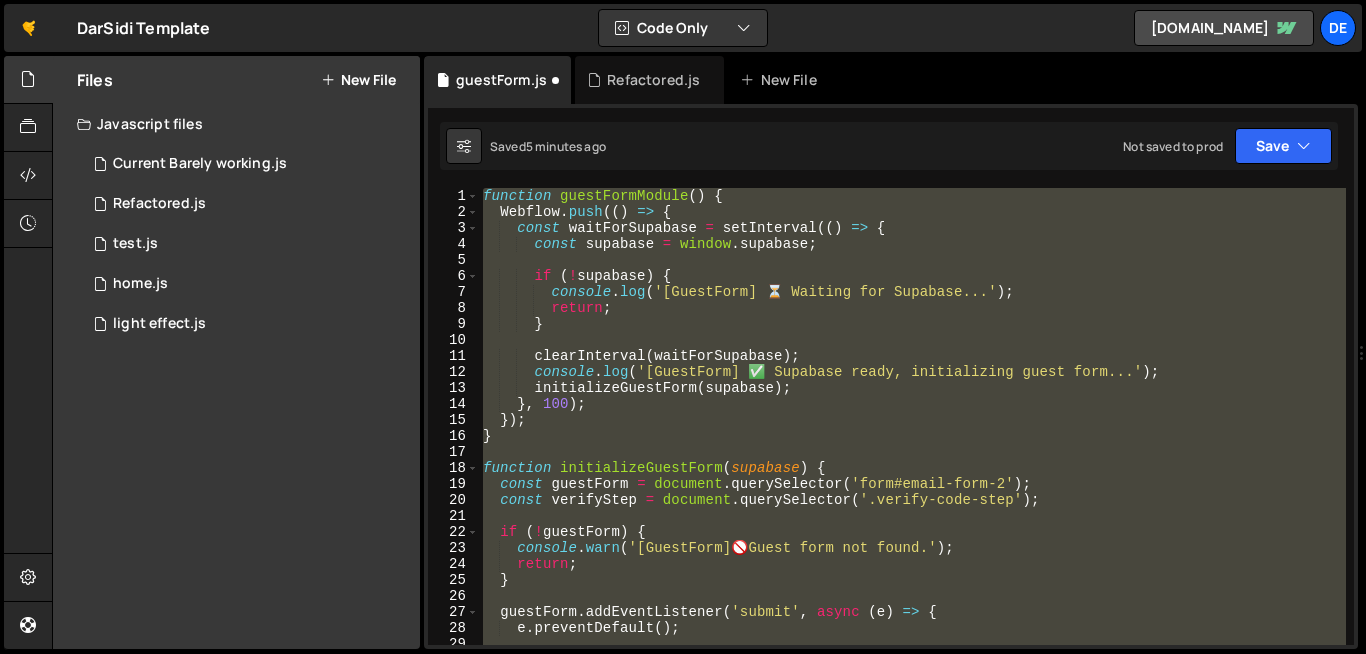 click on "function   guestFormModule ( )   {    Webflow . push (( )   =>   {       const   waitForSupabase   =   setInterval (( )   =>   {          const   supabase   =   window . supabase ;          if   ( ! supabase )   {             console . log ( '[GuestForm] ⏳ Waiting for Supabase...' ) ;             return ;          }          clearInterval ( waitForSupabase ) ;          console . log ( '[GuestForm] ✅ Supabase ready, initializing guest form...' ) ;          initializeGuestForm ( supabase ) ;       } ,   100 ) ;    }) ; } function   initializeGuestForm ( supabase )   {    const   guestForm   =   document . querySelector ( 'form#email-form-2' ) ;    const   verifyStep   =   document . querySelector ( '.verify-code-step' ) ;    if   ( ! guestForm )   {       console . warn ( '[GuestForm]  🚫  Guest form not found.' ) ;       return ;    }    guestForm . addEventListener ( 'submit' ,   async   ( e )   =>   {       e . preventDefault ( ) ;       const   name   =   guestForm . querySelector ( ) ?. value . trim" at bounding box center [912, 416] 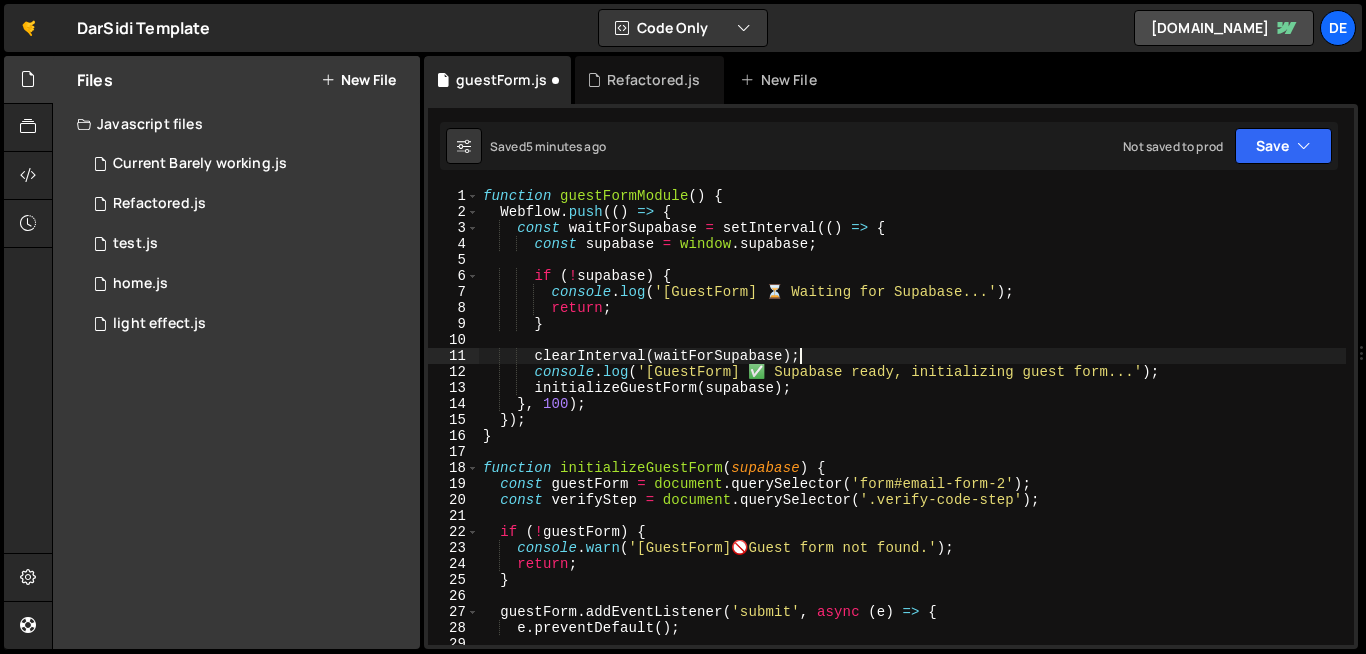 click on "function   guestFormModule ( )   {    Webflow . push (( )   =>   {       const   waitForSupabase   =   setInterval (( )   =>   {          const   supabase   =   window . supabase ;          if   ( ! supabase )   {             console . log ( '[GuestForm] ⏳ Waiting for Supabase...' ) ;             return ;          }          clearInterval ( waitForSupabase ) ;          console . log ( '[GuestForm] ✅ Supabase ready, initializing guest form...' ) ;          initializeGuestForm ( supabase ) ;       } ,   100 ) ;    }) ; } function   initializeGuestForm ( supabase )   {    const   guestForm   =   document . querySelector ( 'form#email-form-2' ) ;    const   verifyStep   =   document . querySelector ( '.verify-code-step' ) ;    if   ( ! guestForm )   {       console . warn ( '[GuestForm]  🚫  Guest form not found.' ) ;       return ;    }    guestForm . addEventListener ( 'submit' ,   async   ( e )   =>   {       e . preventDefault ( ) ;       const   name   =   guestForm . querySelector ( ) ?. value . trim" at bounding box center [912, 432] 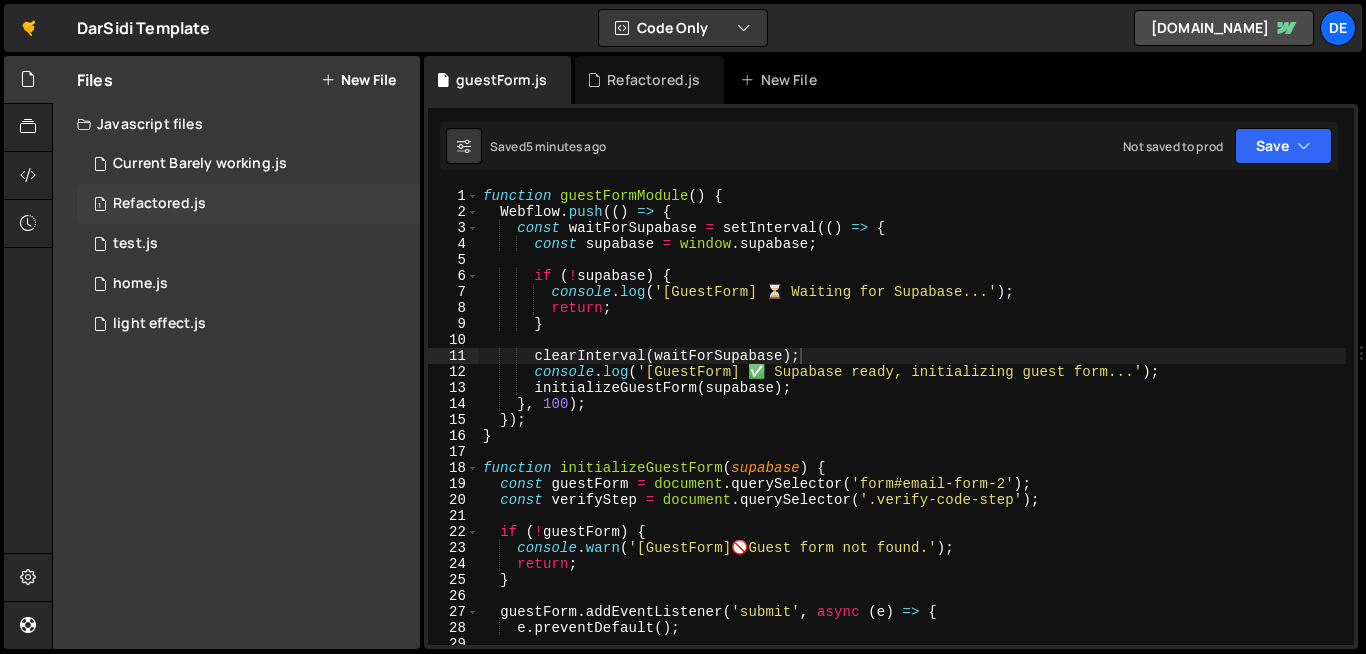 click on "Refactored.js" 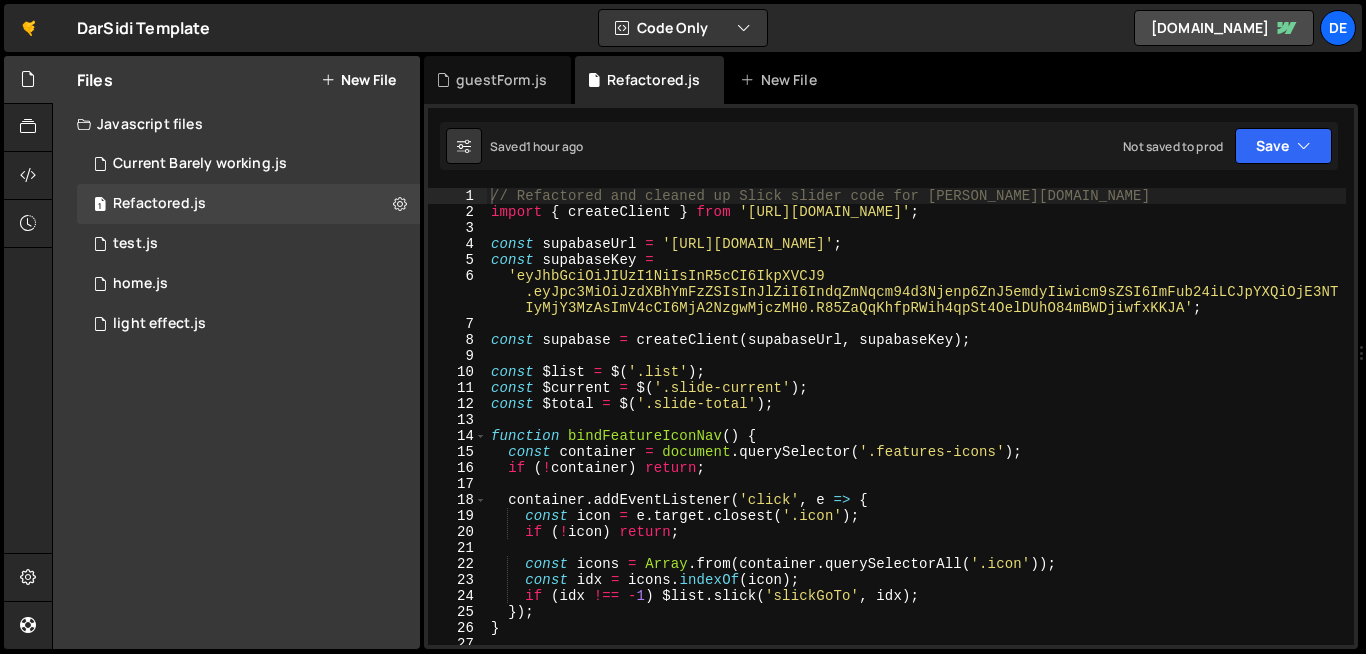 type 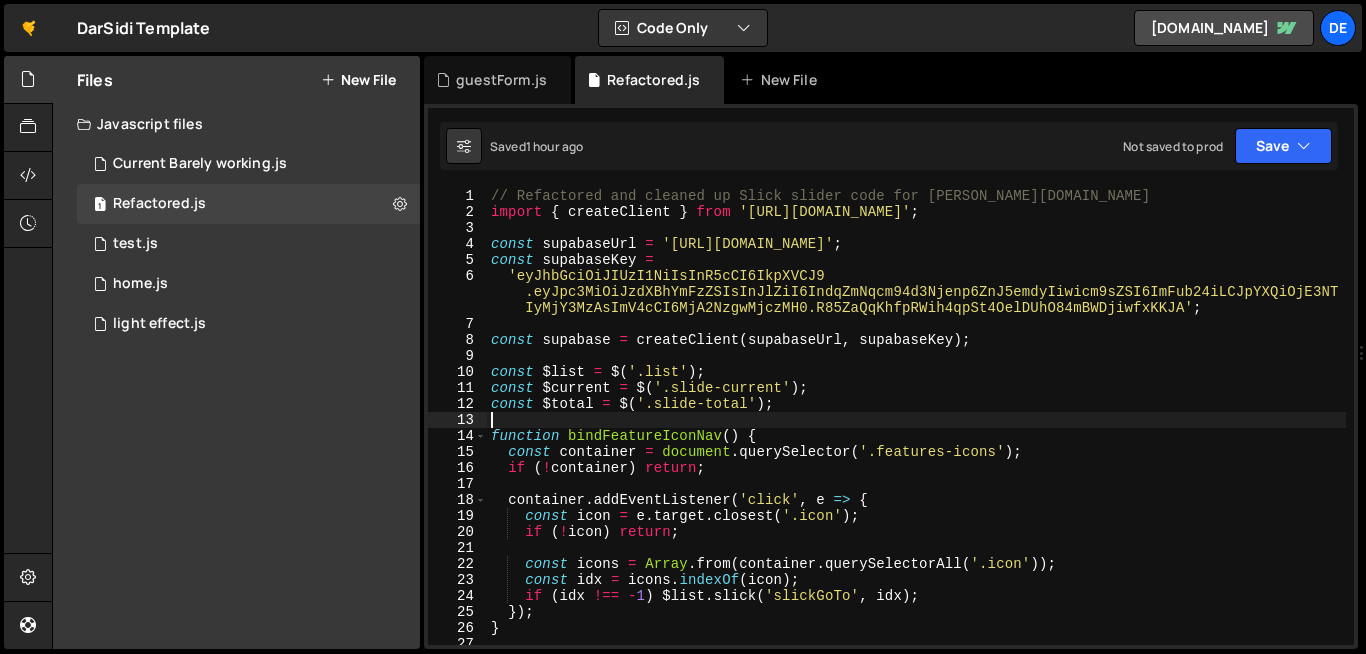 click on "// Refactored and cleaned up Slick slider code for [PERSON_NAME][DOMAIN_NAME] import   {   createClient   }   from   '[URL][DOMAIN_NAME]' ; const   supabaseUrl   =   '[URL][DOMAIN_NAME]' ; const   supabaseKey   =    'eyJhbGciOiJIUzI1NiIsInR5cCI6IkpXVCJ9      .eyJpc3MiOiJzdXBhYmFzZSIsInJlZiI6IndqZmNqcm94d3Njenp6ZnJ5emdyIiwicm9sZSI6ImFub24iLCJpYXQiOjE3NT      IyMjY3MzAsImV4cCI6MjA2NzgwMjczMH0.R85ZaQqKhfpRWih4qpSt4OelDUhO84mBWDjiwfxKKJA' ; const   supabase   =   createClient ( supabaseUrl ,   supabaseKey ) ; const   $list   =   $ ( '.list' ) ; const   $current   =   $ ( '.slide-current' ) ; const   $total   =   $ ( '.slide-total' ) ; function   bindFeatureIconNav ( )   {    const   container   =   document . querySelector ( '.features-icons' ) ;    if   ( ! container )   return ;    container . addEventListener ( 'click' ,   e   =>   {       const   icon   =   e . target . closest ( '.icon' ) ;       if   ( ! icon )   return ;       const   icons   =   Array . (" at bounding box center (916, 432) 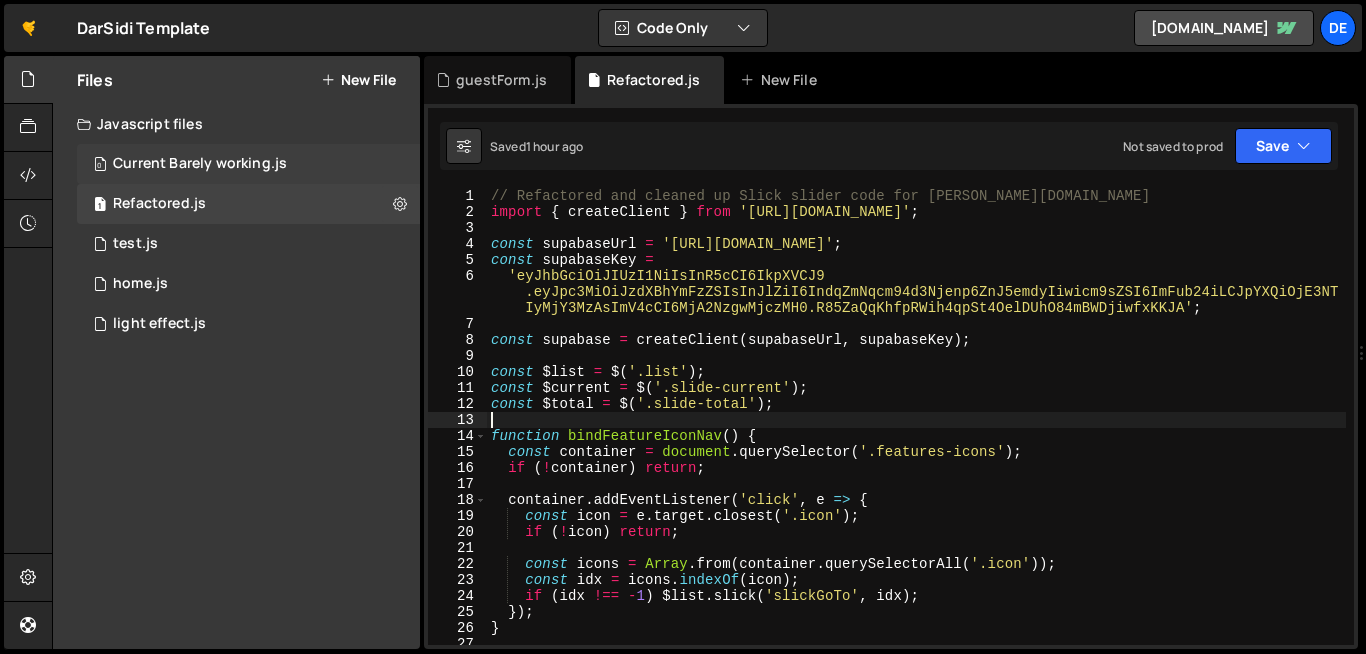 click on "Current Barely working.js" at bounding box center (200, 164) 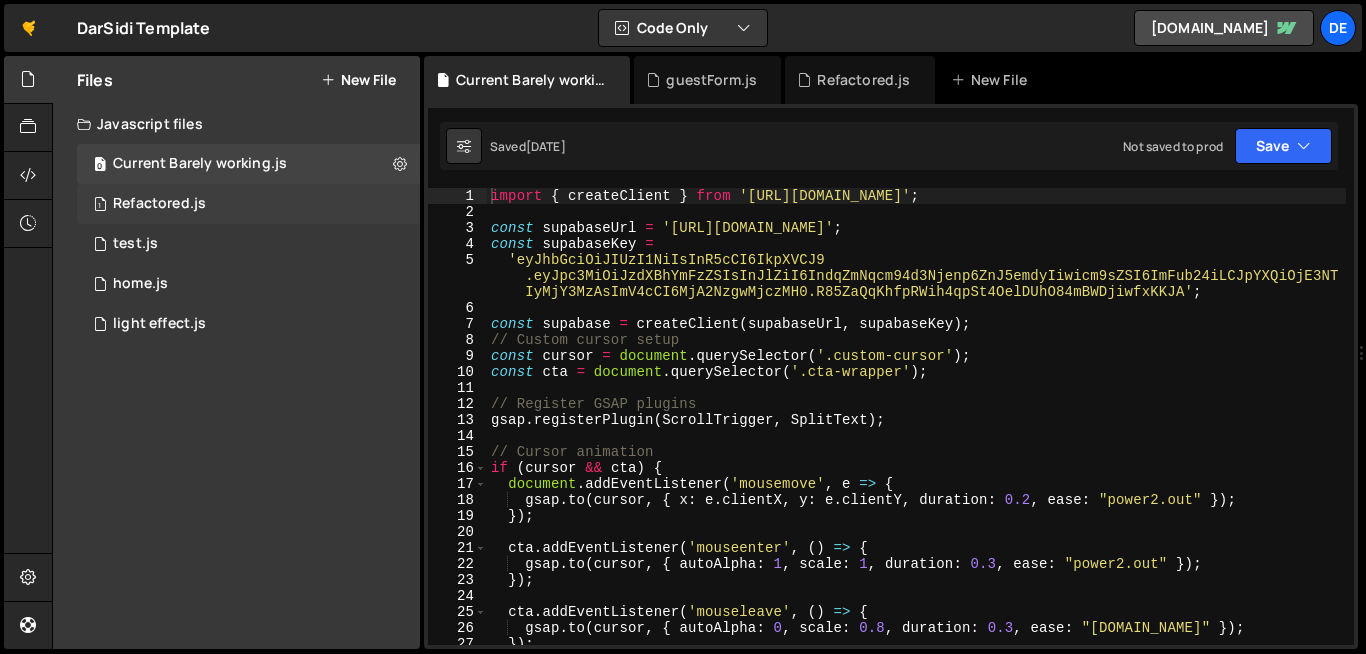 click on "1
Refactored.js
0" 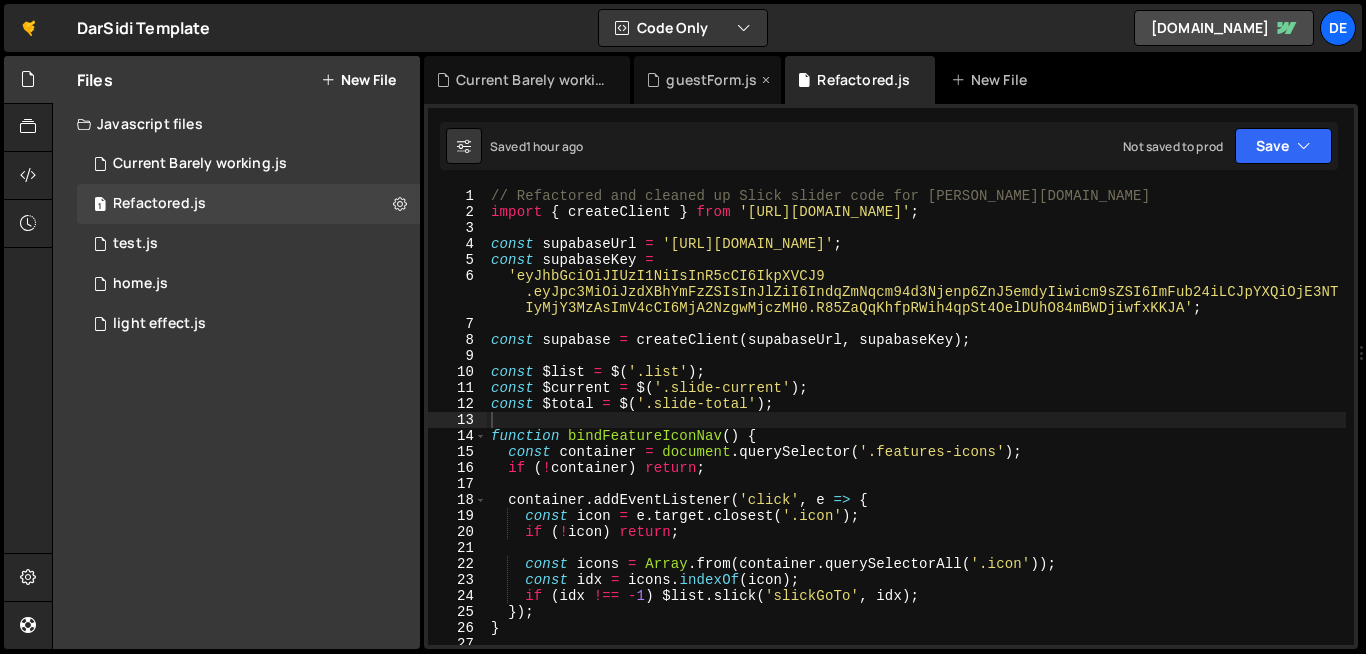 click on "guestForm.js" at bounding box center (711, 80) 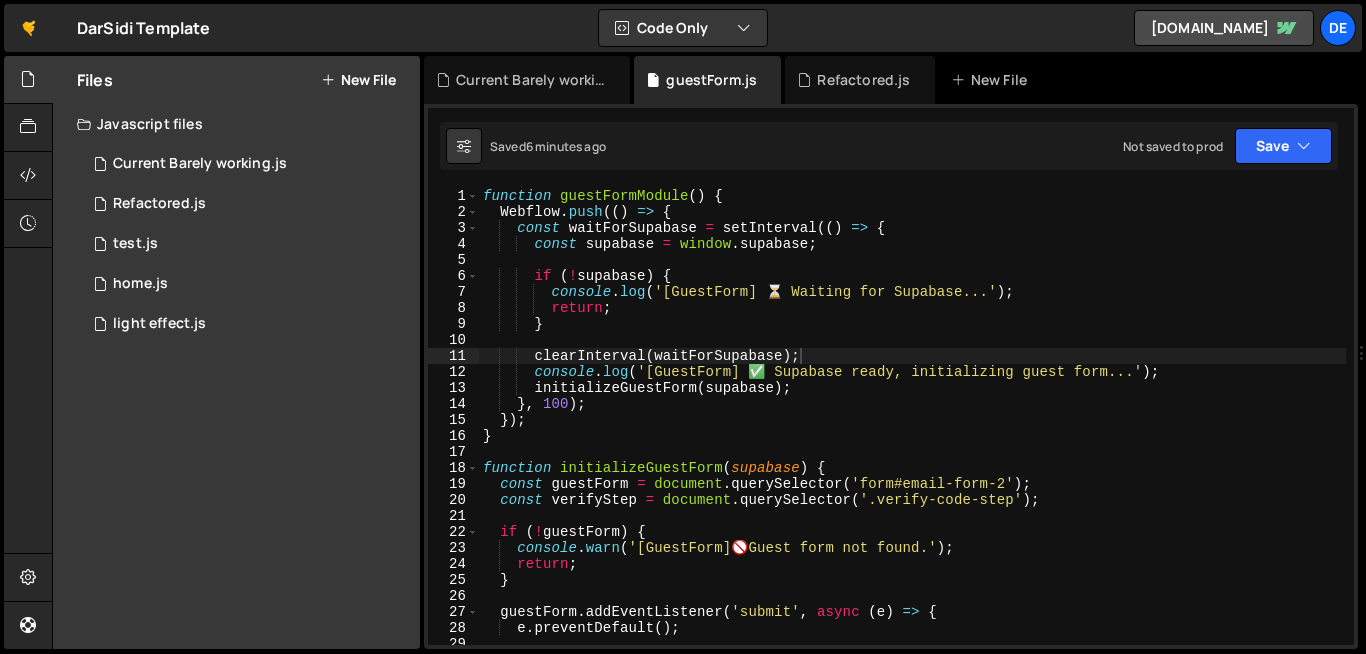 type on "function initializeGuestForm(supabase) {" 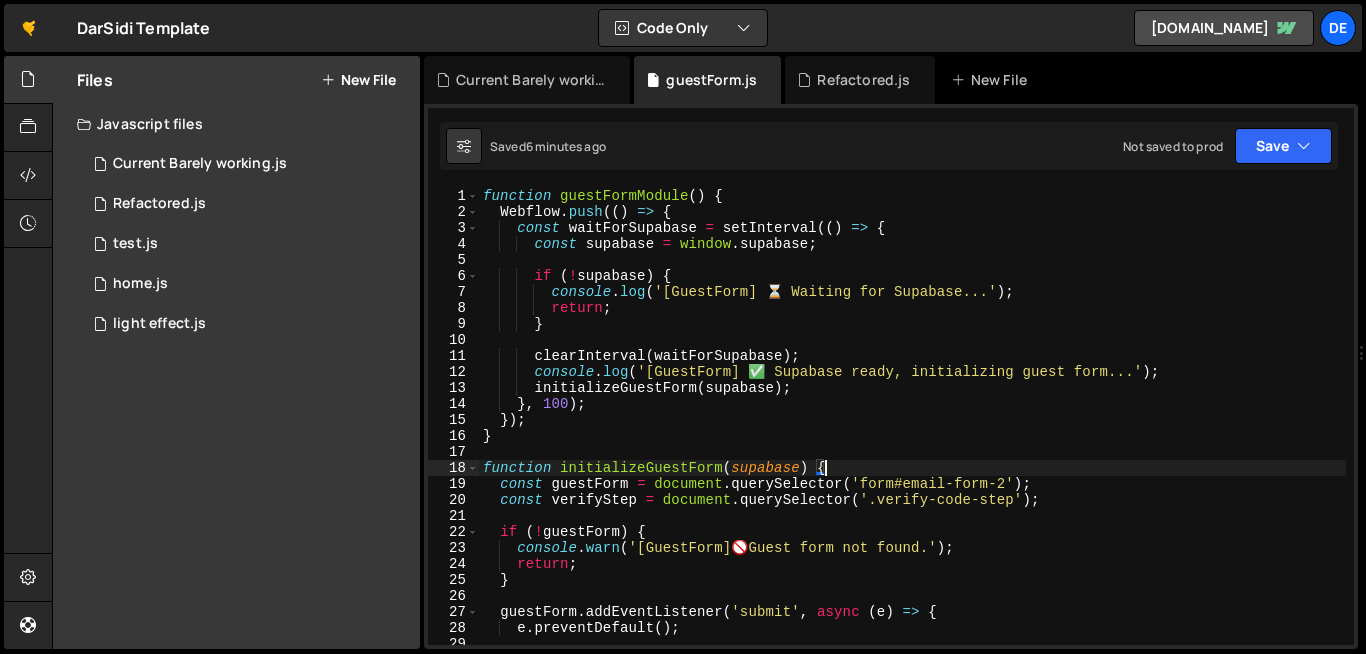 click on "function   guestFormModule ( )   {    Webflow . push (( )   =>   {       const   waitForSupabase   =   setInterval (( )   =>   {          const   supabase   =   window . supabase ;          if   ( ! supabase )   {             console . log ( '[GuestForm] ⏳ Waiting for Supabase...' ) ;             return ;          }          clearInterval ( waitForSupabase ) ;          console . log ( '[GuestForm] ✅ Supabase ready, initializing guest form...' ) ;          initializeGuestForm ( supabase ) ;       } ,   100 ) ;    }) ; } function   initializeGuestForm ( supabase )   {    const   guestForm   =   document . querySelector ( 'form#email-form-2' ) ;    const   verifyStep   =   document . querySelector ( '.verify-code-step' ) ;    if   ( ! guestForm )   {       console . warn ( '[GuestForm]  🚫  Guest form not found.' ) ;       return ;    }    guestForm . addEventListener ( 'submit' ,   async   ( e )   =>   {       e . preventDefault ( ) ;       const   name   =   guestForm . querySelector ( ) ?. value . trim" at bounding box center (912, 432) 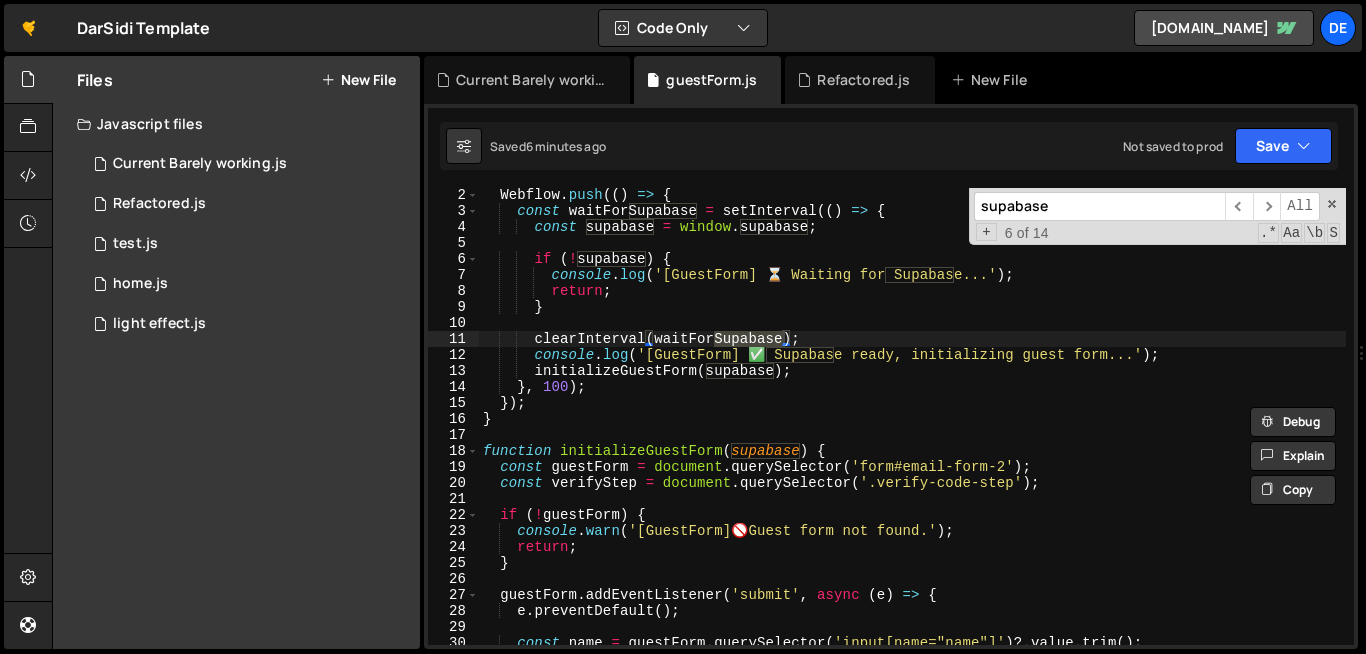 scroll, scrollTop: 0, scrollLeft: 0, axis: both 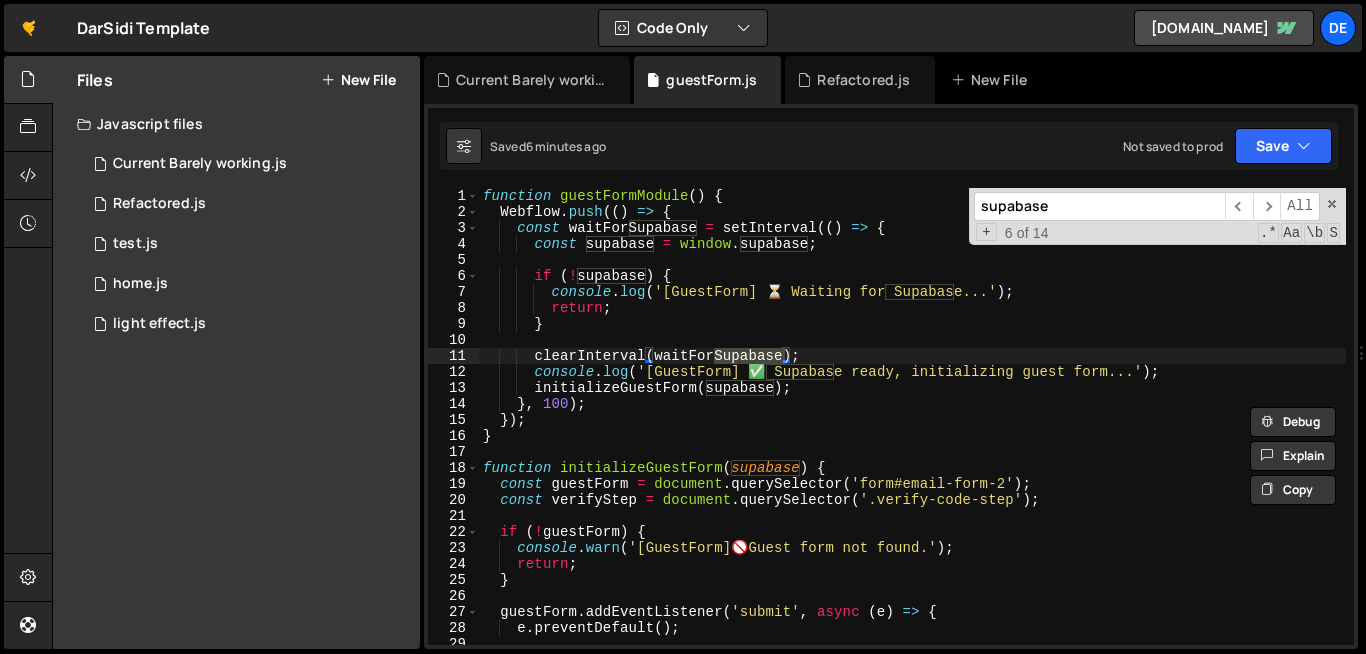 type on "supabase" 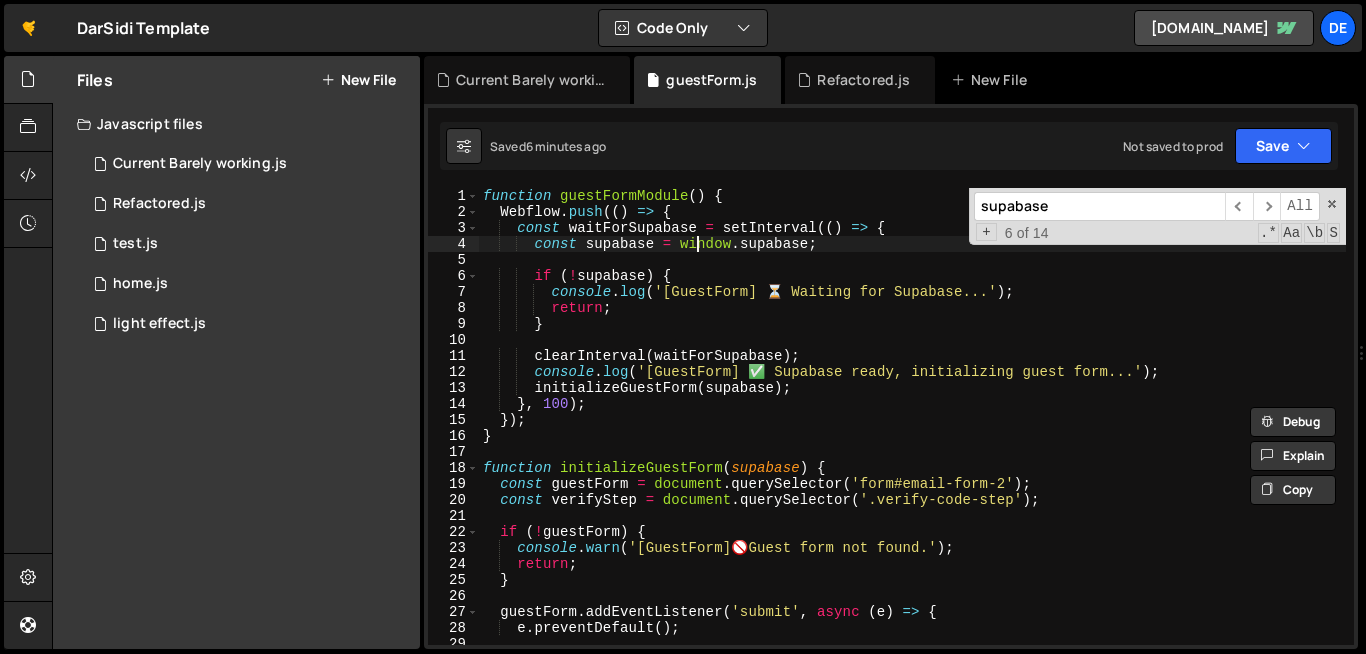 click on "function   guestFormModule ( )   {    Webflow . push (( )   =>   {       const   waitForSupabase   =   setInterval (( )   =>   {          const   supabase   =   window . supabase ;          if   ( ! supabase )   {             console . log ( '[GuestForm] ⏳ Waiting for Supabase...' ) ;             return ;          }          clearInterval ( waitForSupabase ) ;          console . log ( '[GuestForm] ✅ Supabase ready, initializing guest form...' ) ;          initializeGuestForm ( supabase ) ;       } ,   100 ) ;    }) ; } function   initializeGuestForm ( supabase )   {    const   guestForm   =   document . querySelector ( 'form#email-form-2' ) ;    const   verifyStep   =   document . querySelector ( '.verify-code-step' ) ;    if   ( ! guestForm )   {       console . warn ( '[GuestForm]  🚫  Guest form not found.' ) ;       return ;    }    guestForm . addEventListener ( 'submit' ,   async   ( e )   =>   {       e . preventDefault ( ) ;       const   name   =   guestForm . querySelector ( ) ?. value . trim" at bounding box center (912, 432) 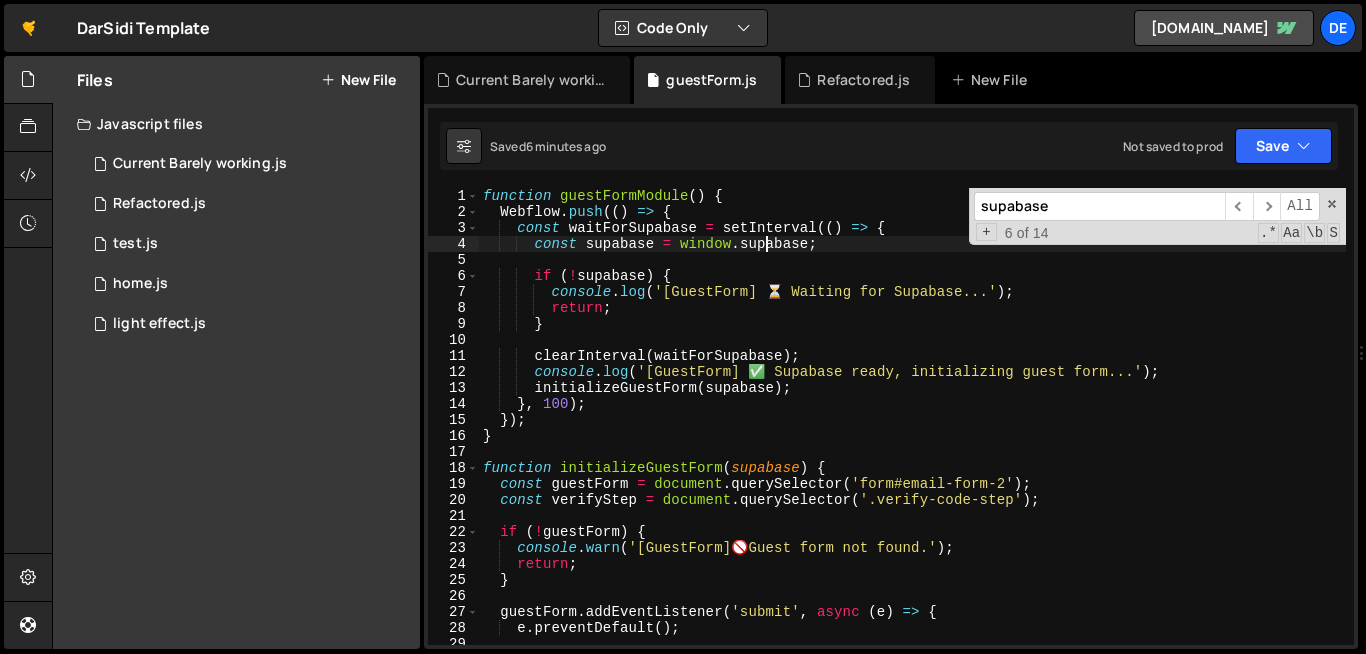 click on "function   guestFormModule ( )   {    Webflow . push (( )   =>   {       const   waitForSupabase   =   setInterval (( )   =>   {          const   supabase   =   window . supabase ;          if   ( ! supabase )   {             console . log ( '[GuestForm] ⏳ Waiting for Supabase...' ) ;             return ;          }          clearInterval ( waitForSupabase ) ;          console . log ( '[GuestForm] ✅ Supabase ready, initializing guest form...' ) ;          initializeGuestForm ( supabase ) ;       } ,   100 ) ;    }) ; } function   initializeGuestForm ( supabase )   {    const   guestForm   =   document . querySelector ( 'form#email-form-2' ) ;    const   verifyStep   =   document . querySelector ( '.verify-code-step' ) ;    if   ( ! guestForm )   {       console . warn ( '[GuestForm]  🚫  Guest form not found.' ) ;       return ;    }    guestForm . addEventListener ( 'submit' ,   async   ( e )   =>   {       e . preventDefault ( ) ;       const   name   =   guestForm . querySelector ( ) ?. value . trim" at bounding box center [912, 432] 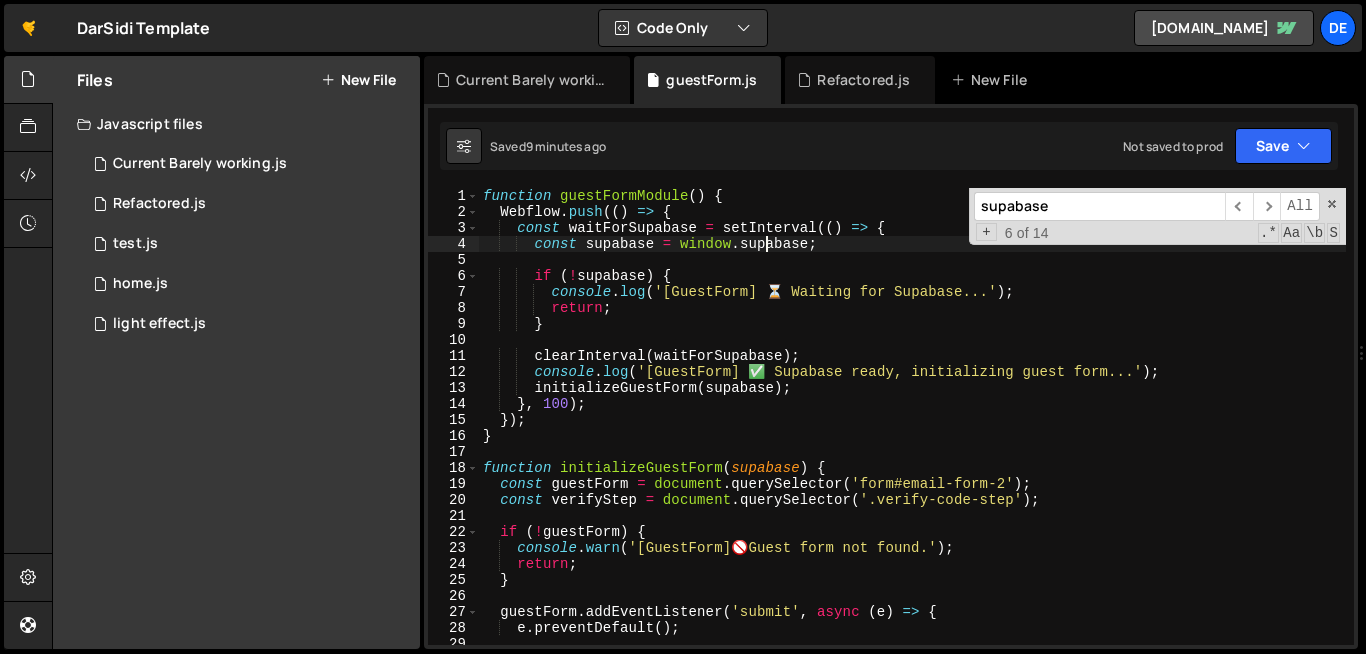 click on "function   guestFormModule ( )   {    Webflow . push (( )   =>   {       const   waitForSupabase   =   setInterval (( )   =>   {          const   supabase   =   window . supabase ;          if   ( ! supabase )   {             console . log ( '[GuestForm] ⏳ Waiting for Supabase...' ) ;             return ;          }          clearInterval ( waitForSupabase ) ;          console . log ( '[GuestForm] ✅ Supabase ready, initializing guest form...' ) ;          initializeGuestForm ( supabase ) ;       } ,   100 ) ;    }) ; } function   initializeGuestForm ( supabase )   {    const   guestForm   =   document . querySelector ( 'form#email-form-2' ) ;    const   verifyStep   =   document . querySelector ( '.verify-code-step' ) ;    if   ( ! guestForm )   {       console . warn ( '[GuestForm]  🚫  Guest form not found.' ) ;       return ;    }    guestForm . addEventListener ( 'submit' ,   async   ( e )   =>   {       e . preventDefault ( ) ;       const   name   =   guestForm . querySelector ( ) ?. value . trim" at bounding box center (912, 432) 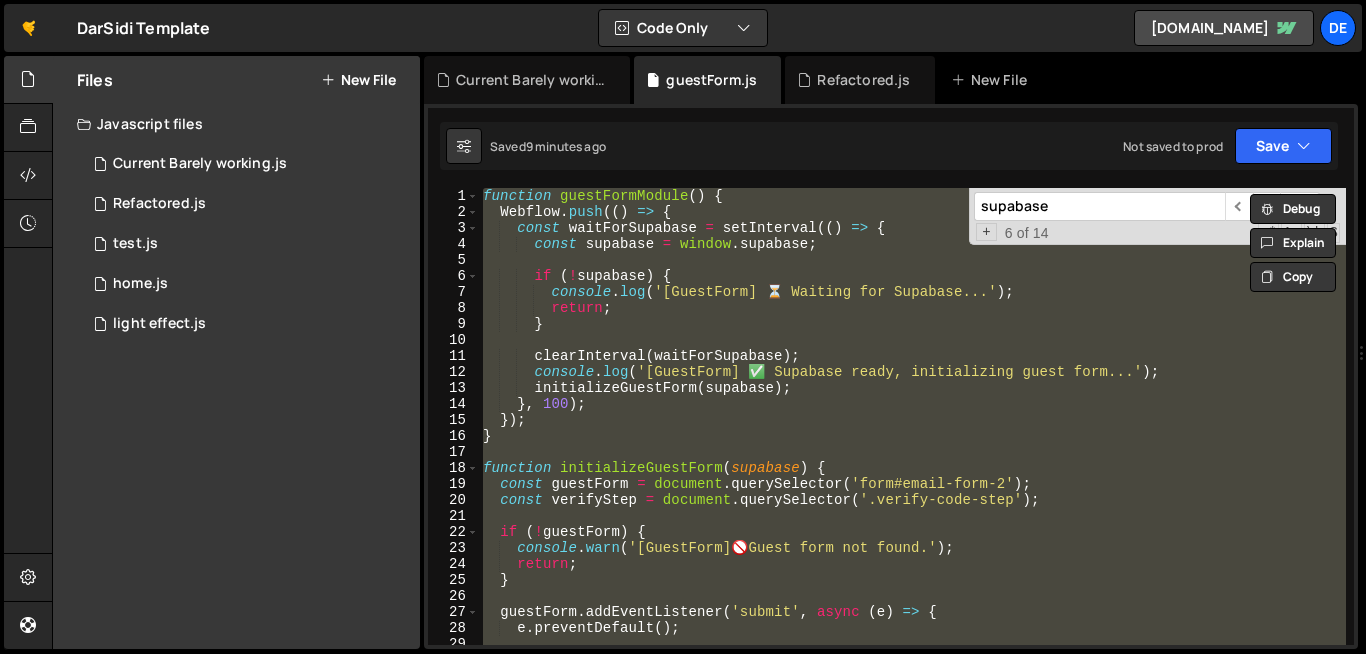 paste 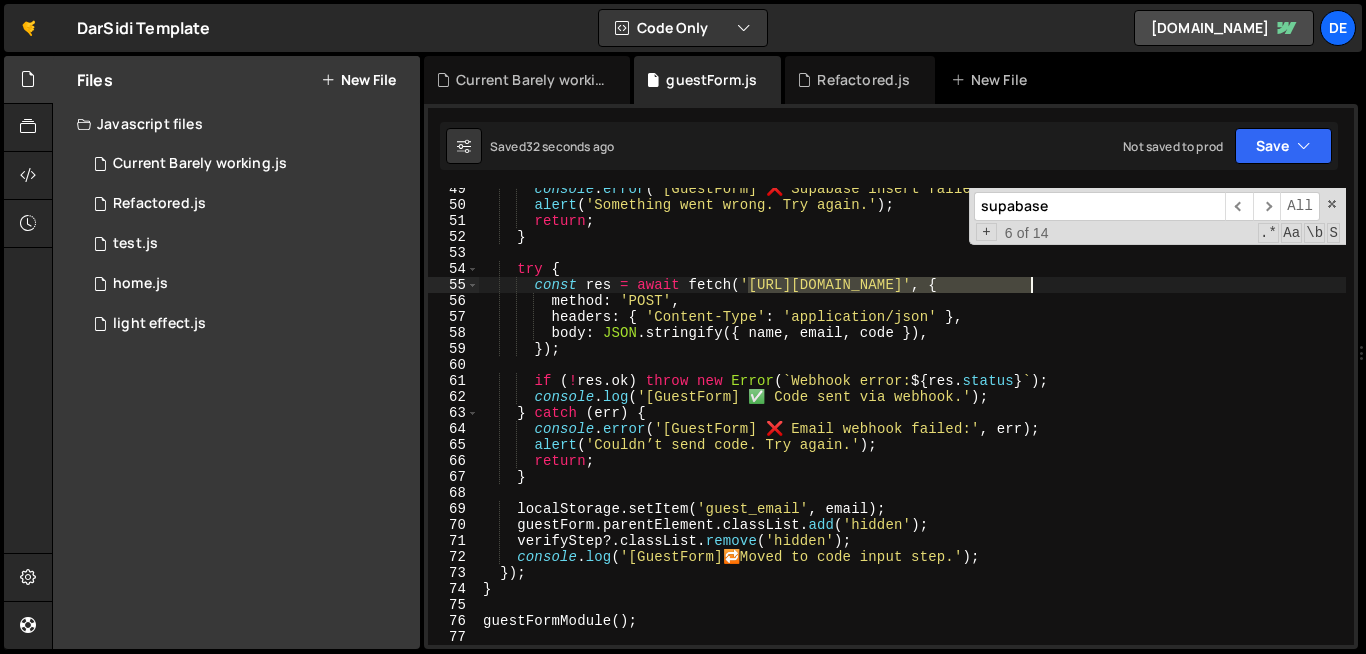 drag, startPoint x: 749, startPoint y: 283, endPoint x: 1029, endPoint y: 285, distance: 280.00714 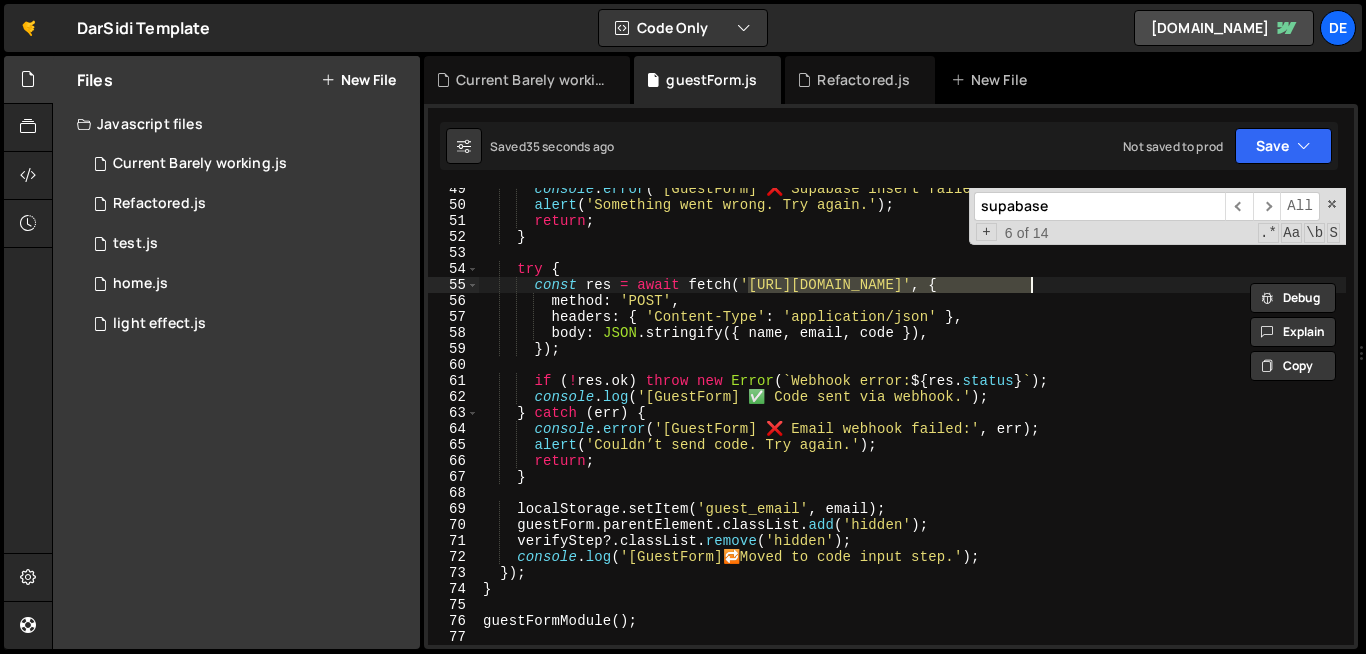paste on "[DOMAIN_NAME][URL]" 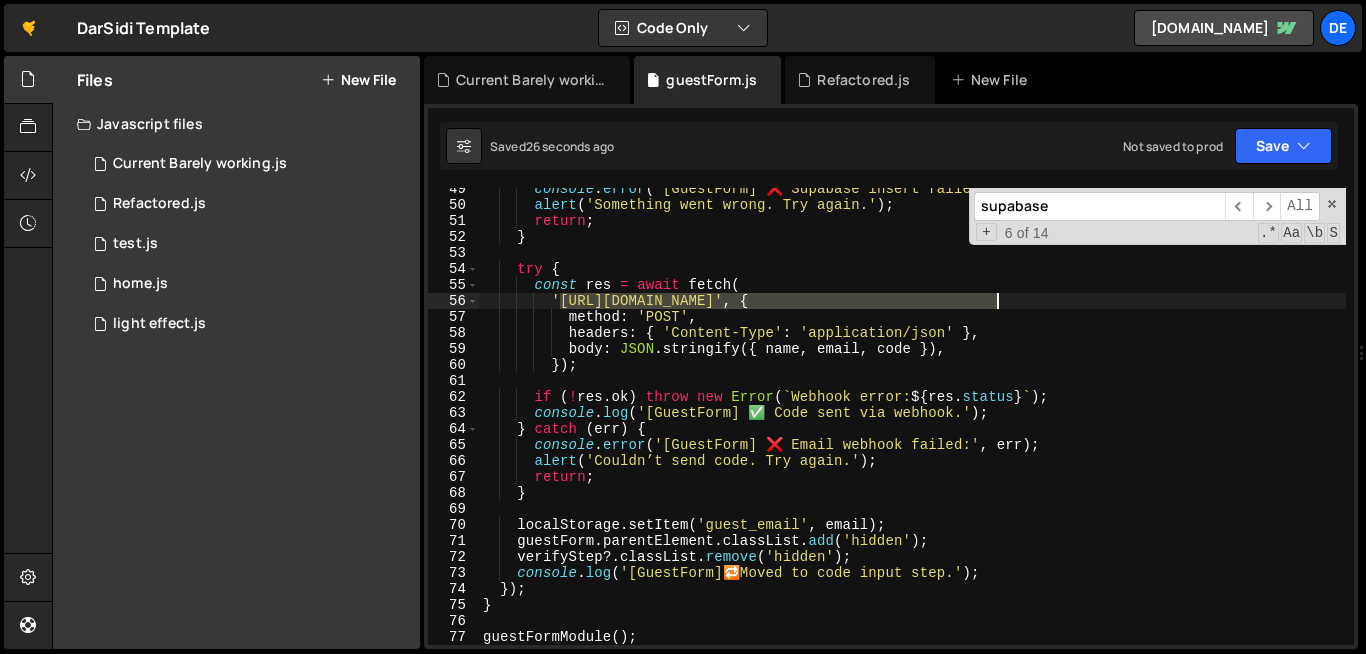 drag, startPoint x: 561, startPoint y: 303, endPoint x: 1001, endPoint y: 305, distance: 440.00455 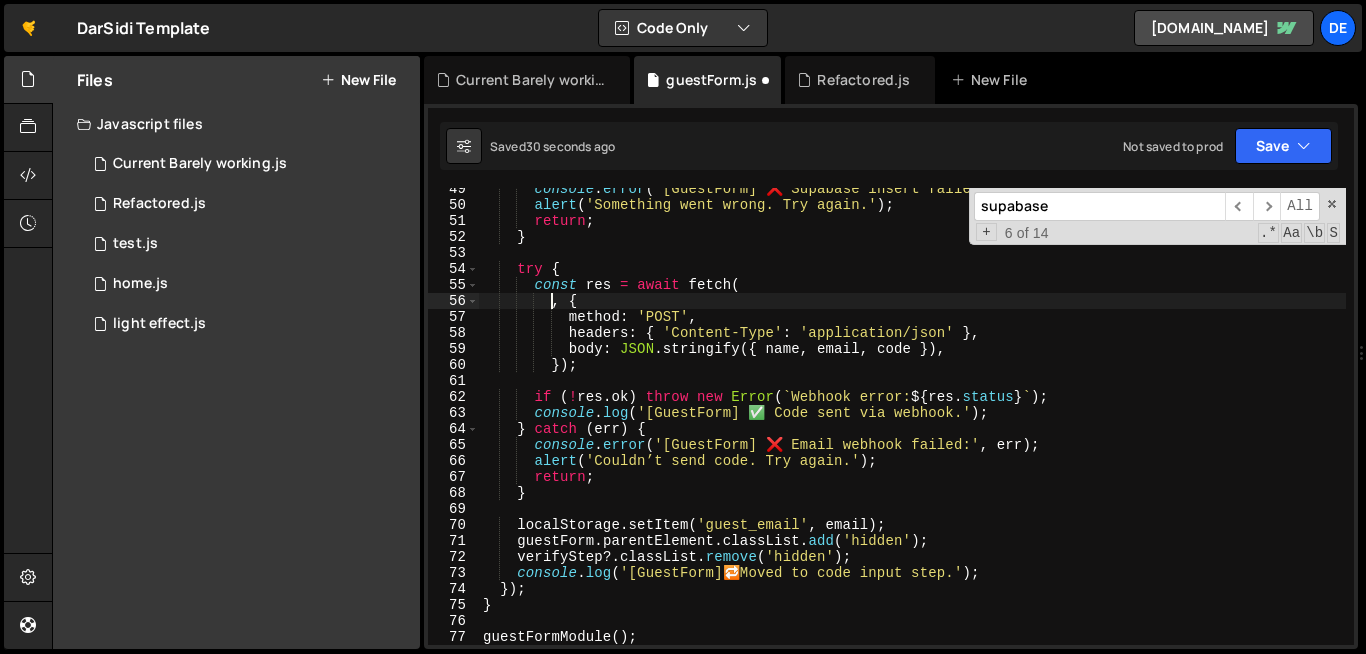 paste on "supabaseUrl" 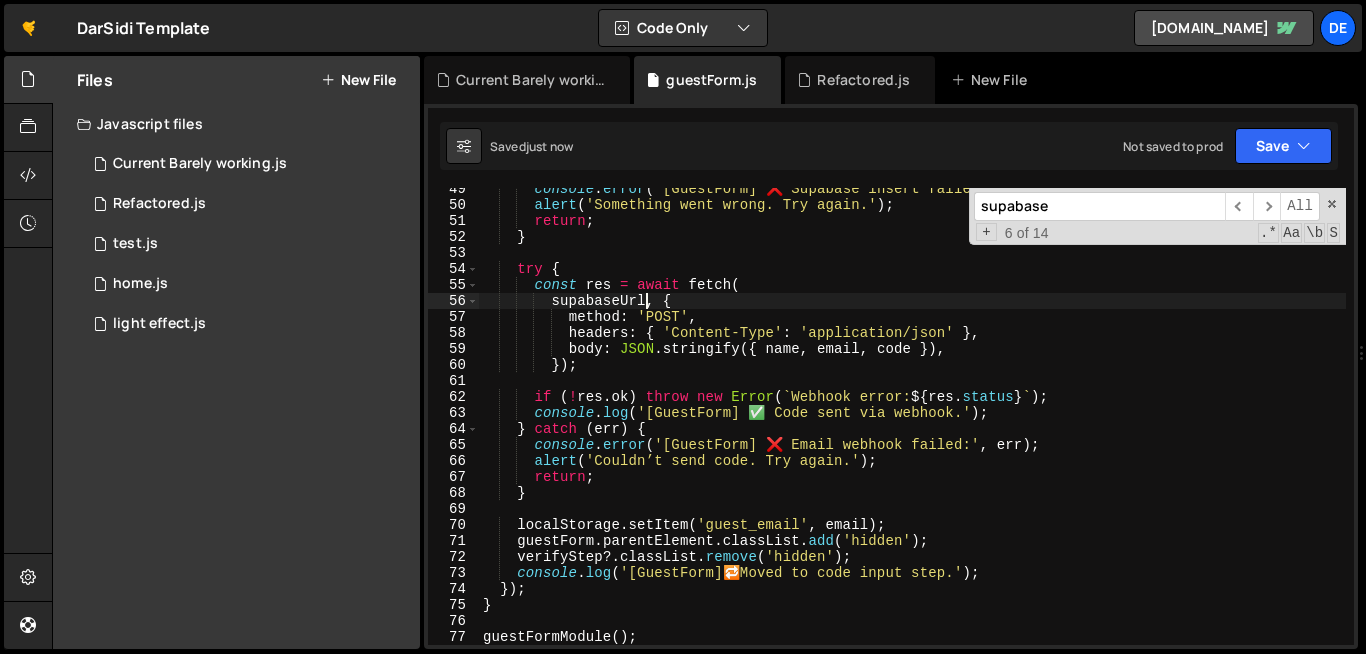 click on "console . error ( '[GuestForm] ❌ Supabase insert failed:' ,   error ) ;          alert ( 'Something went wrong. Try again.' ) ;          return ;       }       try   {          const   res   =   await   fetch (             supabaseUrl ,   {                method :   'POST' ,                headers :   {   'Content-Type' :   'application/json'   } ,                body :   JSON . stringify ({   name ,   email ,   code   }) ,             }) ;          if   ( ! res . ok )   throw   new   Error ( ` Webhook error:  ${ res . status } ` ) ;          console . log ( '[GuestForm] ✅ Code sent via webhook.' ) ;       }   catch   ( err )   {          console . error ( '[GuestForm] ❌ Email webhook failed:' ,   err ) ;          alert ( 'Couldn’t send code. Try again.' ) ;          return ;       }       localStorage . setItem ( 'guest_email' ,   email ) ;       guestForm . parentElement . classList . add ( 'hidden' ) ;       verifyStep ?. classList . remove ( 'hidden' ) ;       console . log ( 🔁 ) ;" at bounding box center [912, 425] 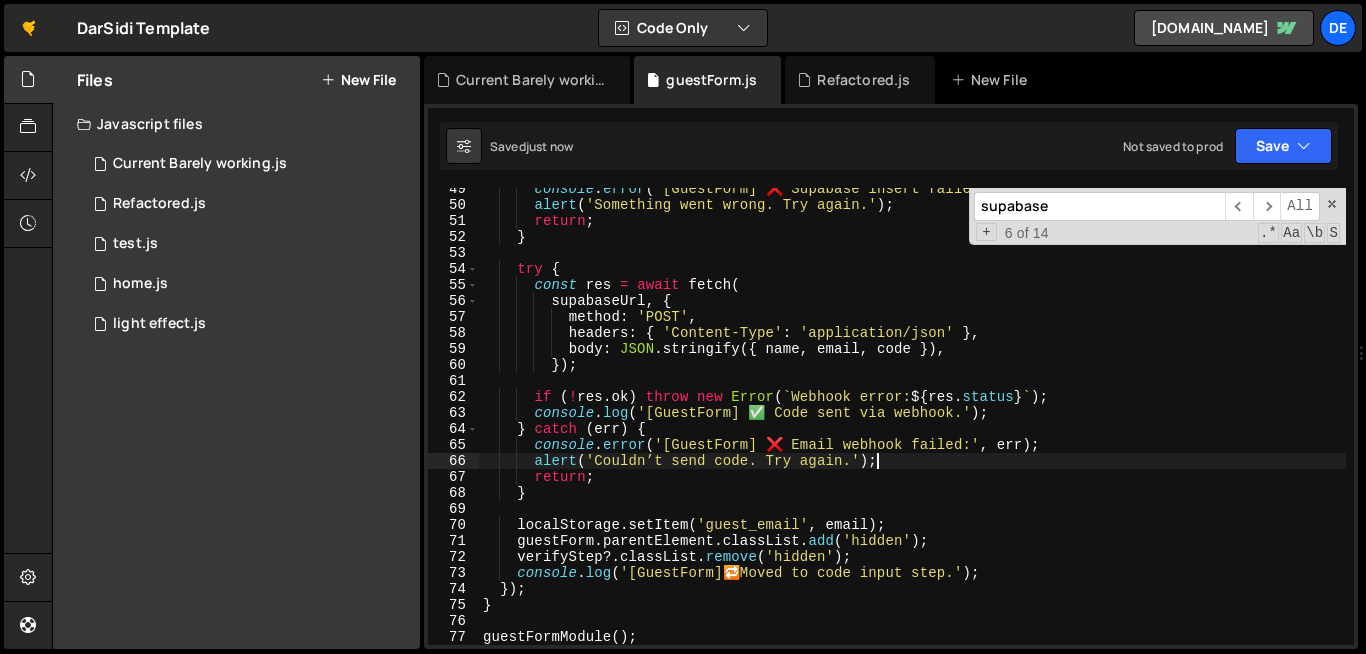 click on "supabase" at bounding box center (1099, 206) 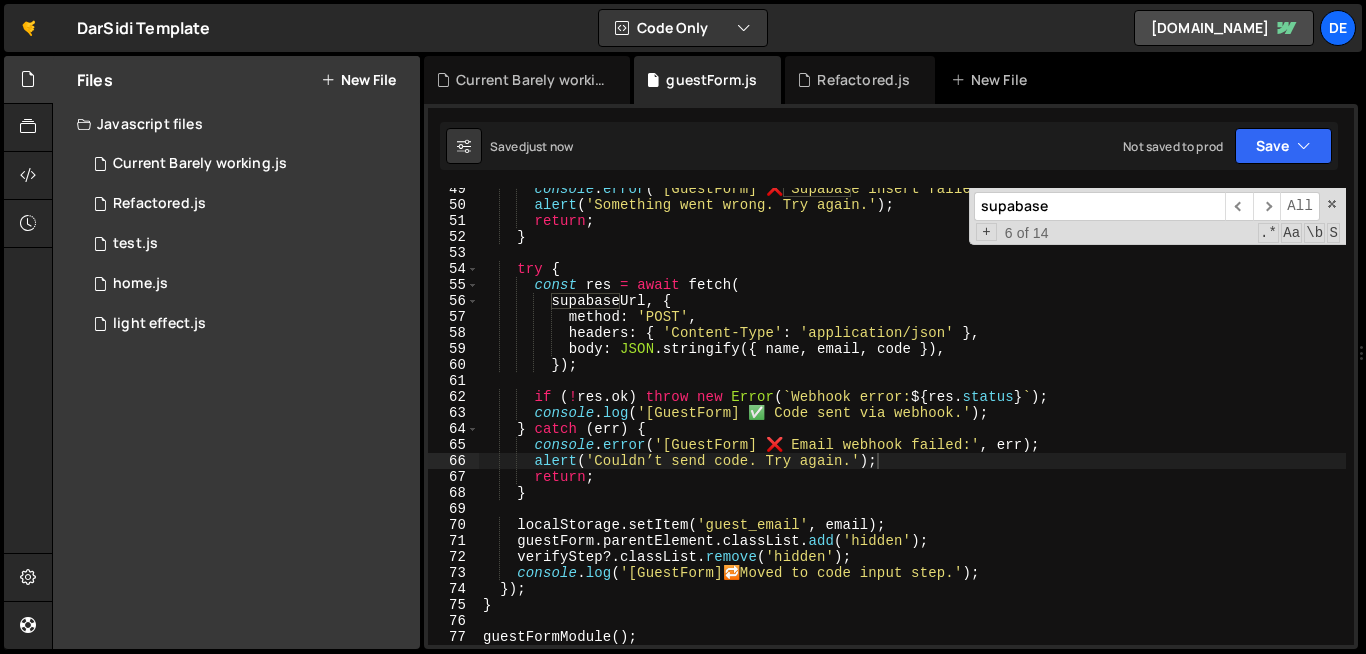 click on "supabase" at bounding box center (1099, 206) 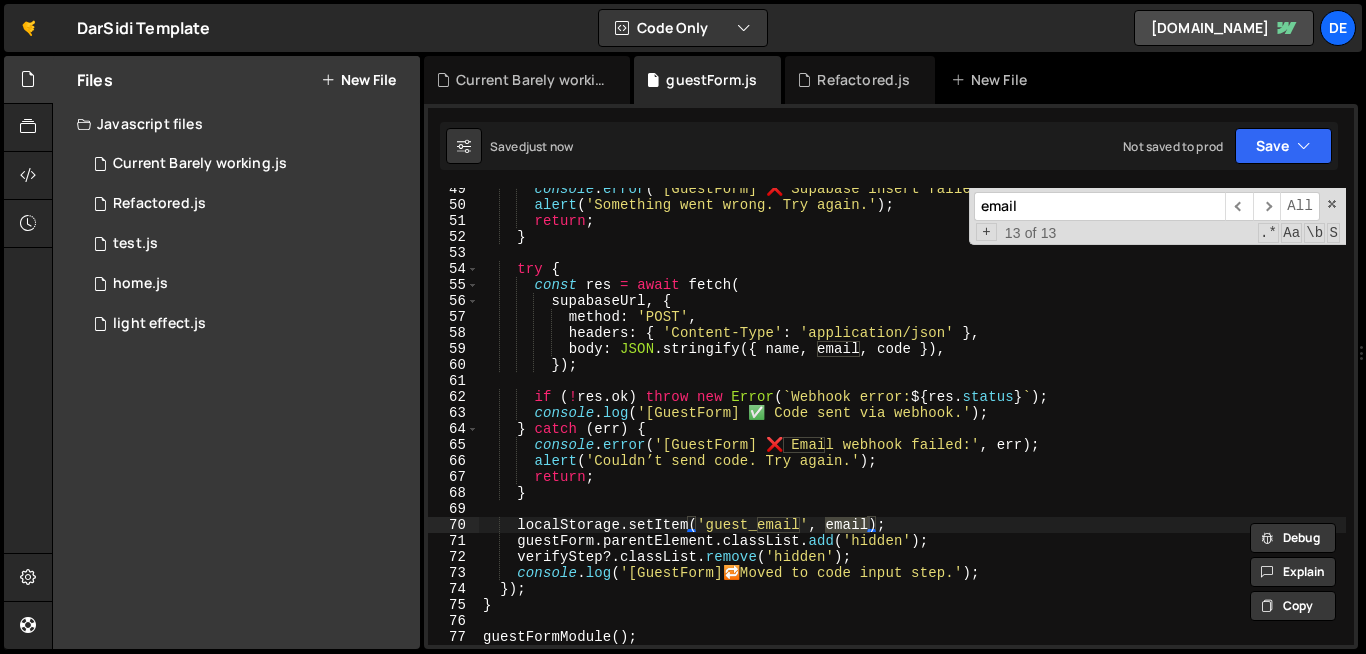 scroll, scrollTop: 76, scrollLeft: 0, axis: vertical 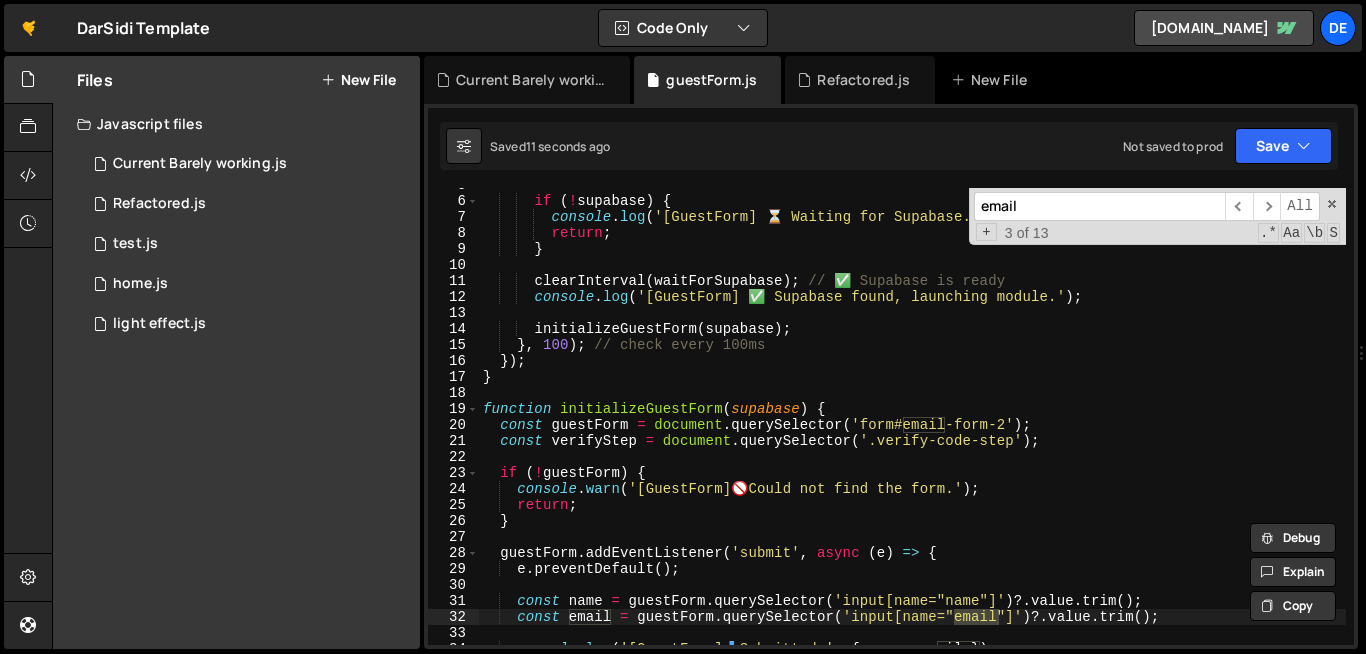 type on "email" 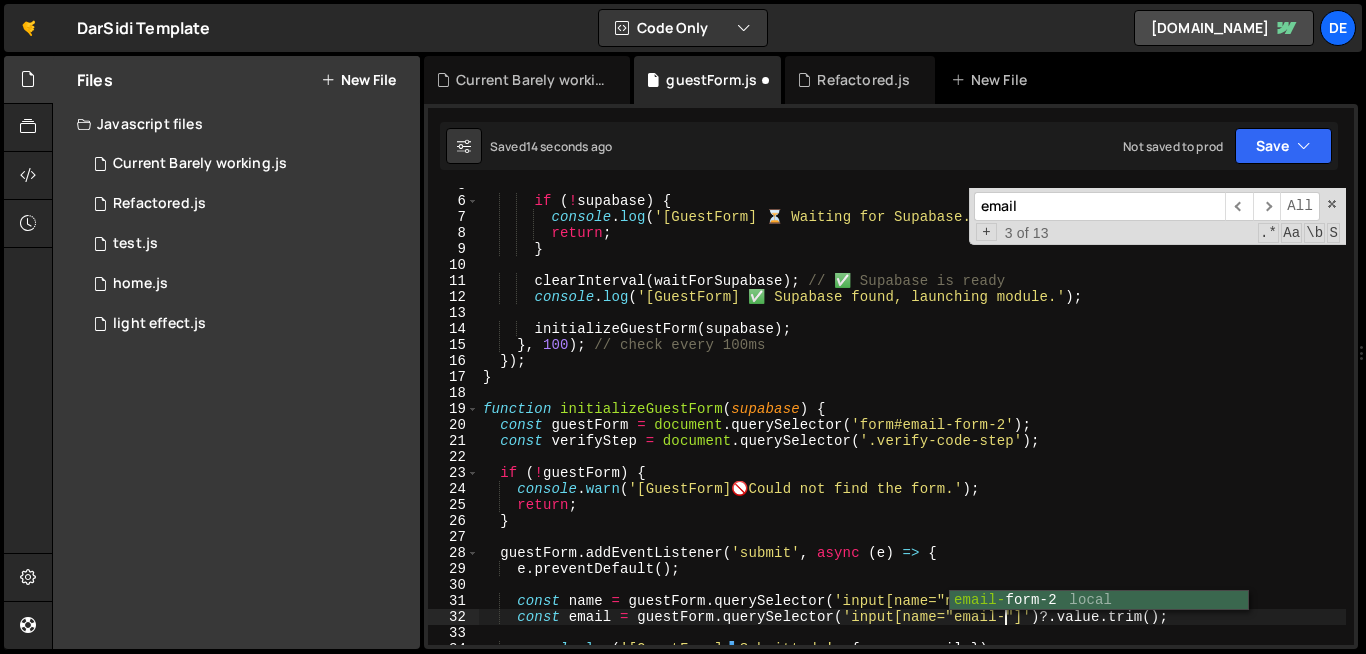 scroll, scrollTop: 0, scrollLeft: 37, axis: horizontal 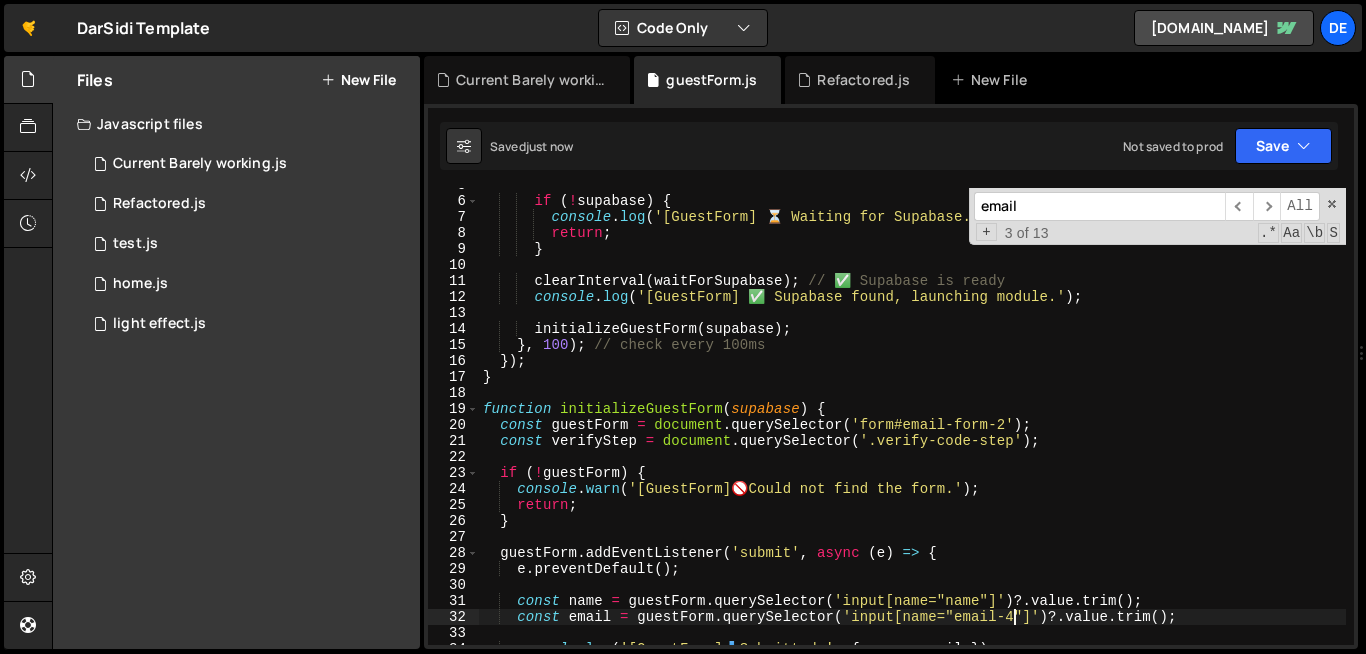 type on "const email = guestForm.querySelector('input[name="email-4"]')?.value.trim();" 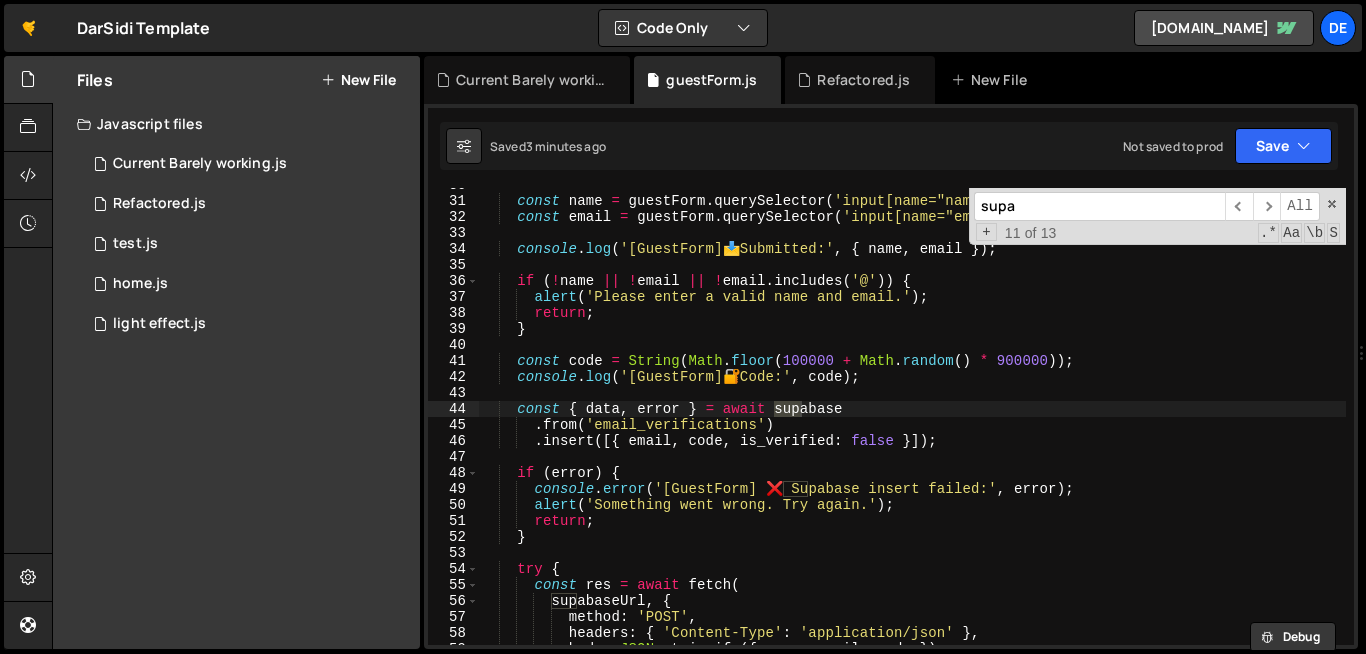 scroll, scrollTop: 476, scrollLeft: 0, axis: vertical 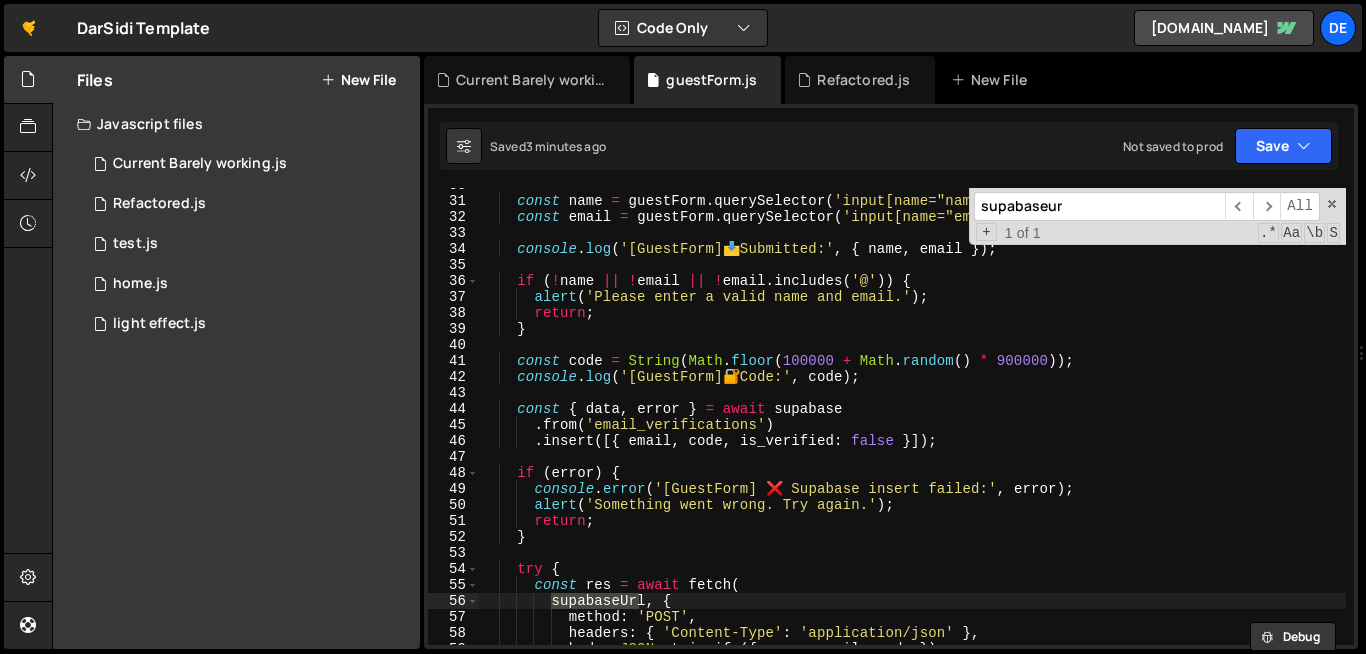 type on "supabaseur" 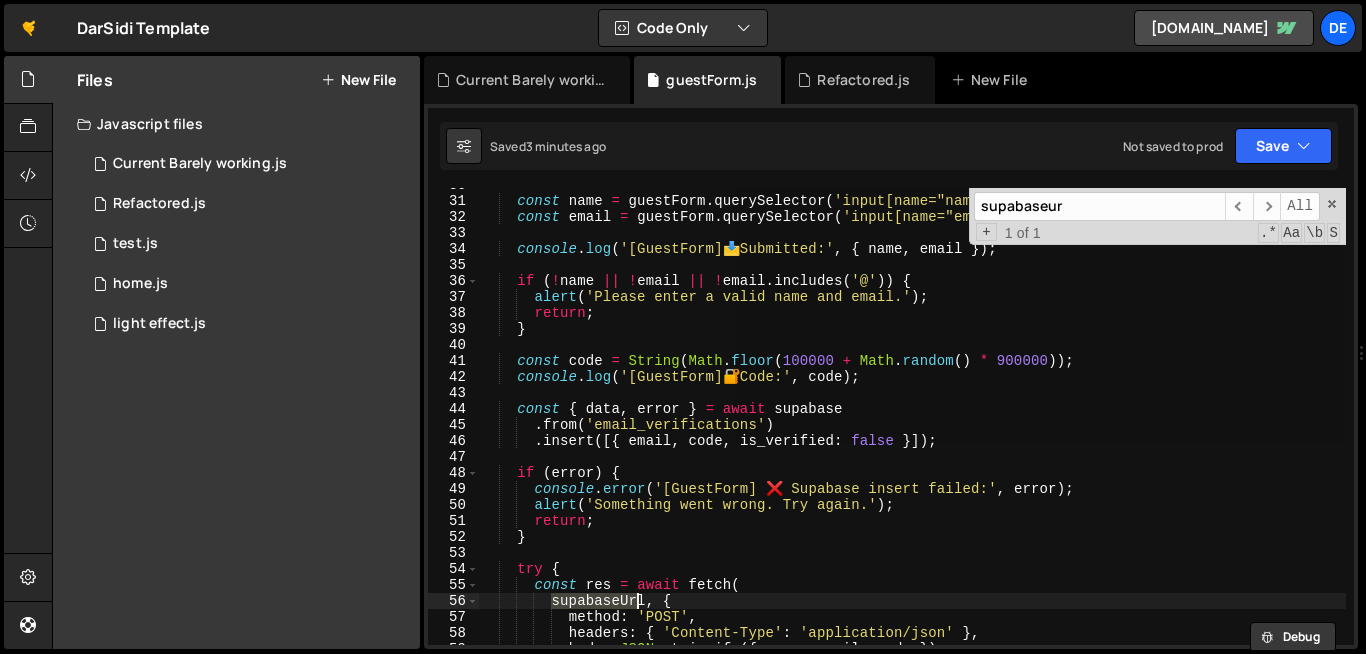 scroll, scrollTop: 0, scrollLeft: 12, axis: horizontal 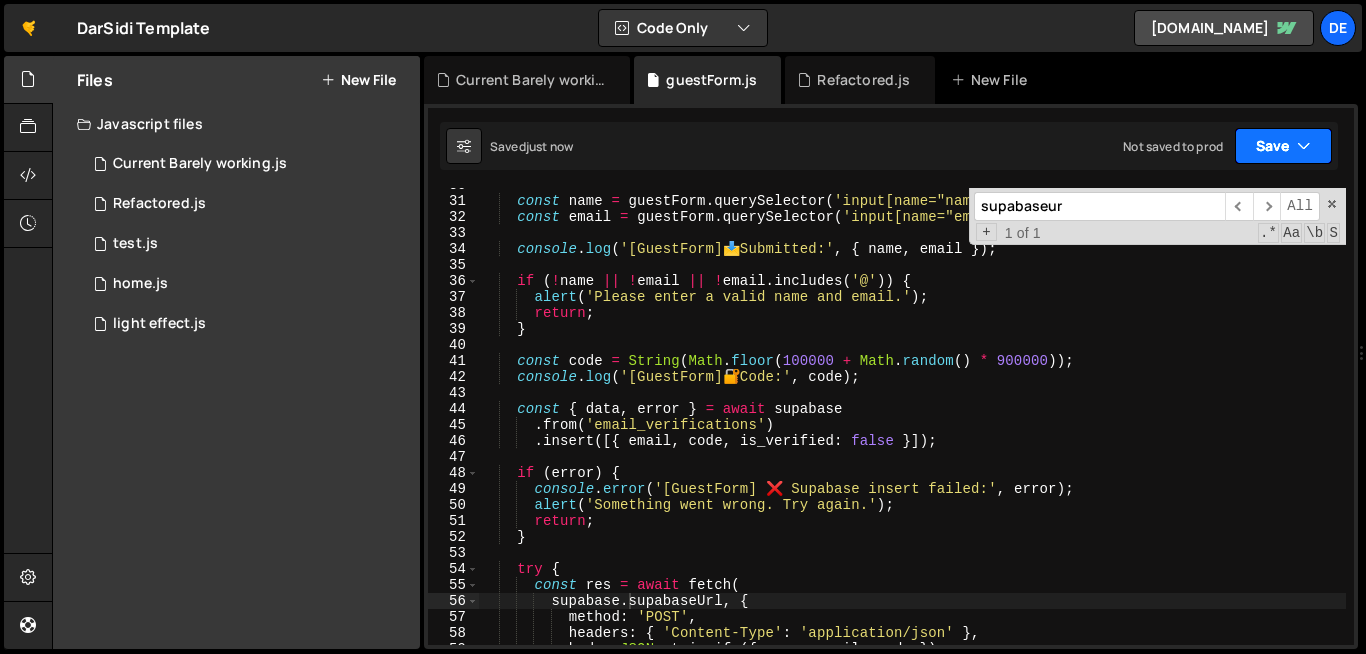 click on "Save" at bounding box center [1283, 146] 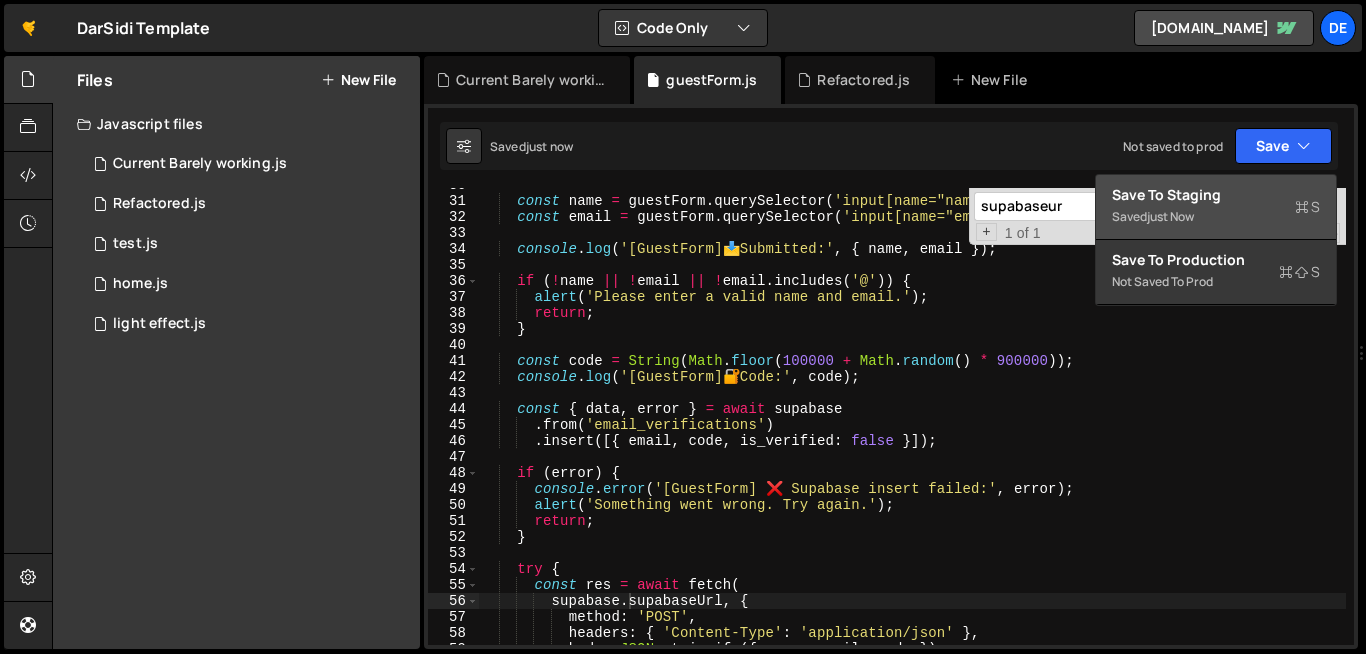 click on "Save to Staging
S" at bounding box center (1216, 195) 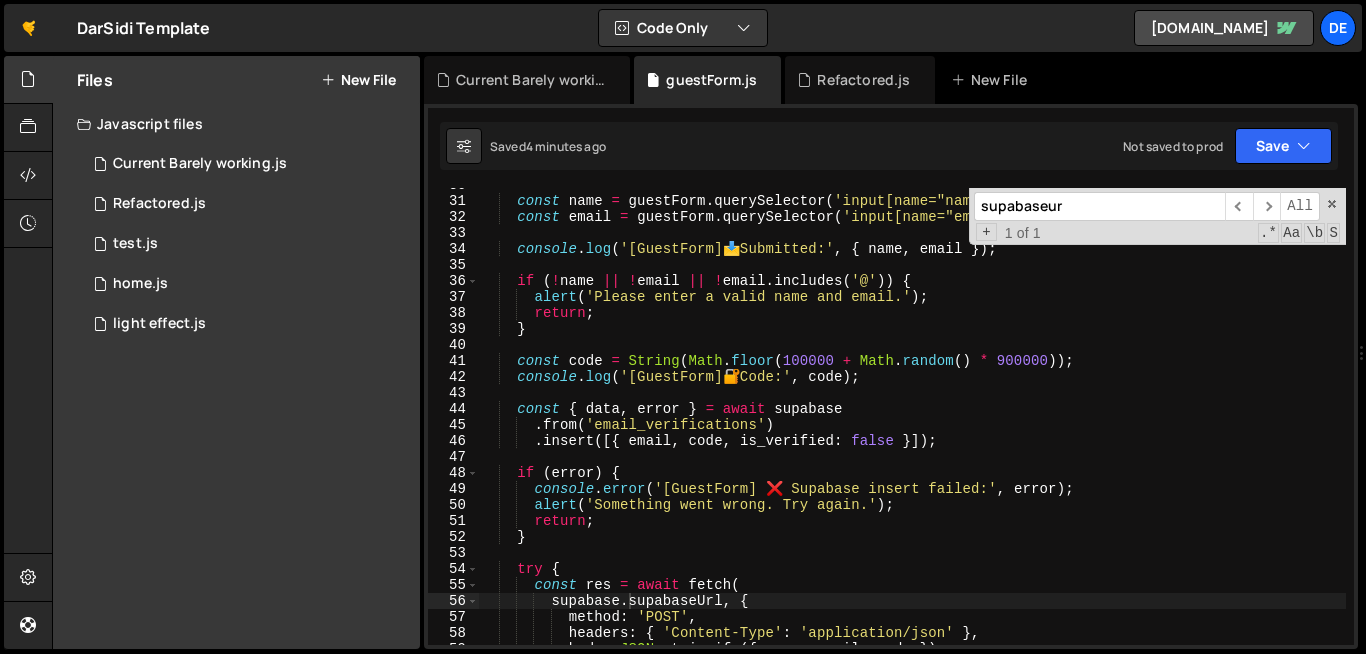 type on "if (!name || !email || !email.includes('@')) {" 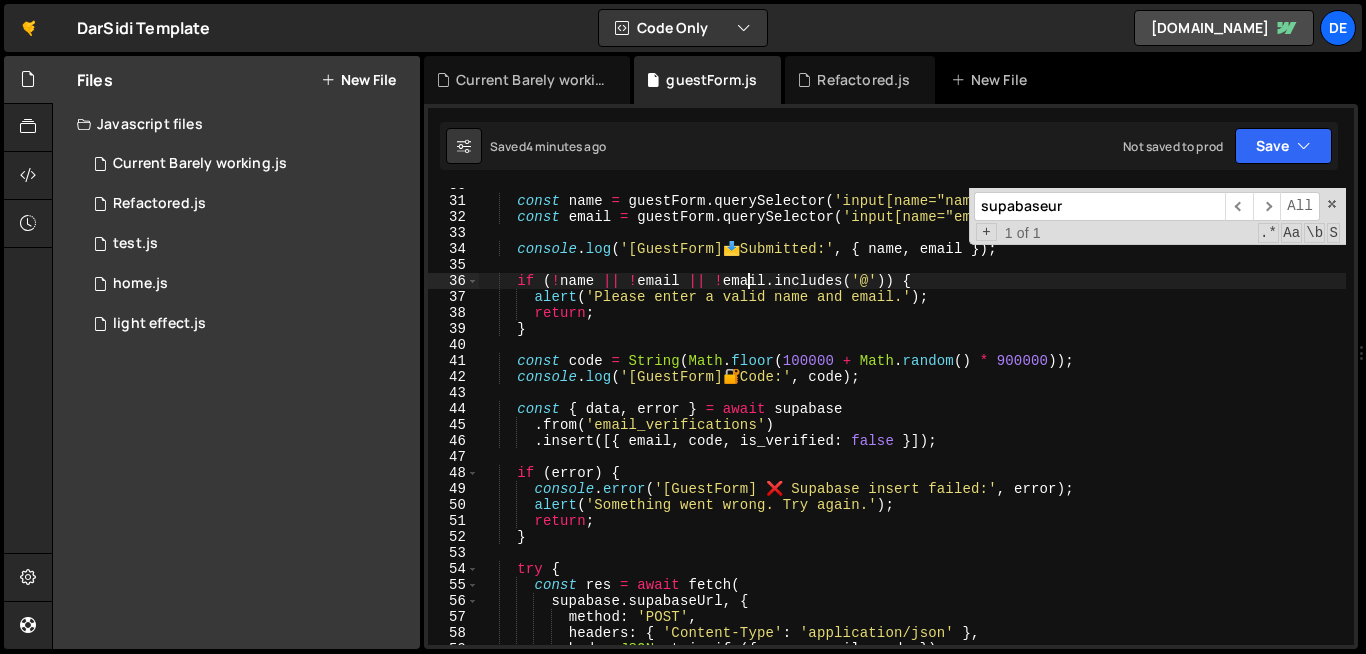 click on "const   name   =   guestForm . querySelector ( 'input[name="name"]' ) ?. value . trim ( ) ;       const   email   =   guestForm . querySelector ( 'input[name="email-4"]' ) ?. value . trim ( ) ;       console . log ( '[GuestForm]  📩  Submitted:' ,   {   name ,   email   }) ;       if   ( ! name   ||   ! email   ||   ! email . includes ( '@' ))   {          alert ( 'Please enter a valid name and email.' ) ;          return ;       }       const   code   =   String ( Math . floor ( 100000   +   Math . random ( )   *   900000 )) ;       console . log ( '[GuestForm]  🔐  Code:' ,   code ) ;       const   {   data ,   error   }   =   await   supabase          . from ( 'email_verifications' )          . insert ([{   email ,   code ,   is_verified :   false   }]) ;       if   ( error )   {          console . error ( '[GuestForm] ❌ Supabase insert failed:' ,   error ) ;          alert ( 'Something went wrong. Try again.' ) ;          return ;       }       try   {          const   res   =   await   fetch" at bounding box center (912, 421) 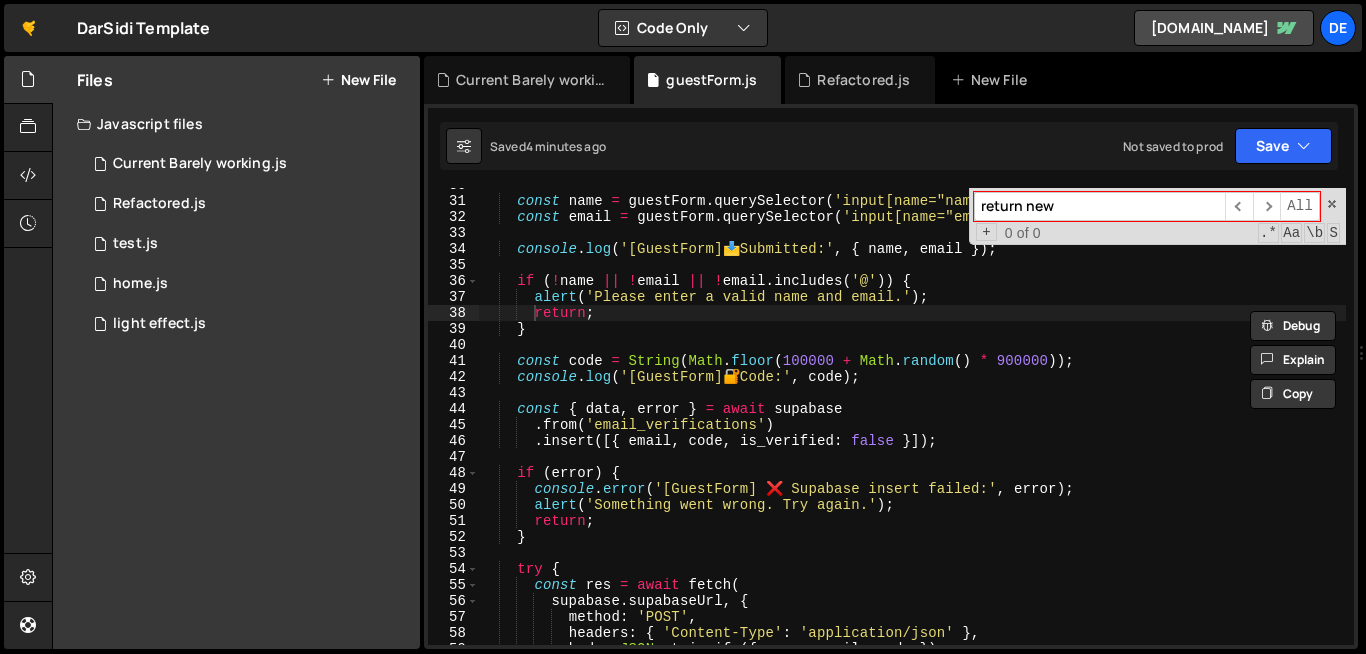 type on "return new" 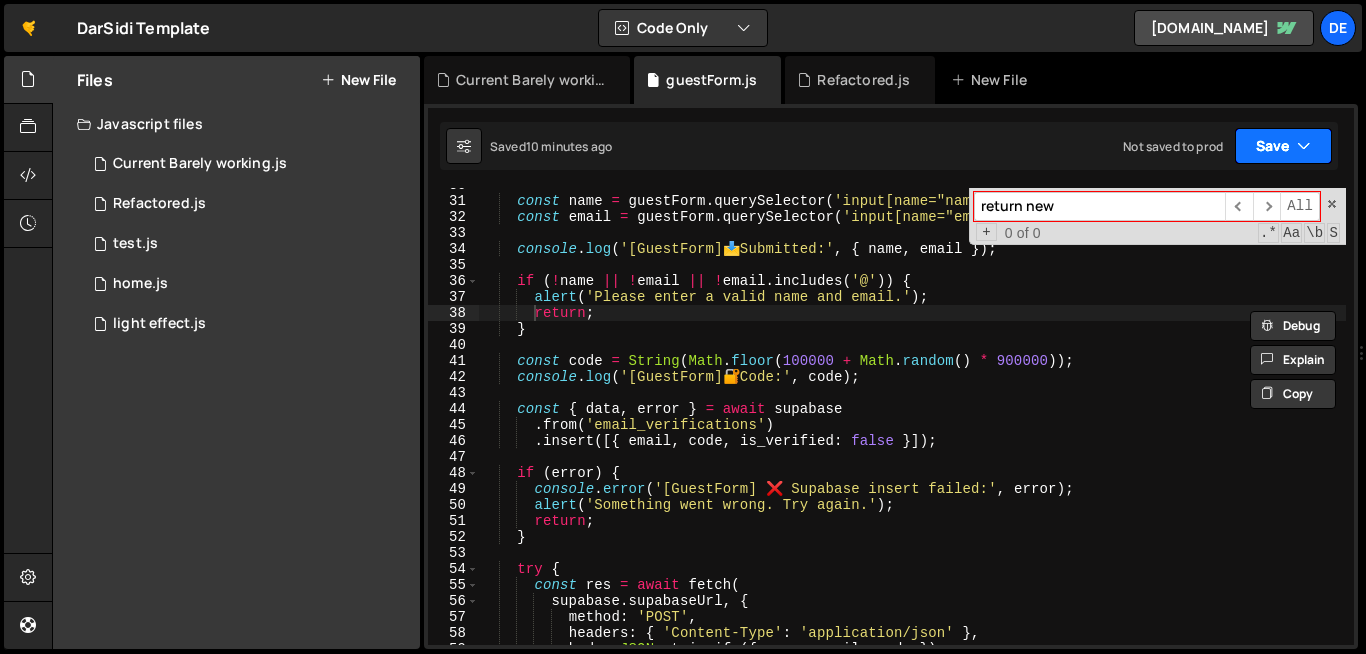 click on "Save" at bounding box center (1283, 146) 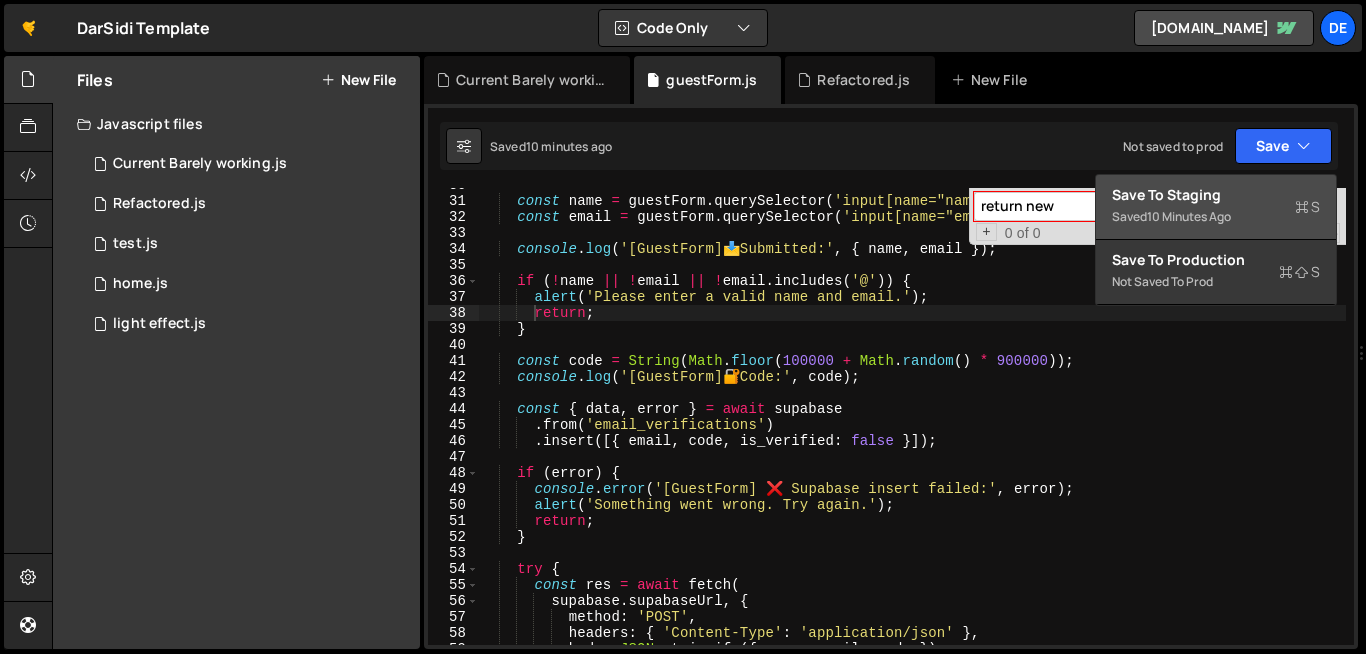 click on "Save to Staging
S" at bounding box center (1216, 195) 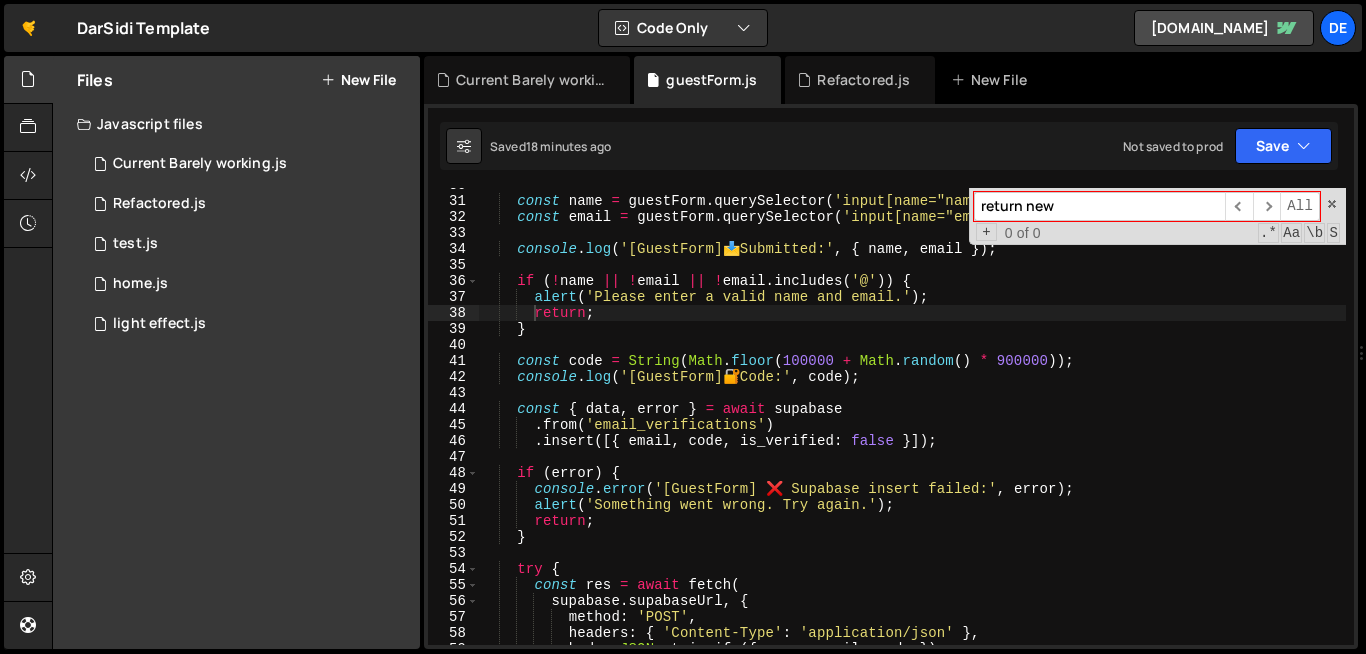 type on "const email = guestForm.querySelector('input[name="email-4"]')?.value.trim();" 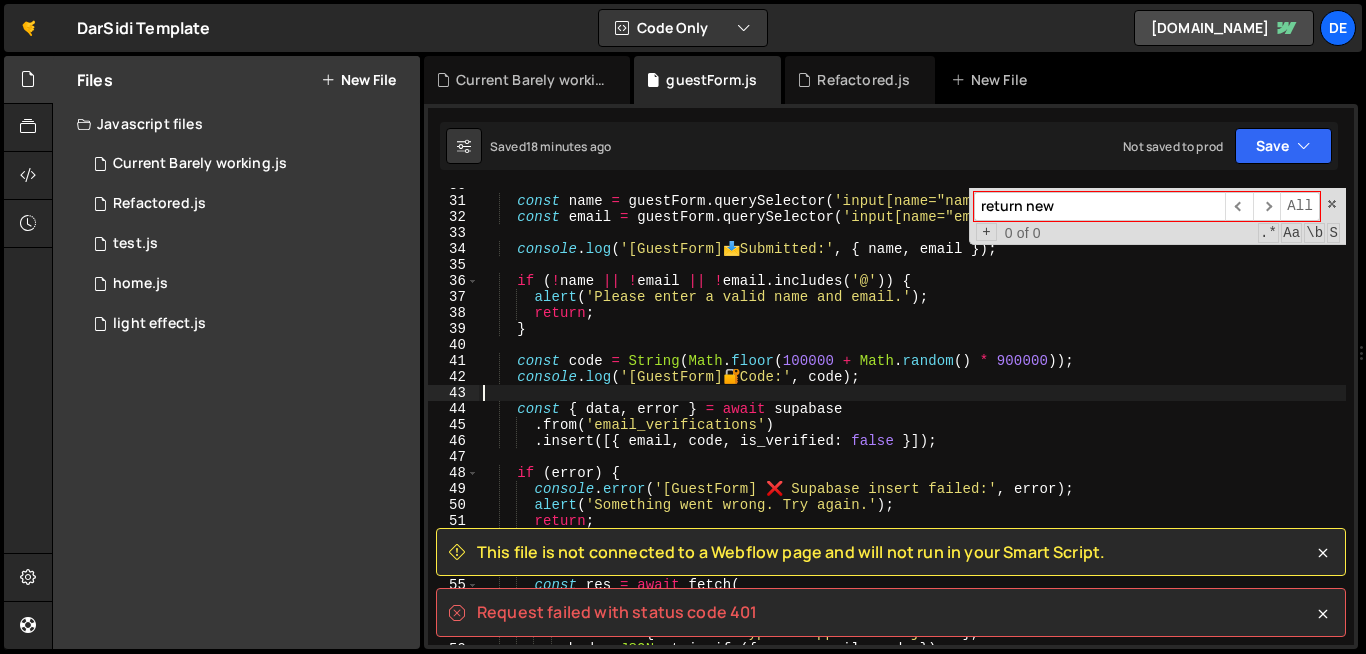 click on "const   name   =   guestForm . querySelector ( 'input[name="name"]' ) ?. value . trim ( ) ;       const   email   =   guestForm . querySelector ( 'input[name="email-4"]' ) ?. value . trim ( ) ;       console . log ( '[GuestForm]  📩  Submitted:' ,   {   name ,   email   }) ;       if   ( ! name   ||   ! email   ||   ! email . includes ( '@' ))   {          alert ( 'Please enter a valid name and email.' ) ;          return ;       }       const   code   =   String ( Math . floor ( 100000   +   Math . random ( )   *   900000 )) ;       console . log ( '[GuestForm]  🔐  Code:' ,   code ) ;       const   {   data ,   error   }   =   await   supabase          . from ( 'email_verifications' )          . insert ([{   email ,   code ,   is_verified :   false   }]) ;       if   ( error )   {          console . error ( '[GuestForm] ❌ Supabase insert failed:' ,   error ) ;          alert ( 'Something went wrong. Try again.' ) ;          return ;       }       try   {          const   res   =   await   fetch" at bounding box center [912, 421] 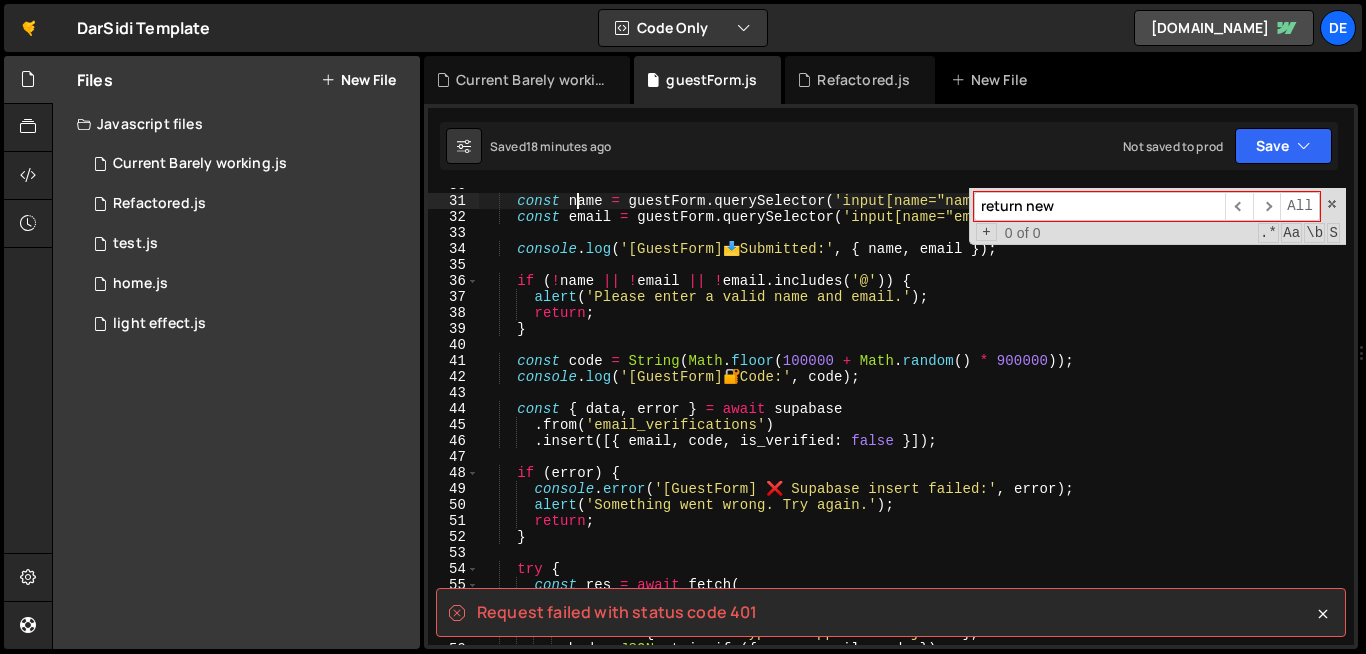 click on "const   name   =   guestForm . querySelector ( 'input[name="name"]' ) ?. value . trim ( ) ;       const   email   =   guestForm . querySelector ( 'input[name="email-4"]' ) ?. value . trim ( ) ;       console . log ( '[GuestForm]  📩  Submitted:' ,   {   name ,   email   }) ;       if   ( ! name   ||   ! email   ||   ! email . includes ( '@' ))   {          alert ( 'Please enter a valid name and email.' ) ;          return ;       }       const   code   =   String ( Math . floor ( 100000   +   Math . random ( )   *   900000 )) ;       console . log ( '[GuestForm]  🔐  Code:' ,   code ) ;       const   {   data ,   error   }   =   await   supabase          . from ( 'email_verifications' )          . insert ([{   email ,   code ,   is_verified :   false   }]) ;       if   ( error )   {          console . error ( '[GuestForm] ❌ Supabase insert failed:' ,   error ) ;          alert ( 'Something went wrong. Try again.' ) ;          return ;       }       try   {          const   res   =   await   fetch" at bounding box center (912, 421) 